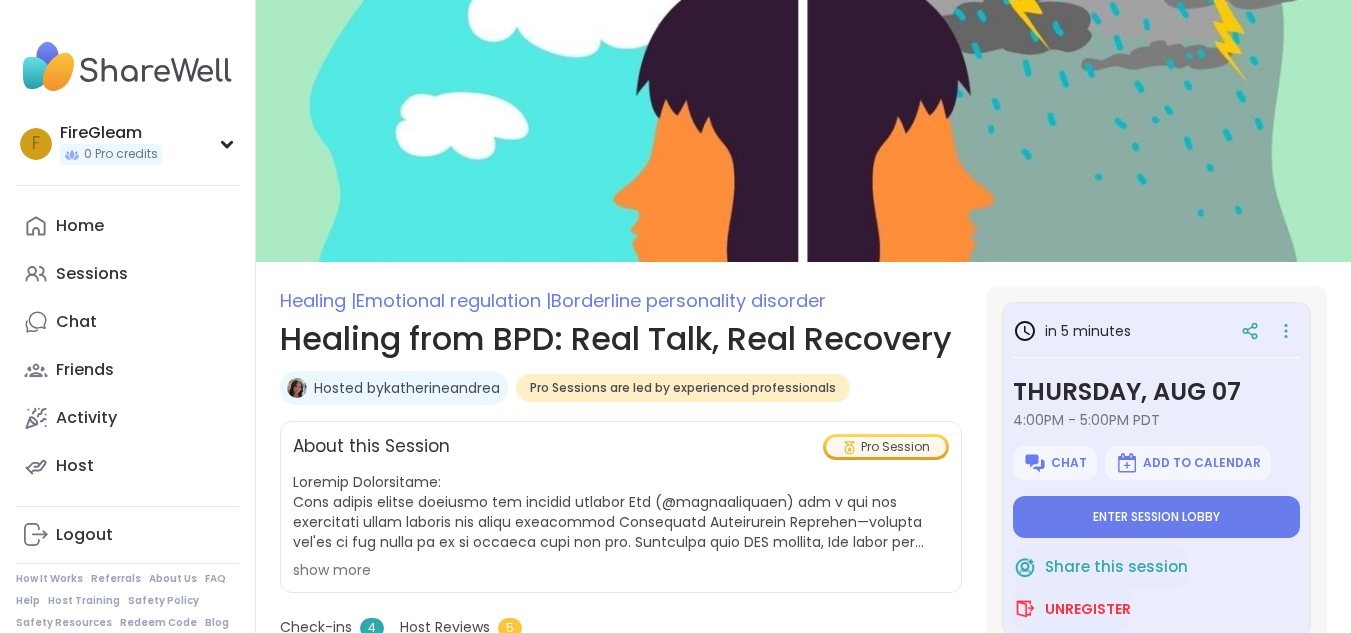 scroll, scrollTop: 0, scrollLeft: 0, axis: both 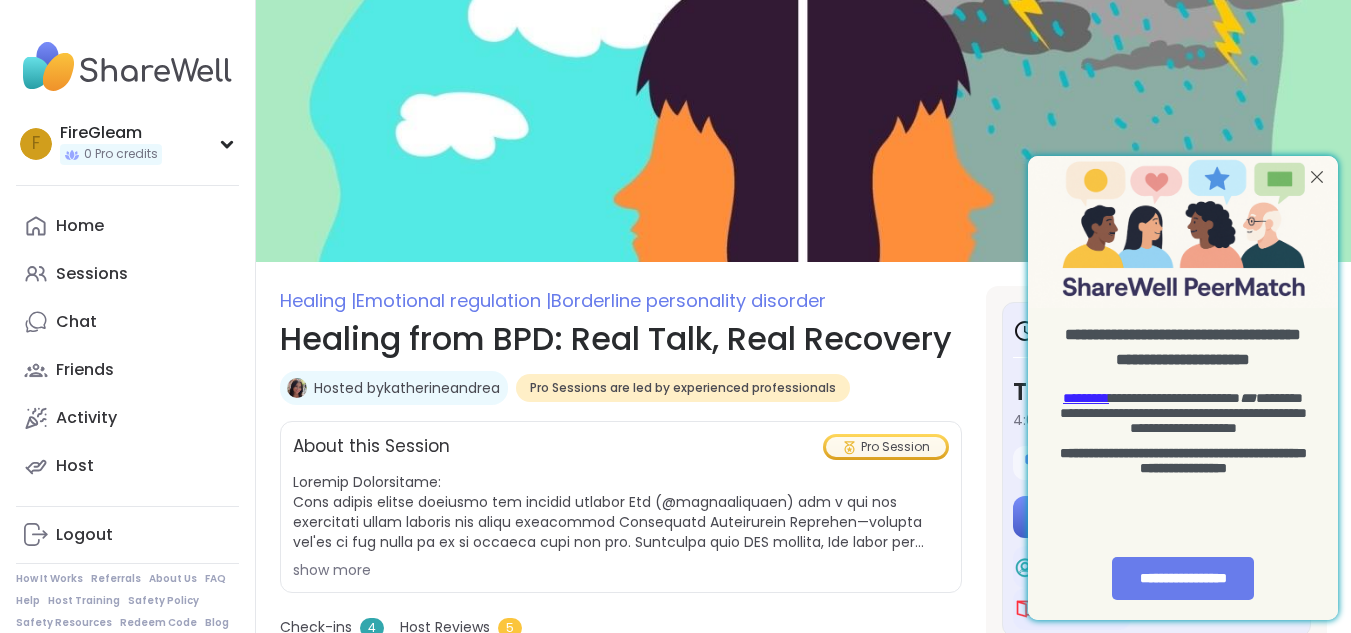 click on "Enter session lobby" at bounding box center (1156, 517) 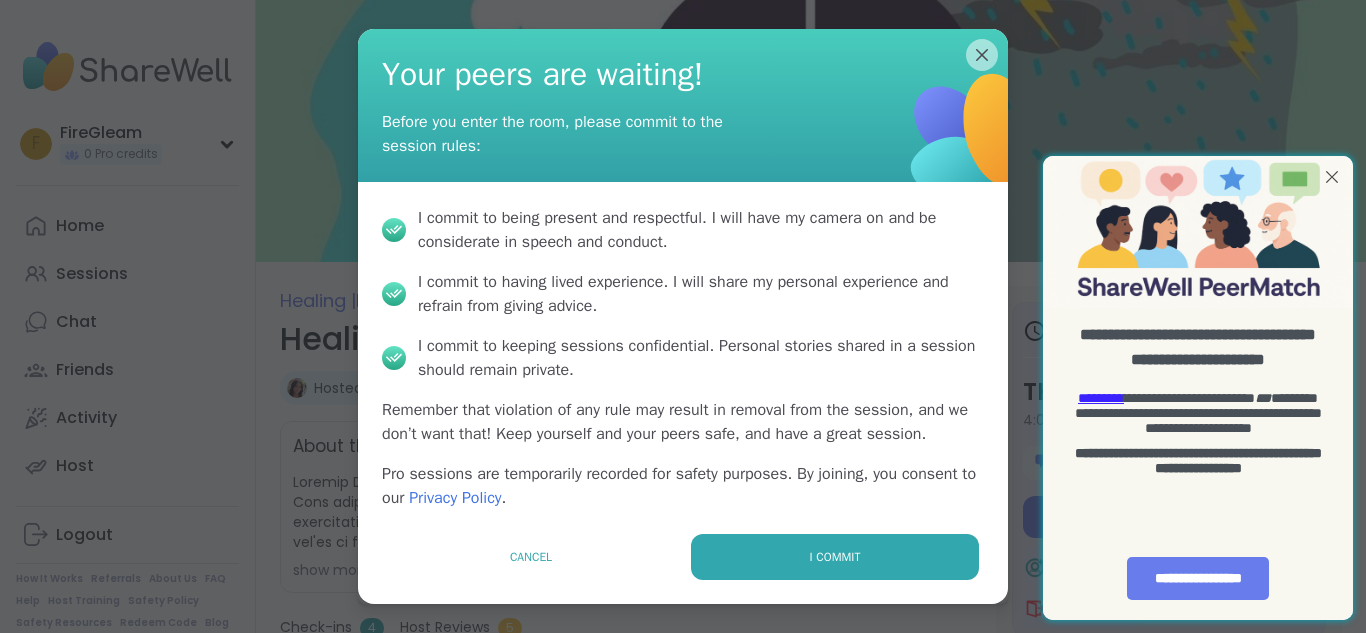 click on "I commit to keeping sessions confidential . Personal stories shared in a session should remain private." at bounding box center (701, 358) 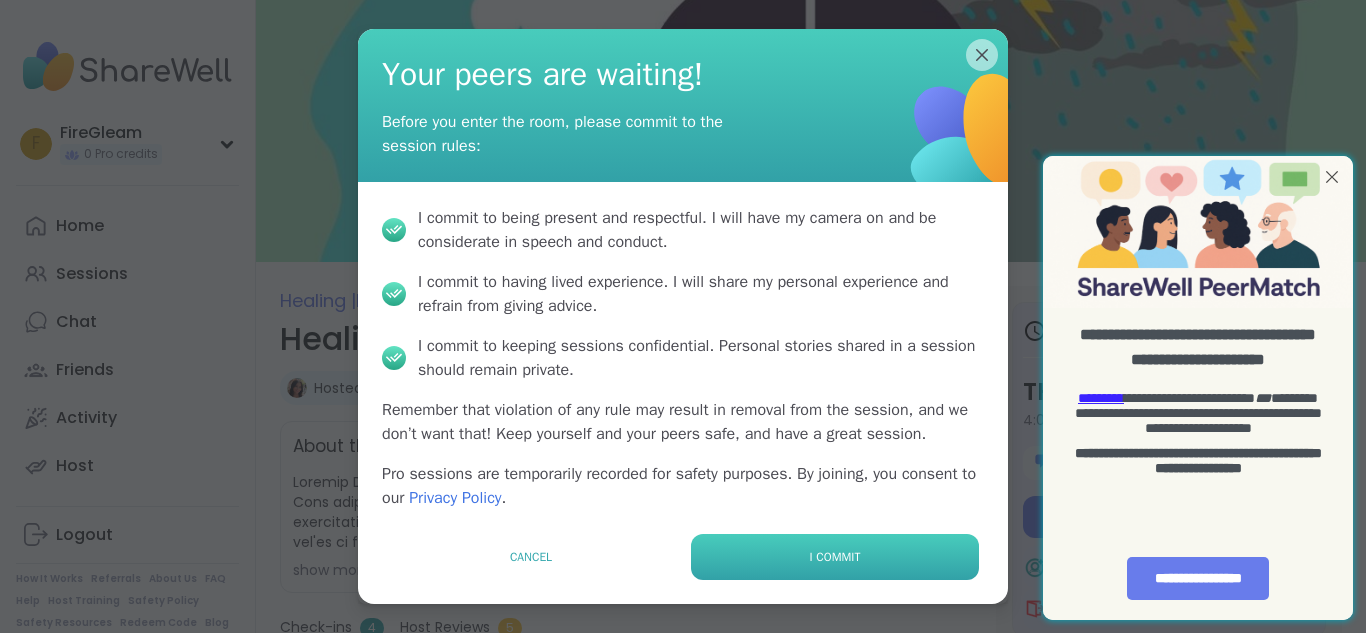 click on "I commit" at bounding box center [835, 557] 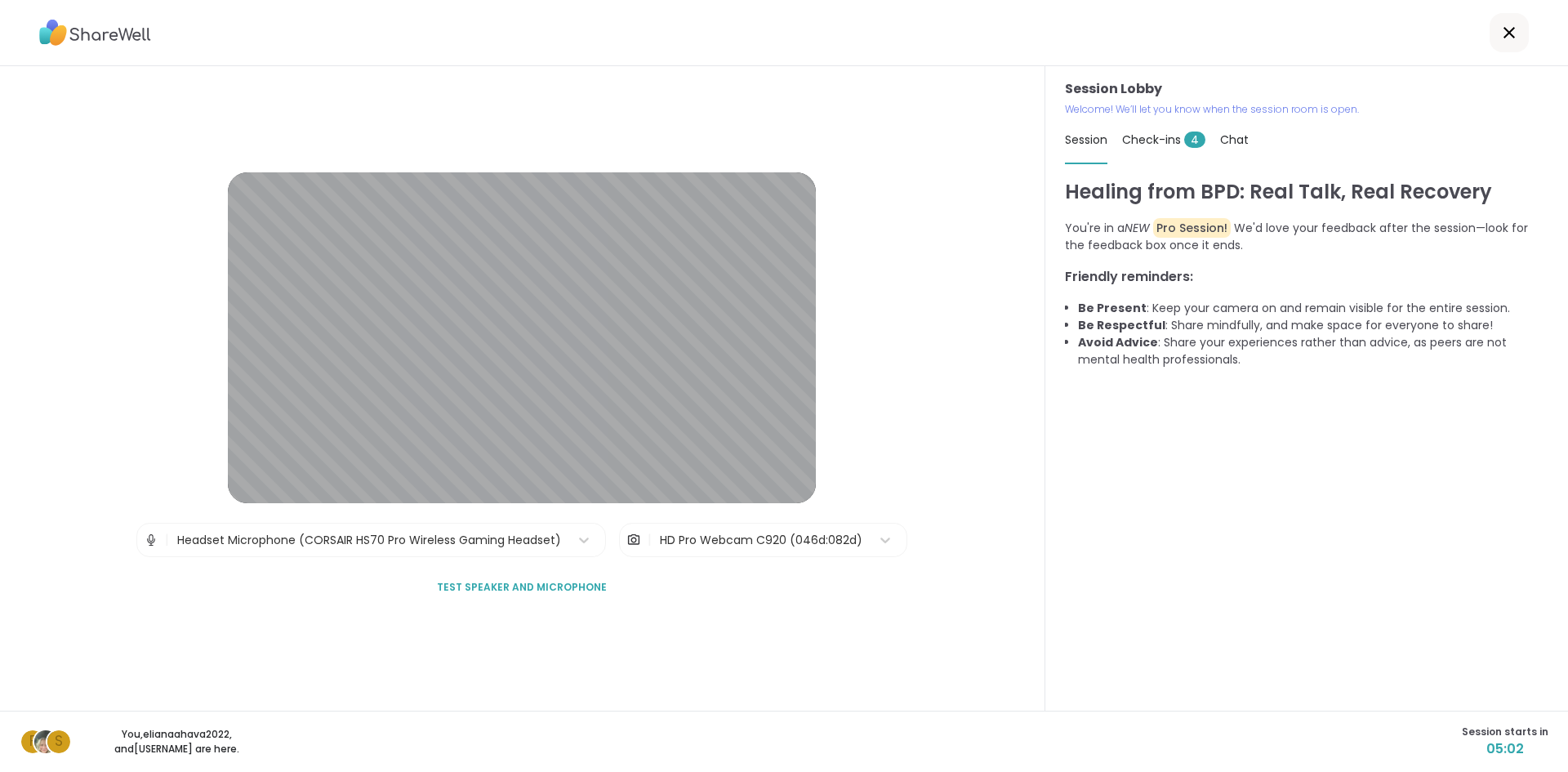 click on "Check-ins 4" at bounding box center (1164, 140) 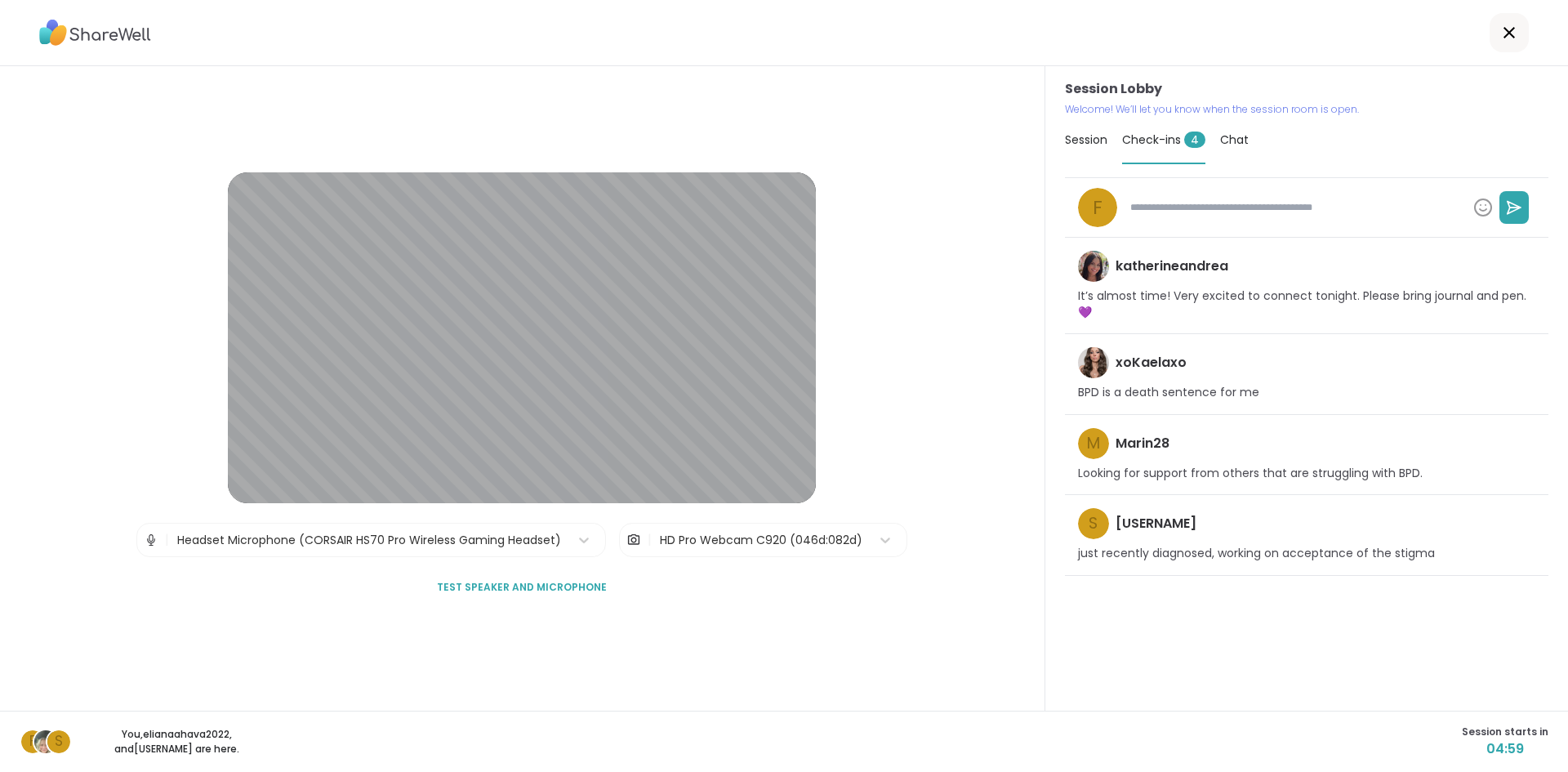 click at bounding box center [1295, 208] 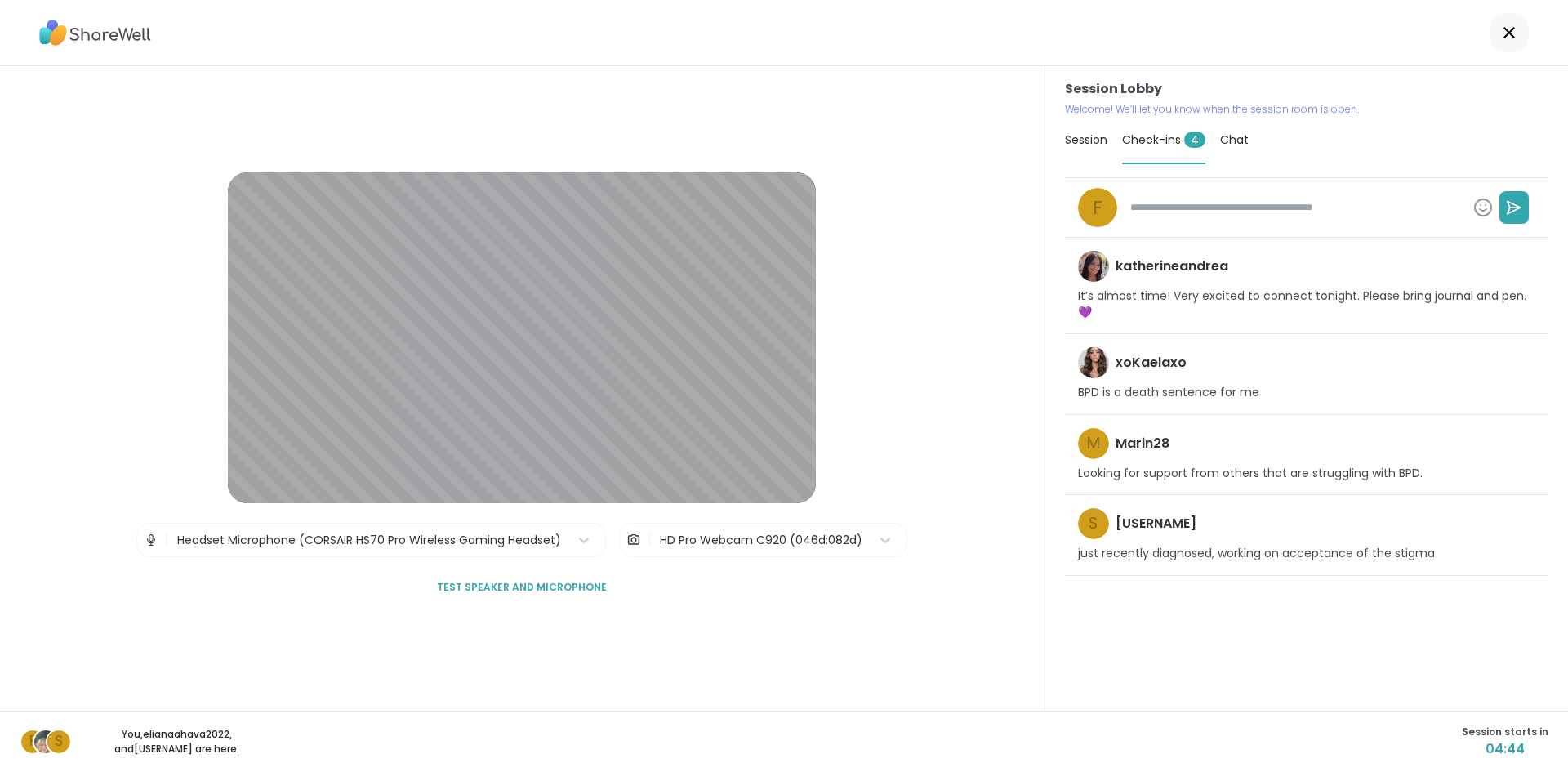 type on "*" 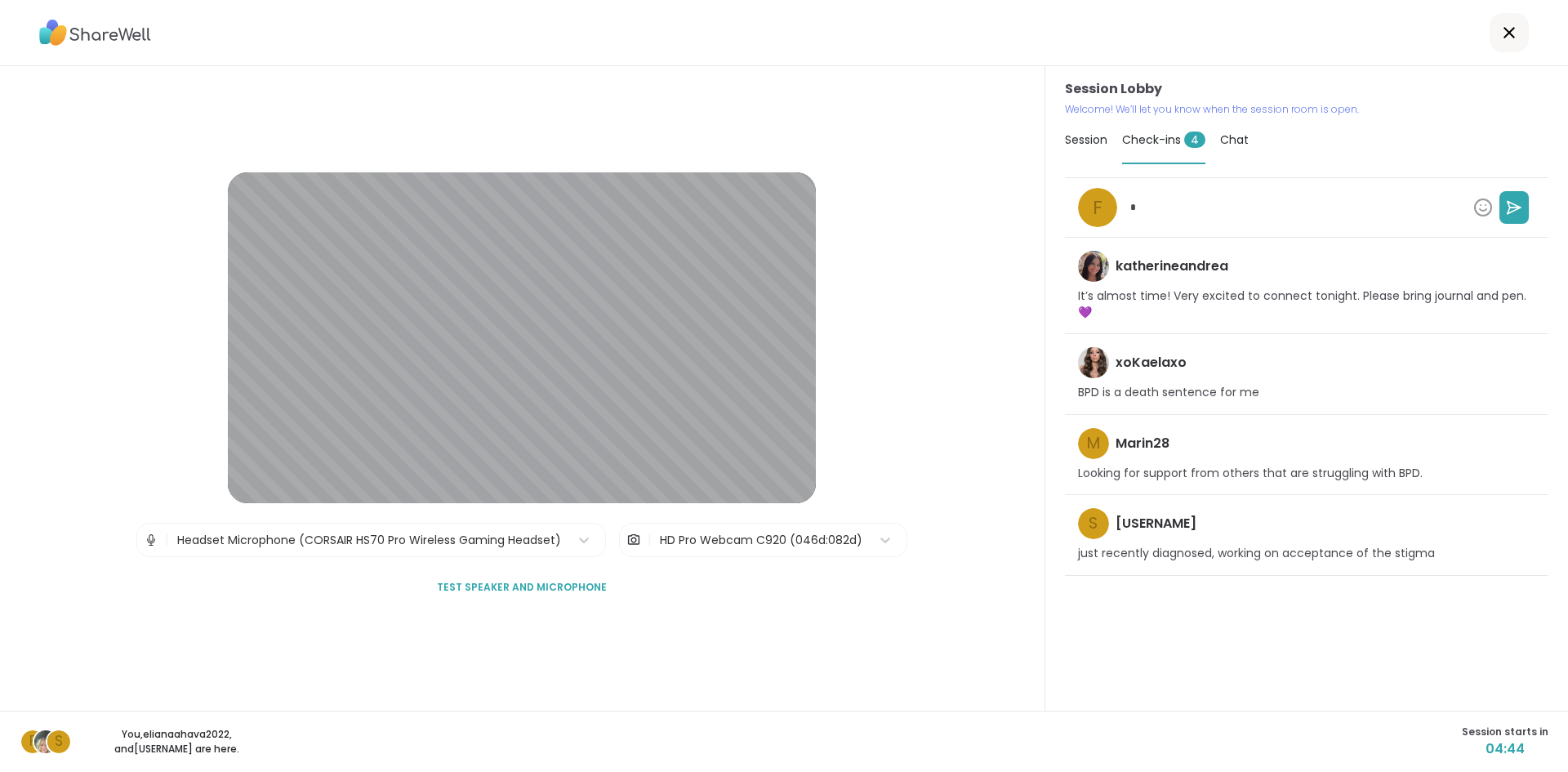 type on "*" 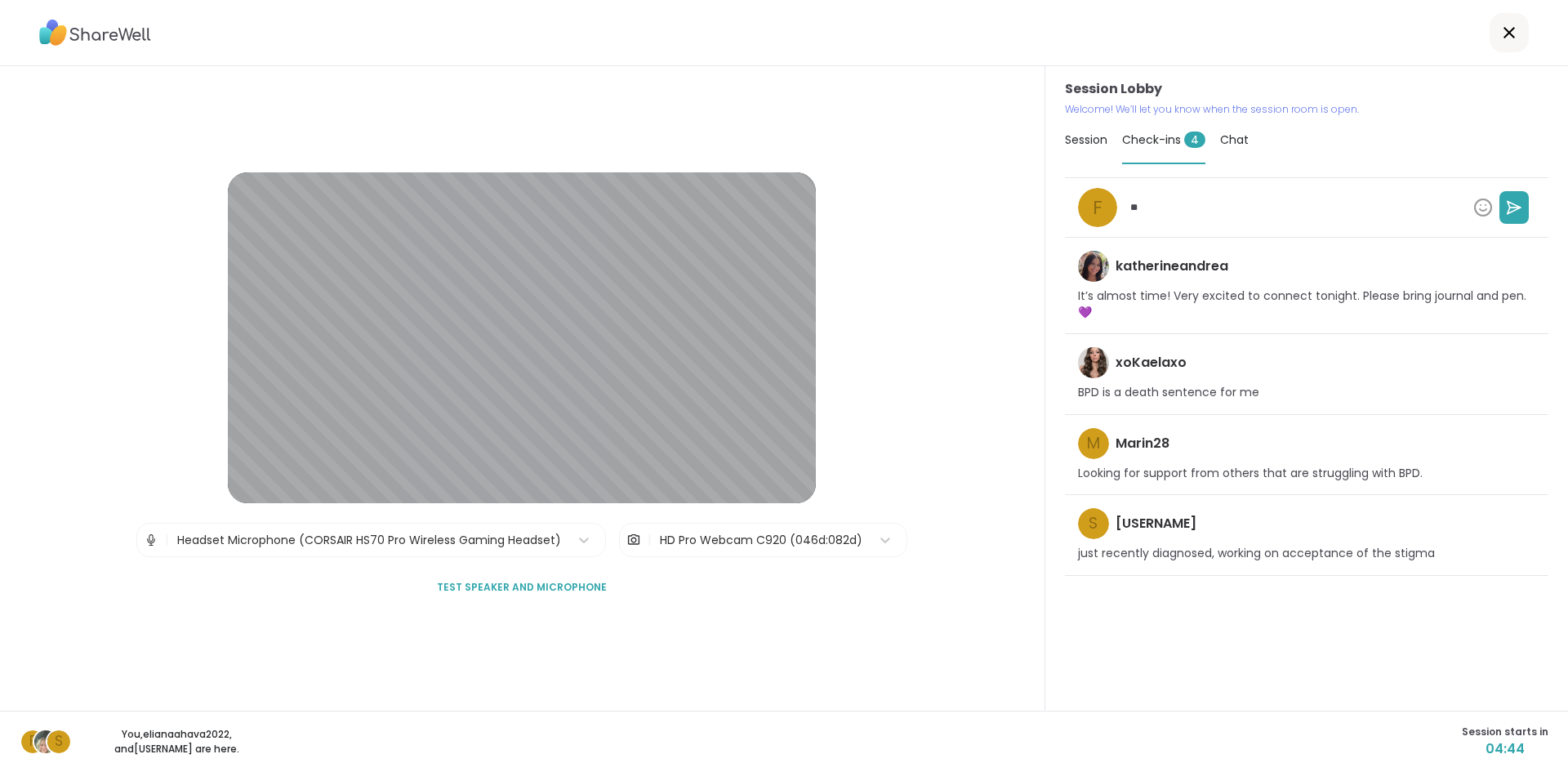 type on "*" 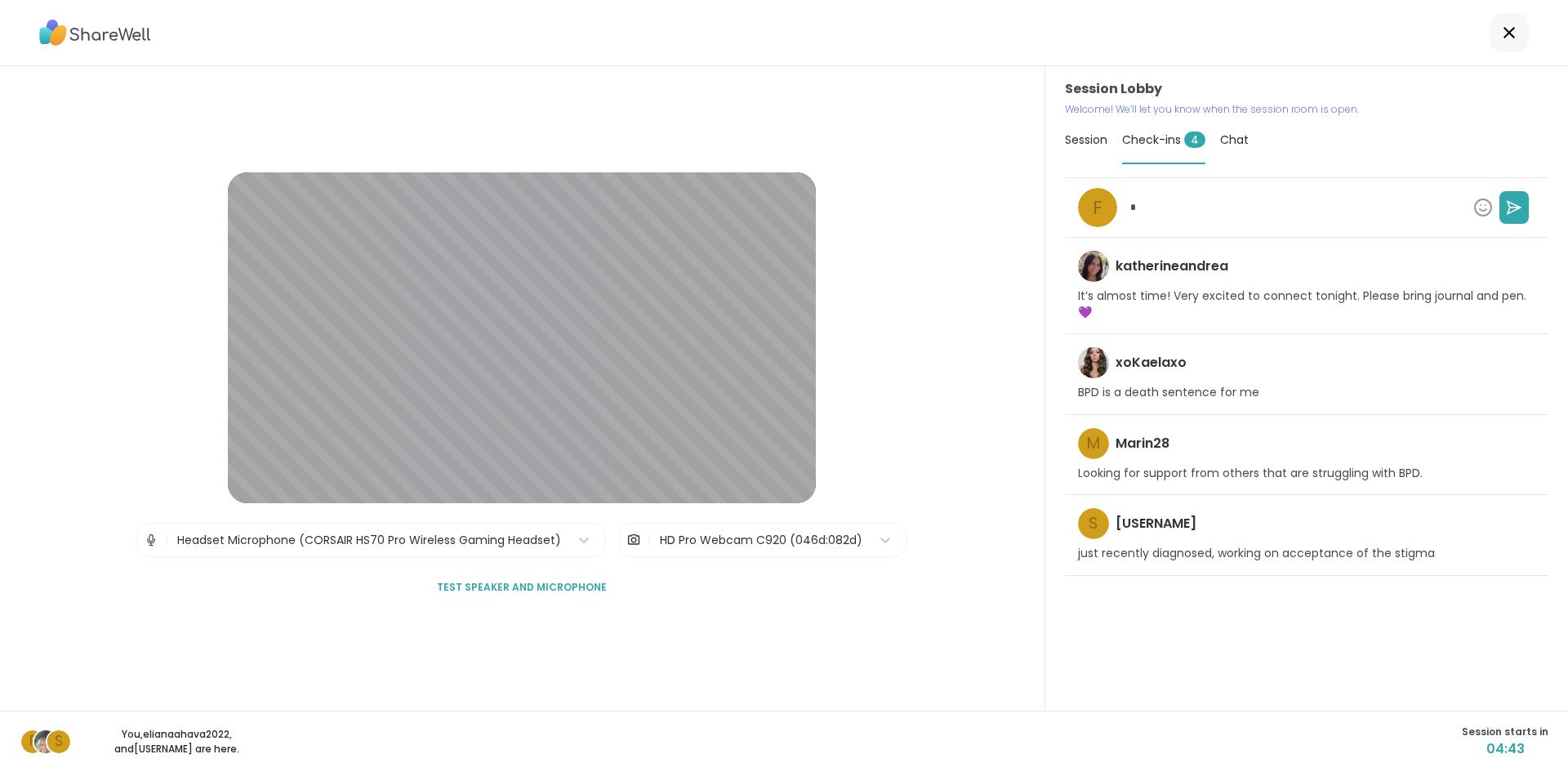 type on "*" 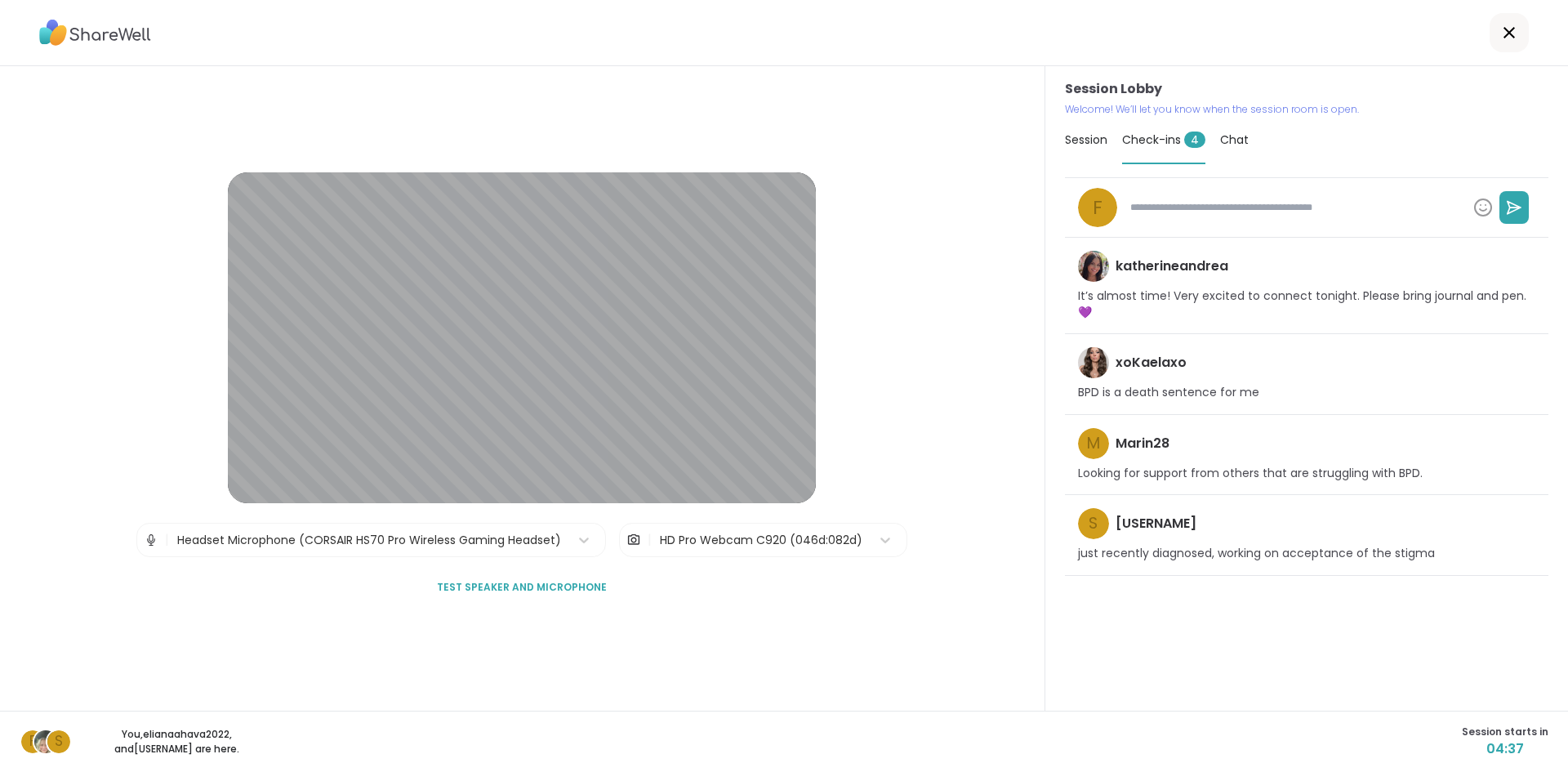 type on "*" 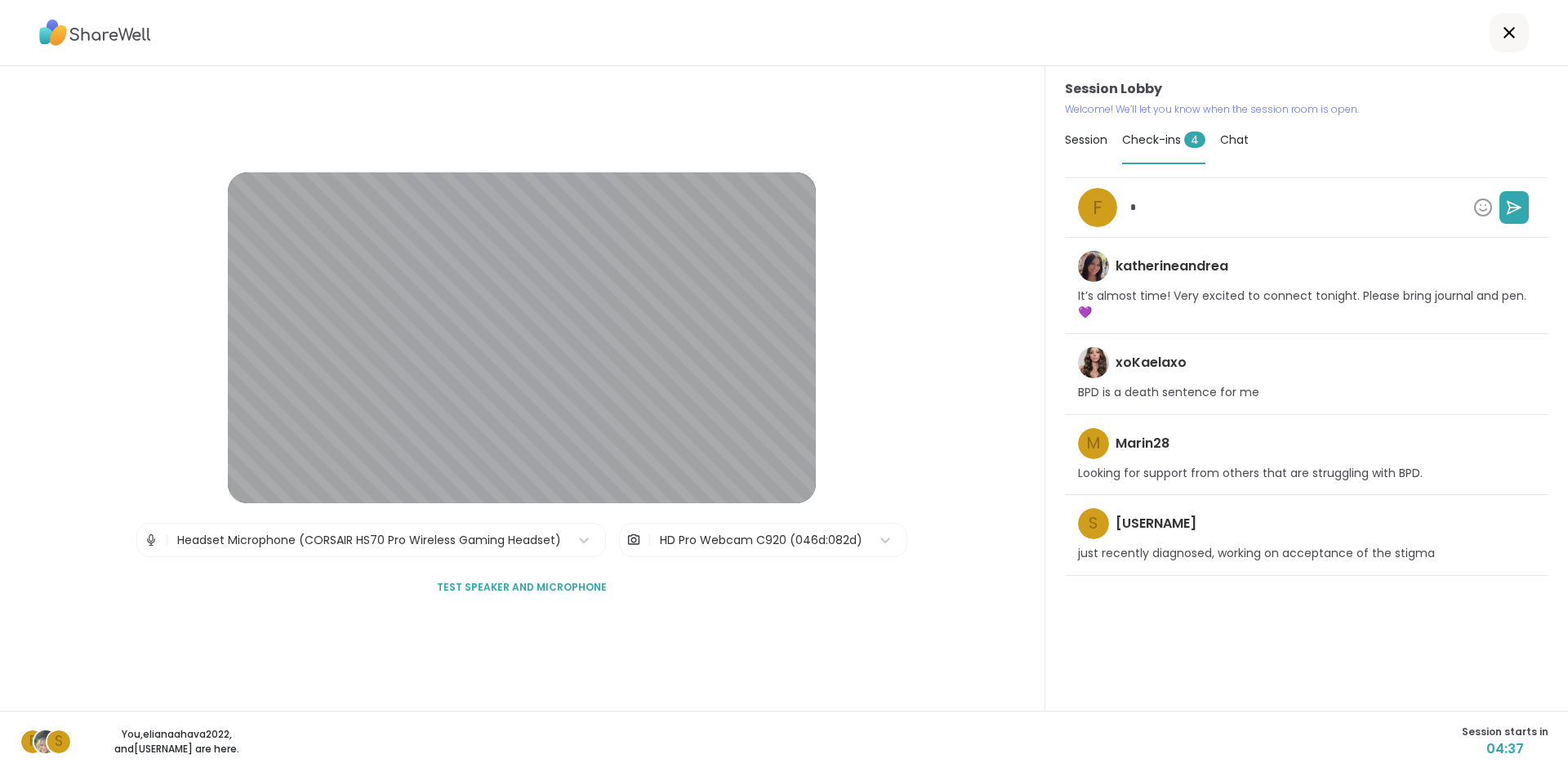 type on "**" 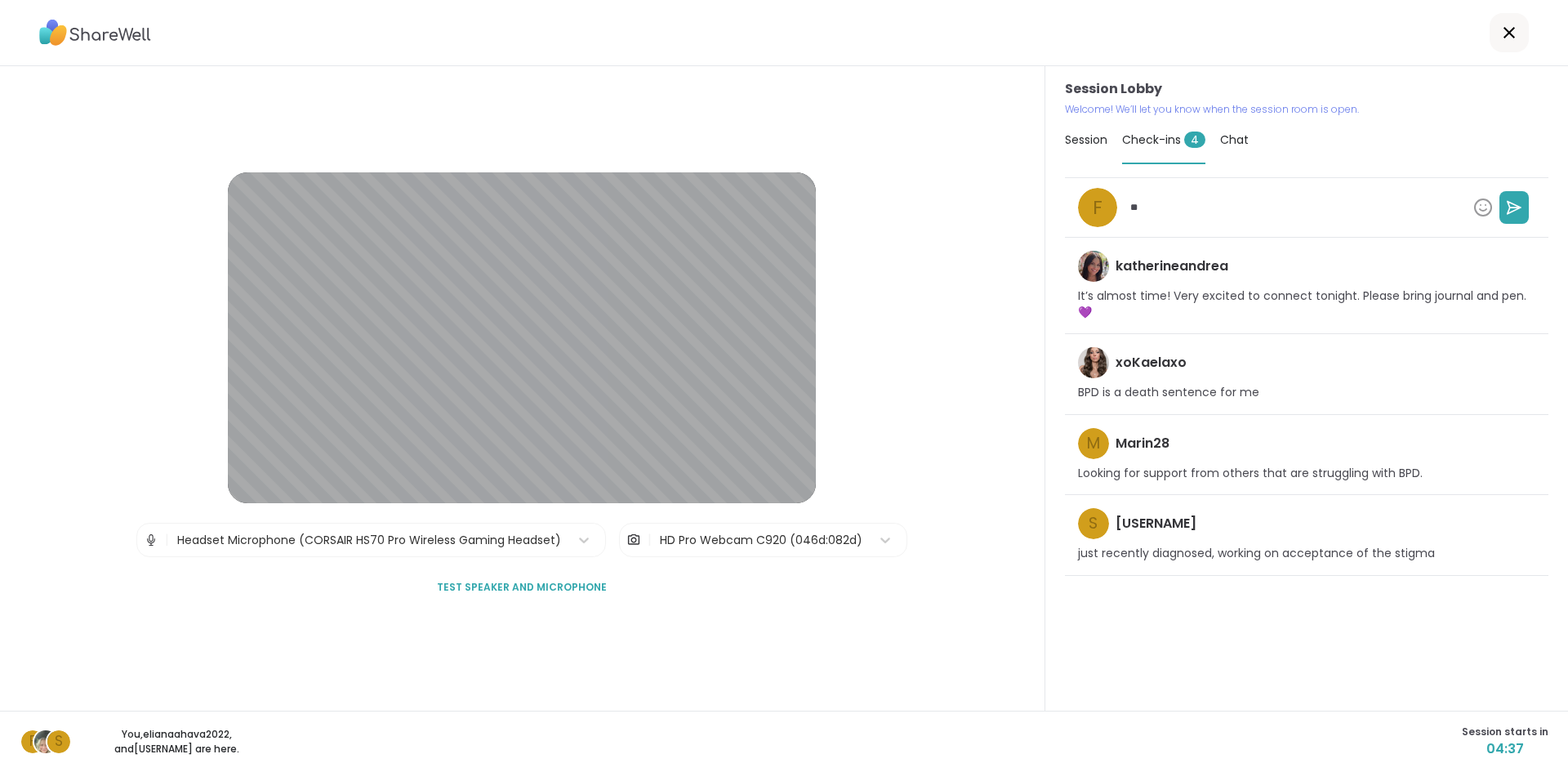 type on "*" 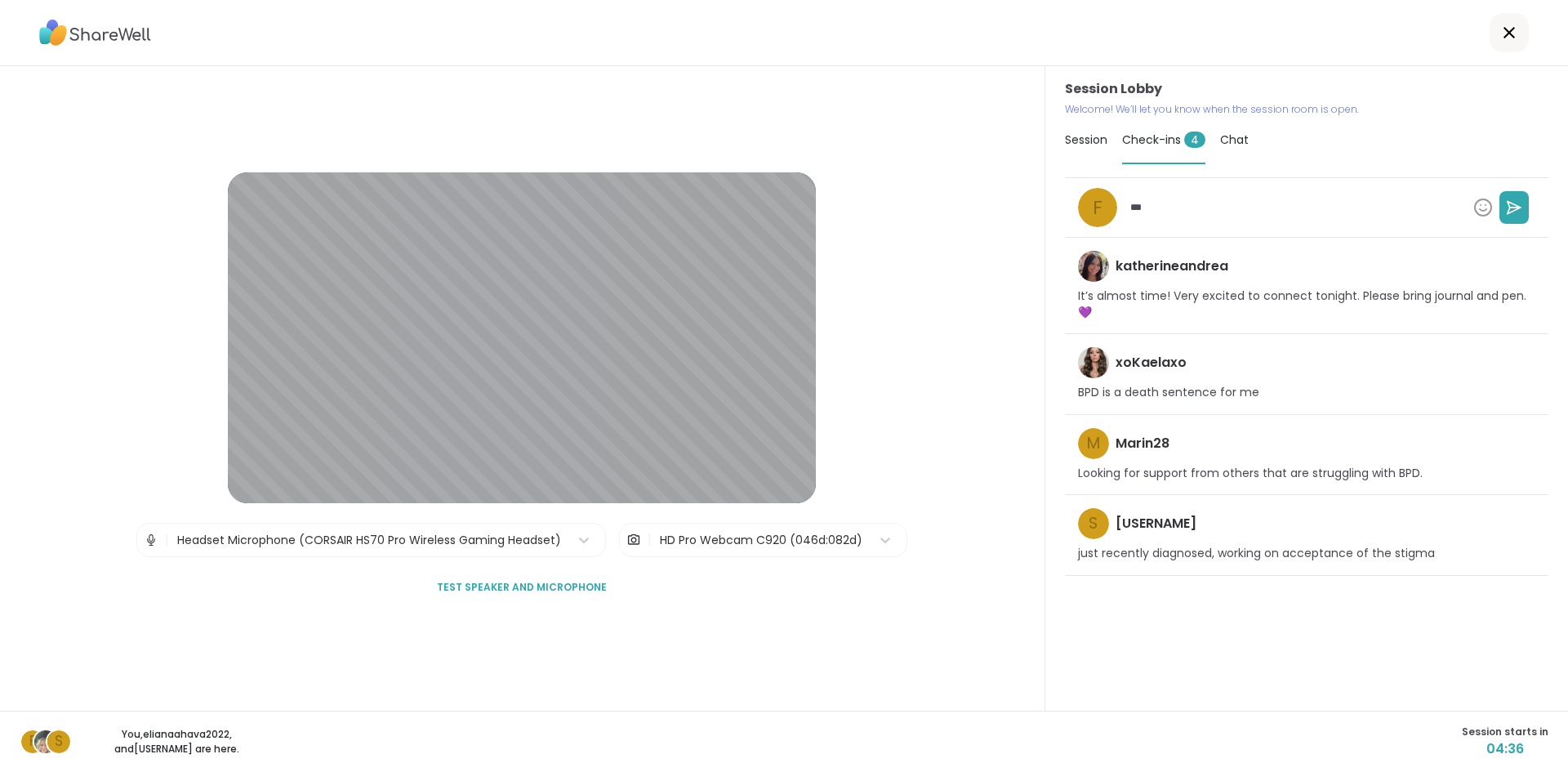 type on "*" 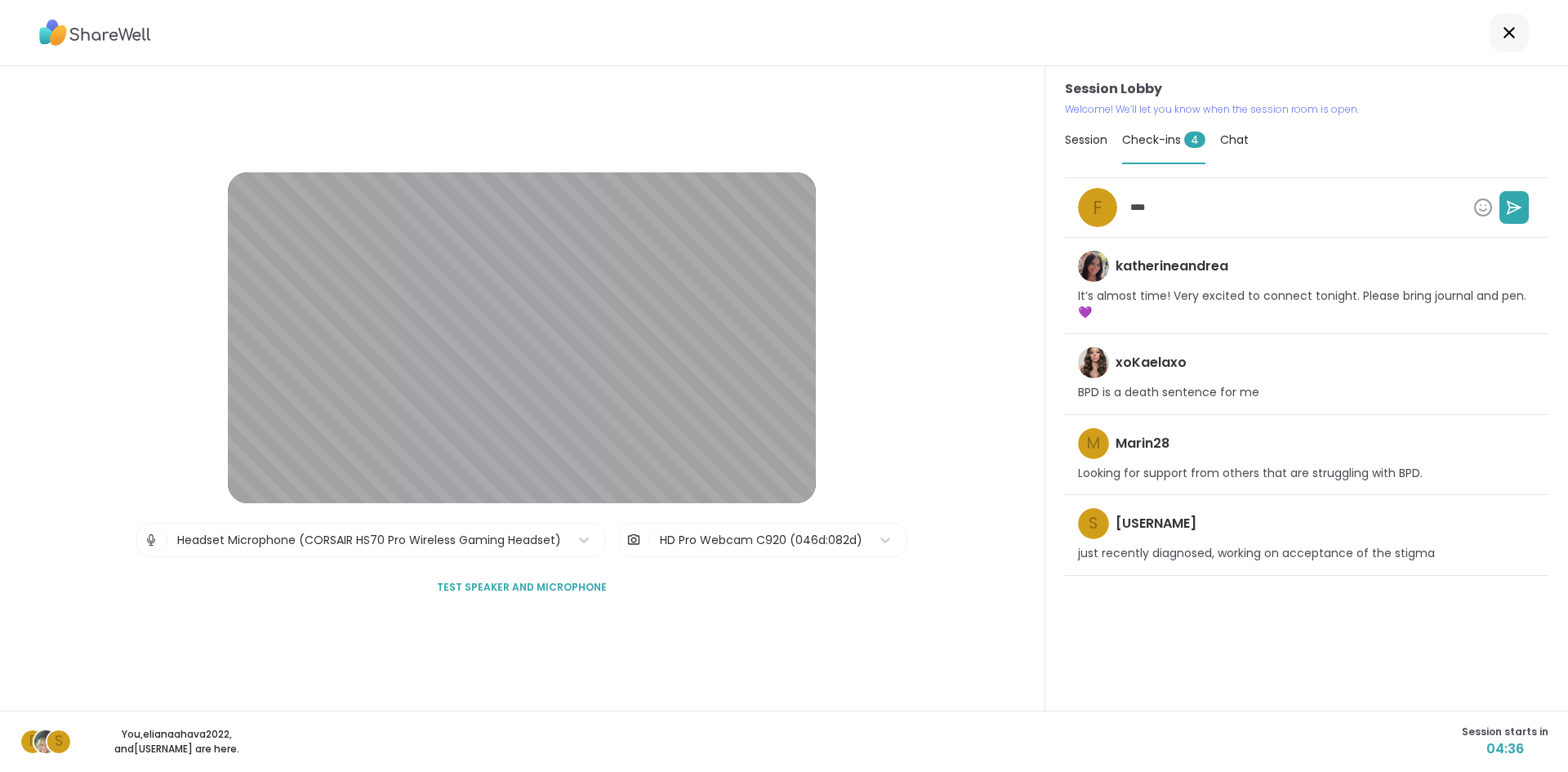 type on "*" 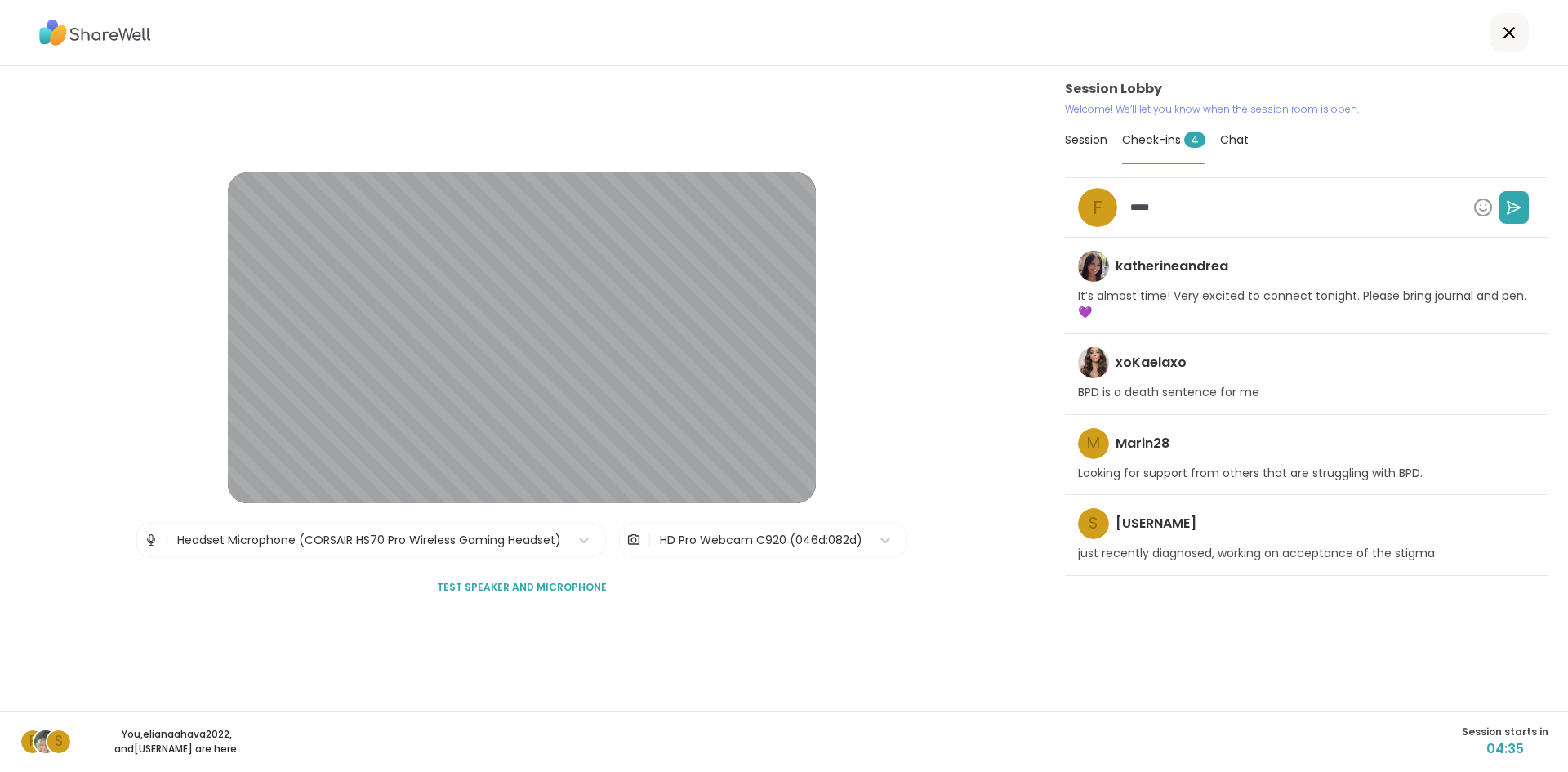 type on "*" 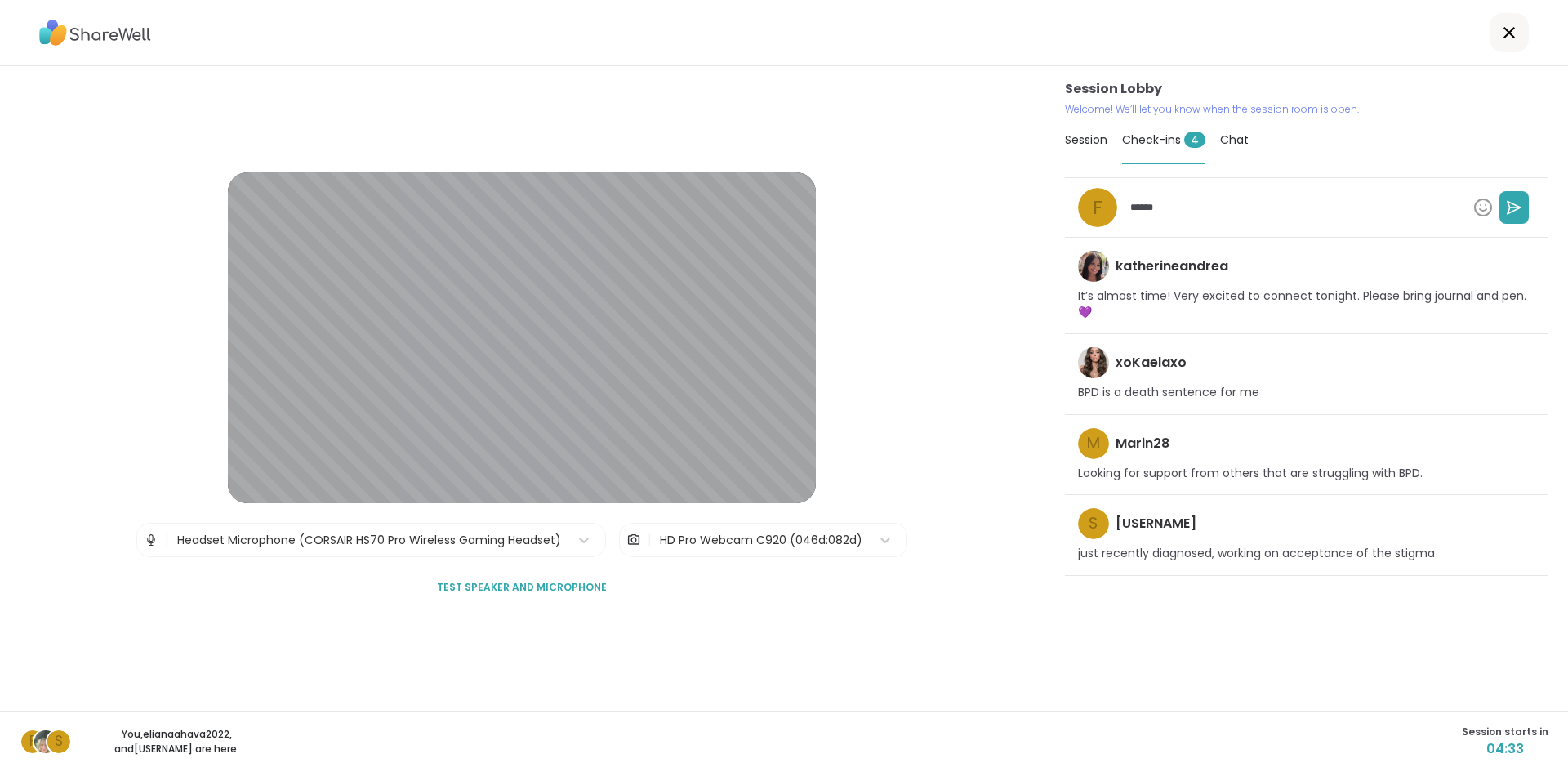 type on "*" 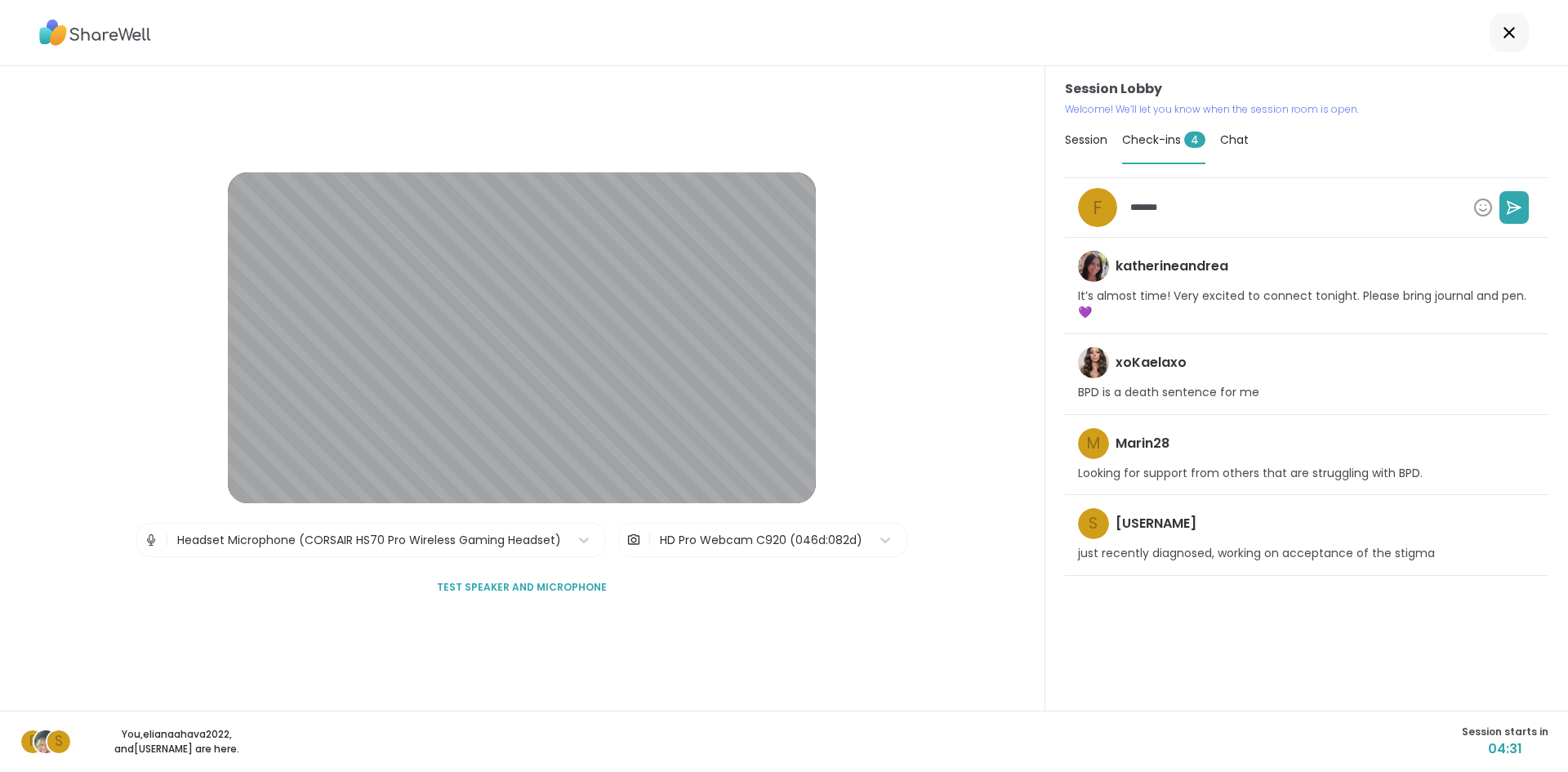 type on "*" 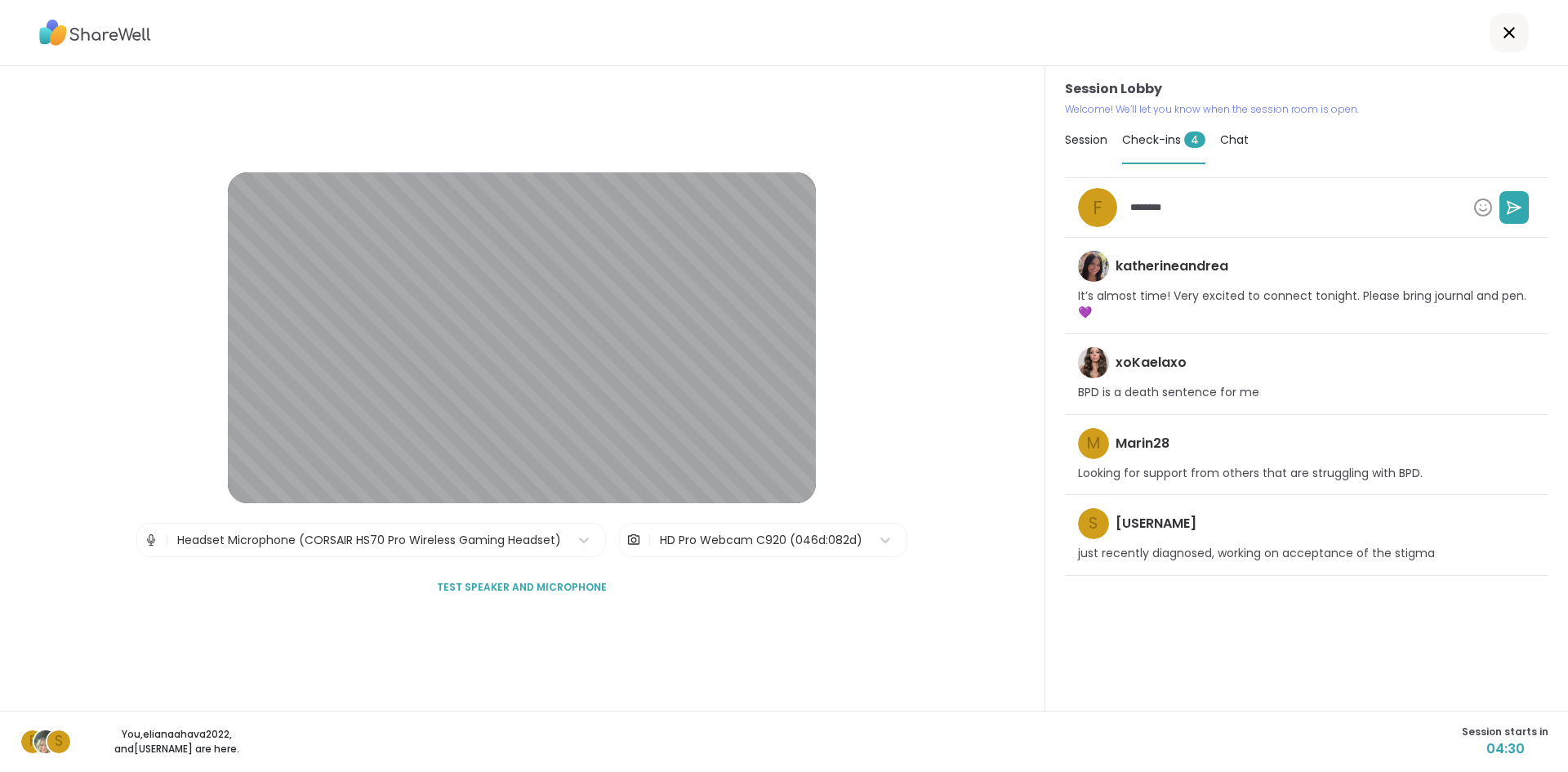 type on "*" 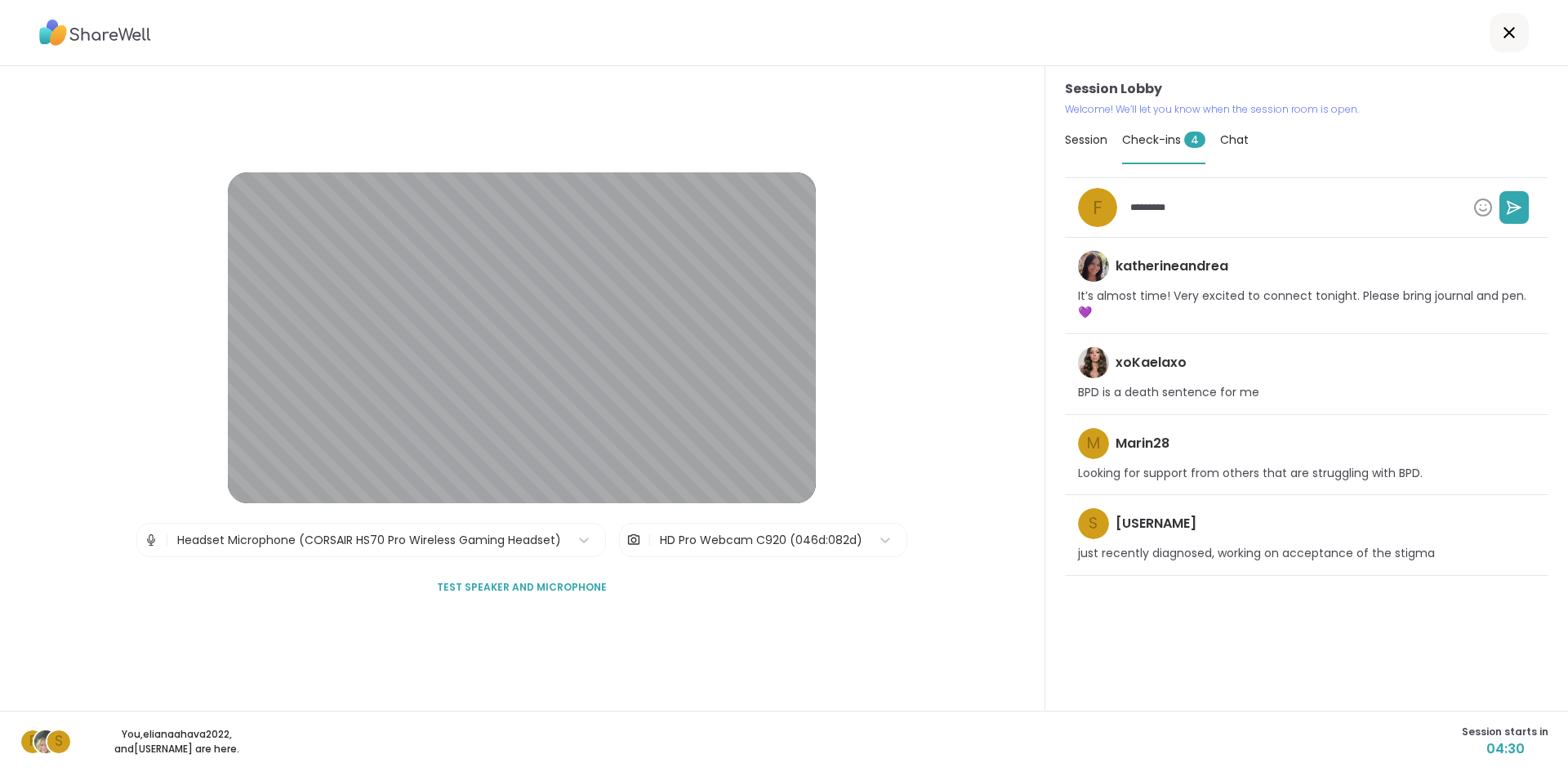 type on "**********" 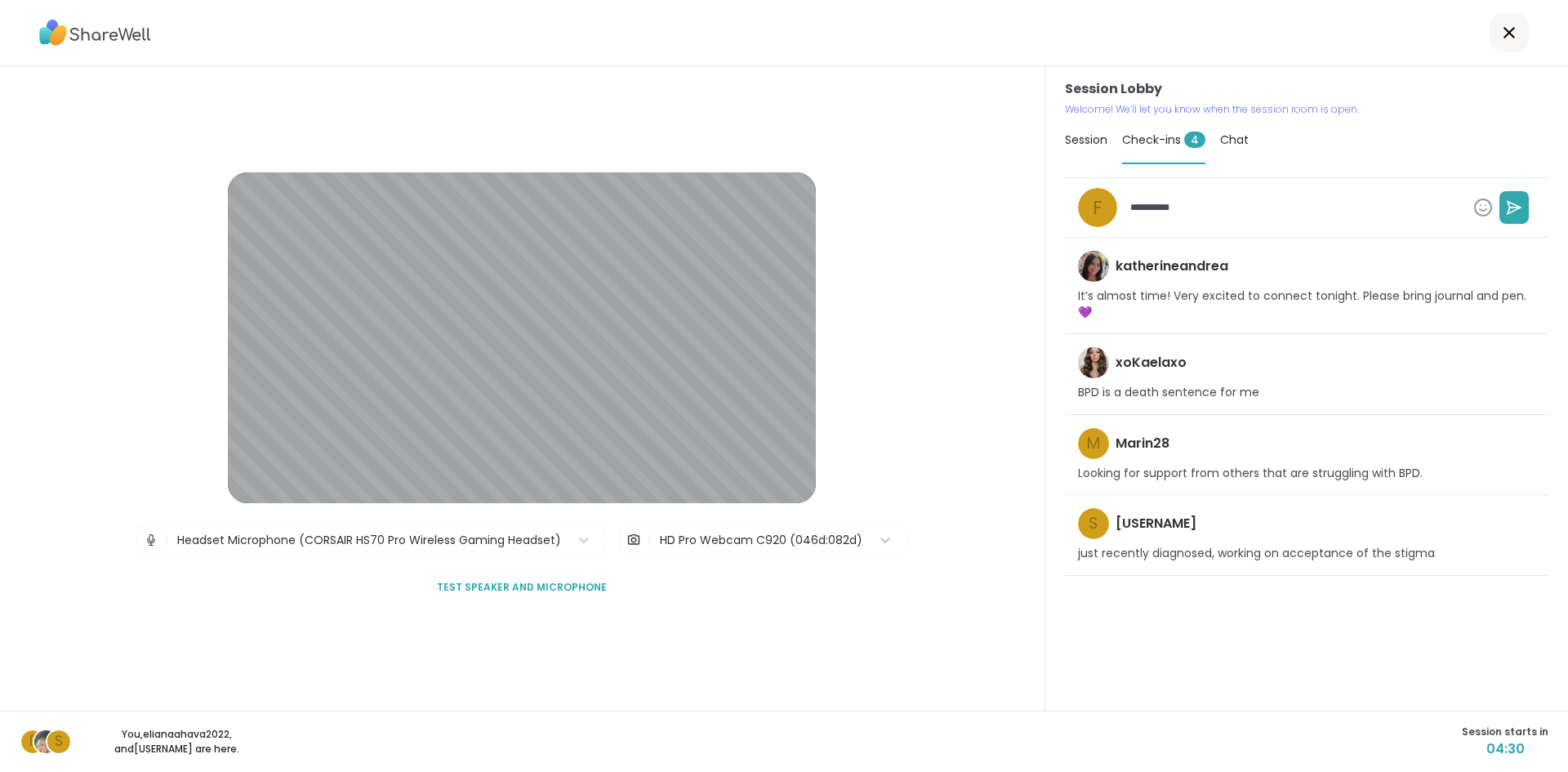 type on "*" 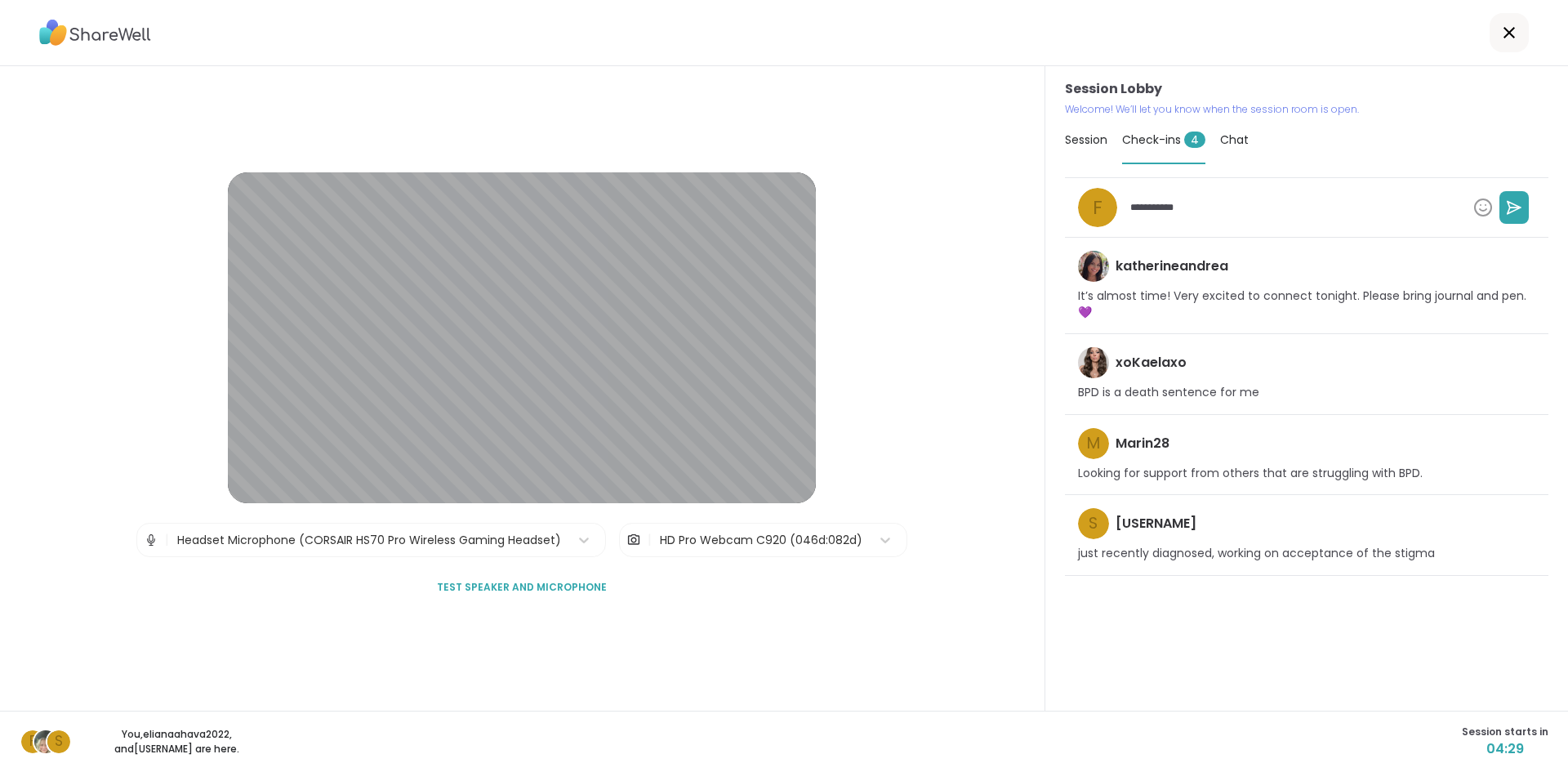 type on "*" 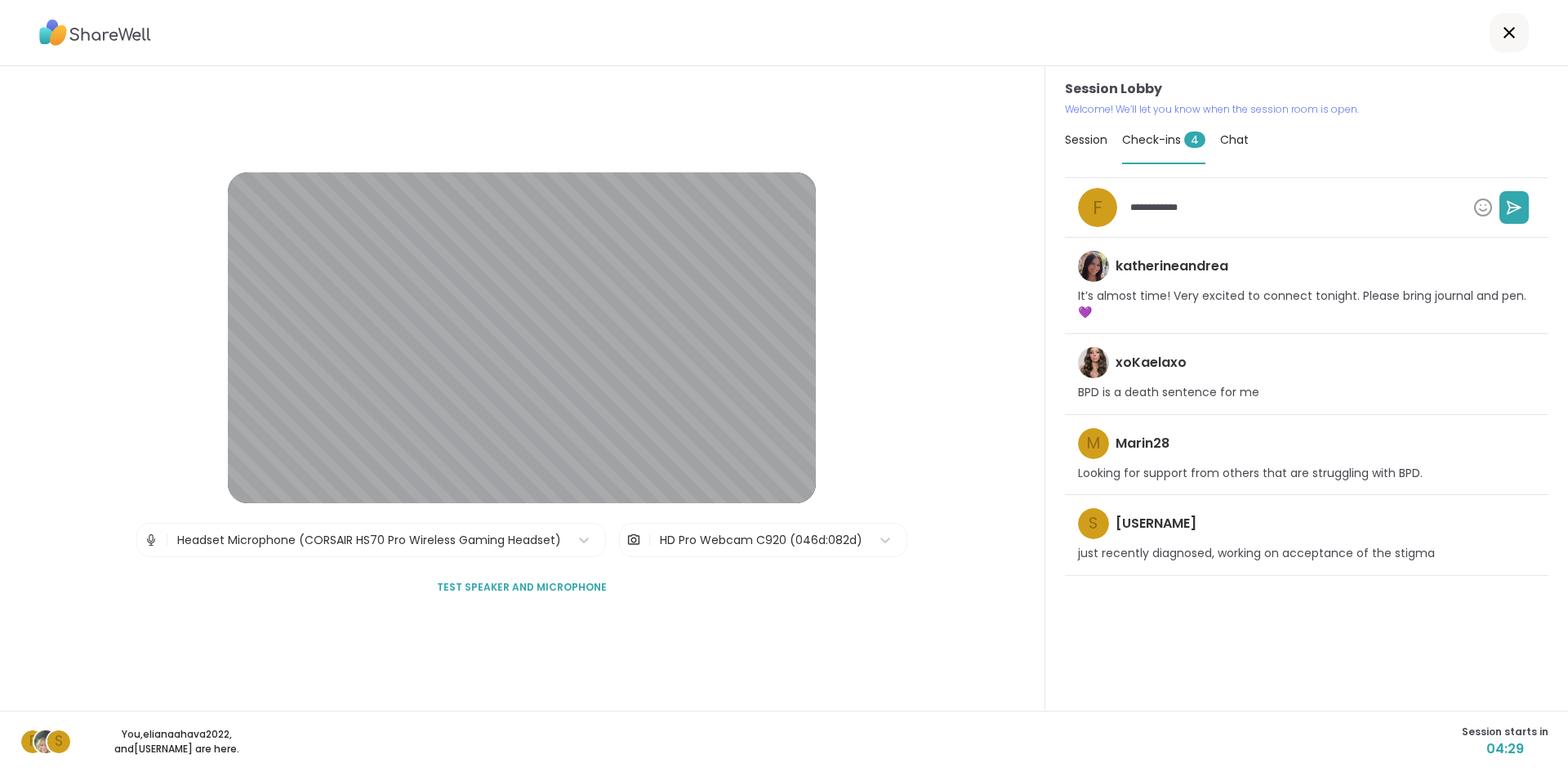 type on "*" 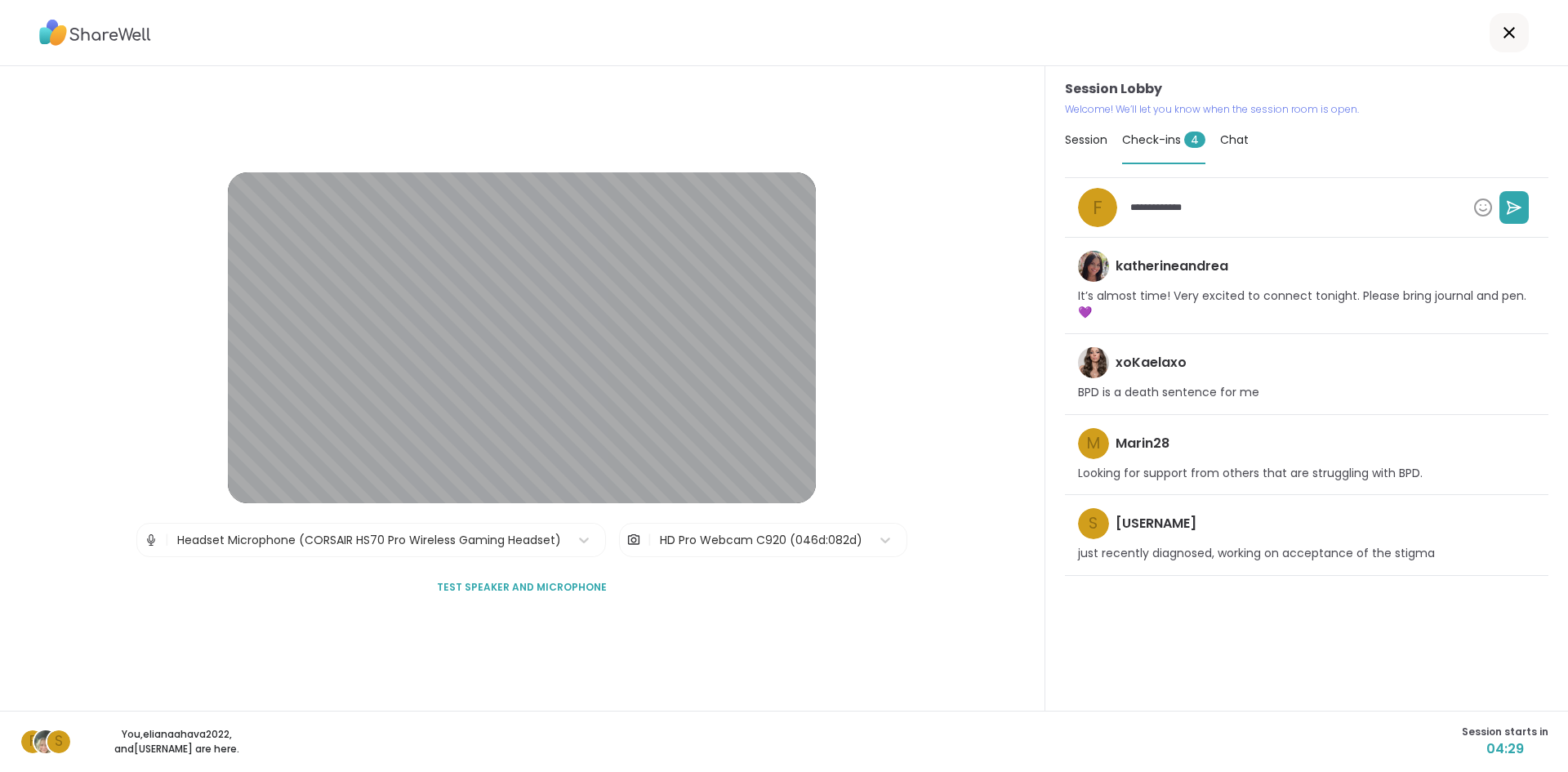 type on "**********" 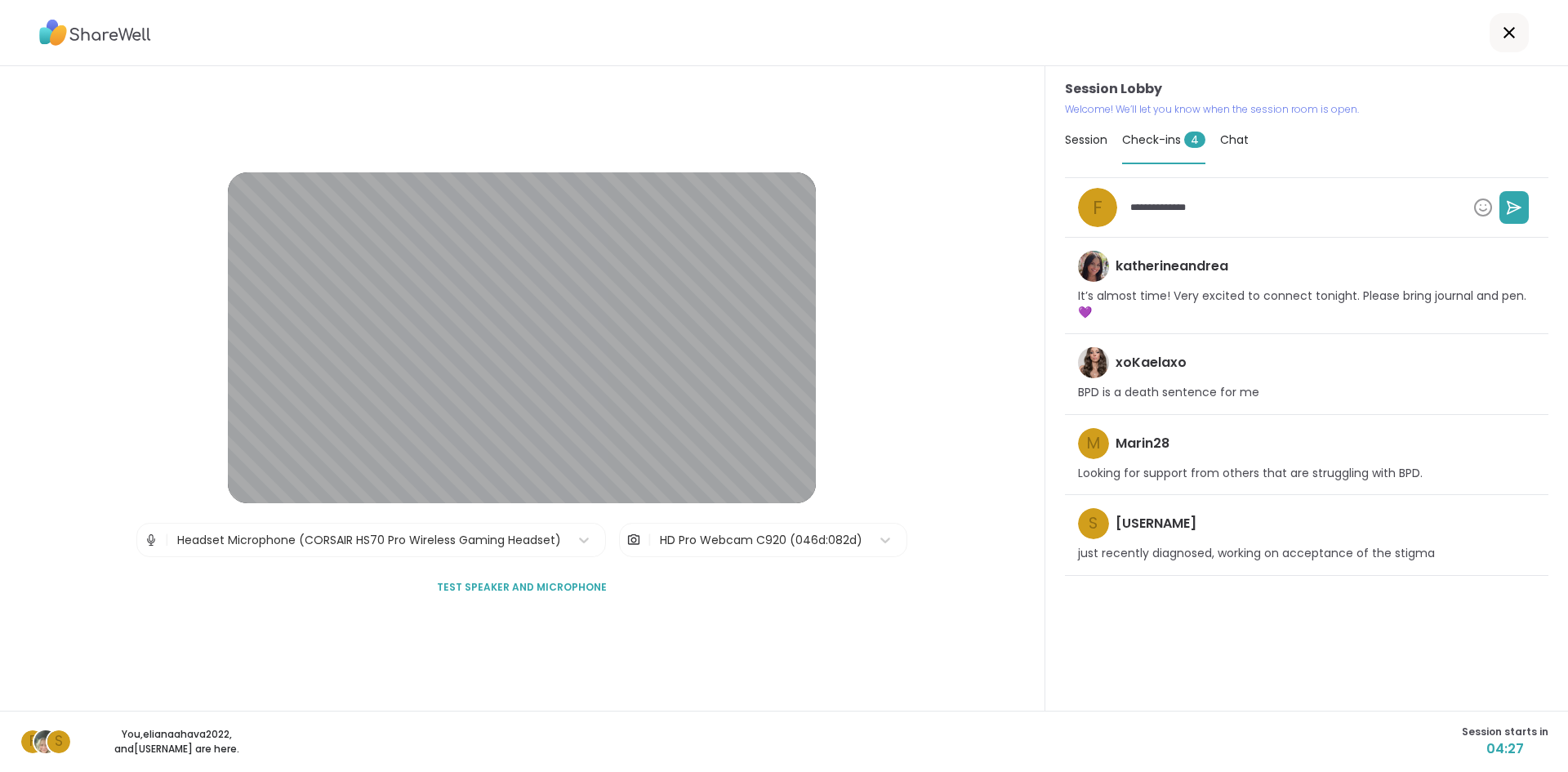 type on "*" 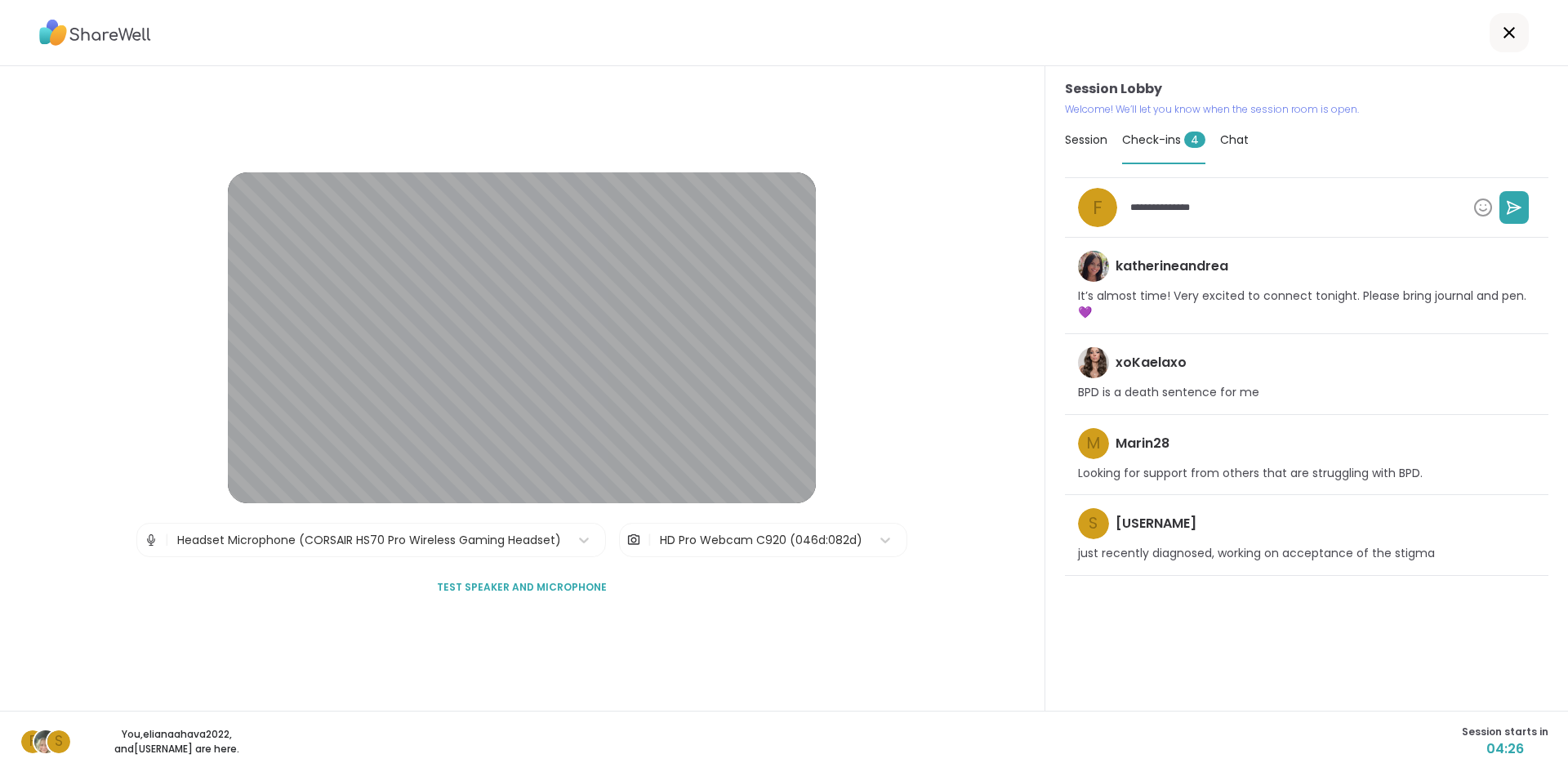 type on "*" 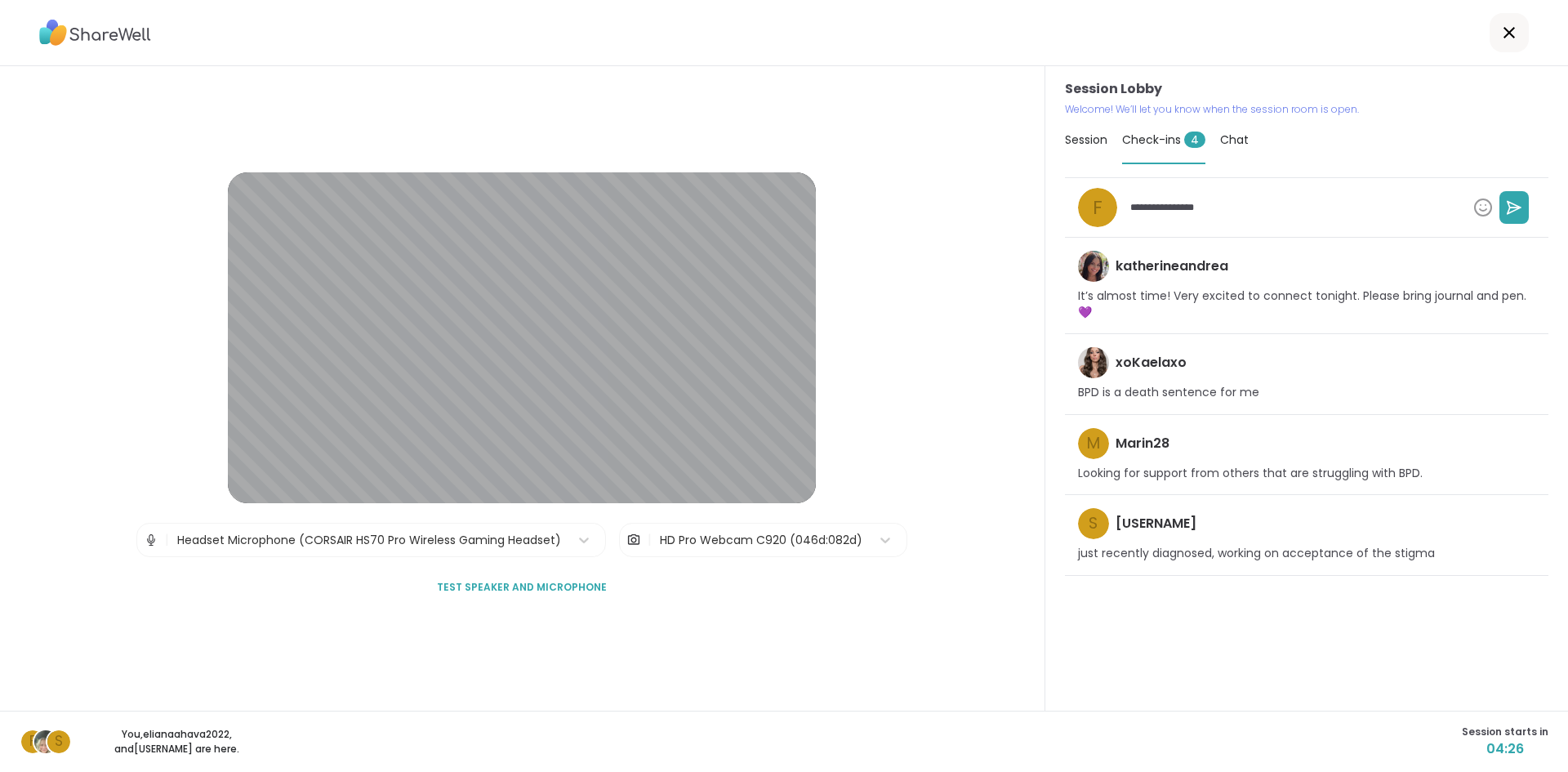 type on "*" 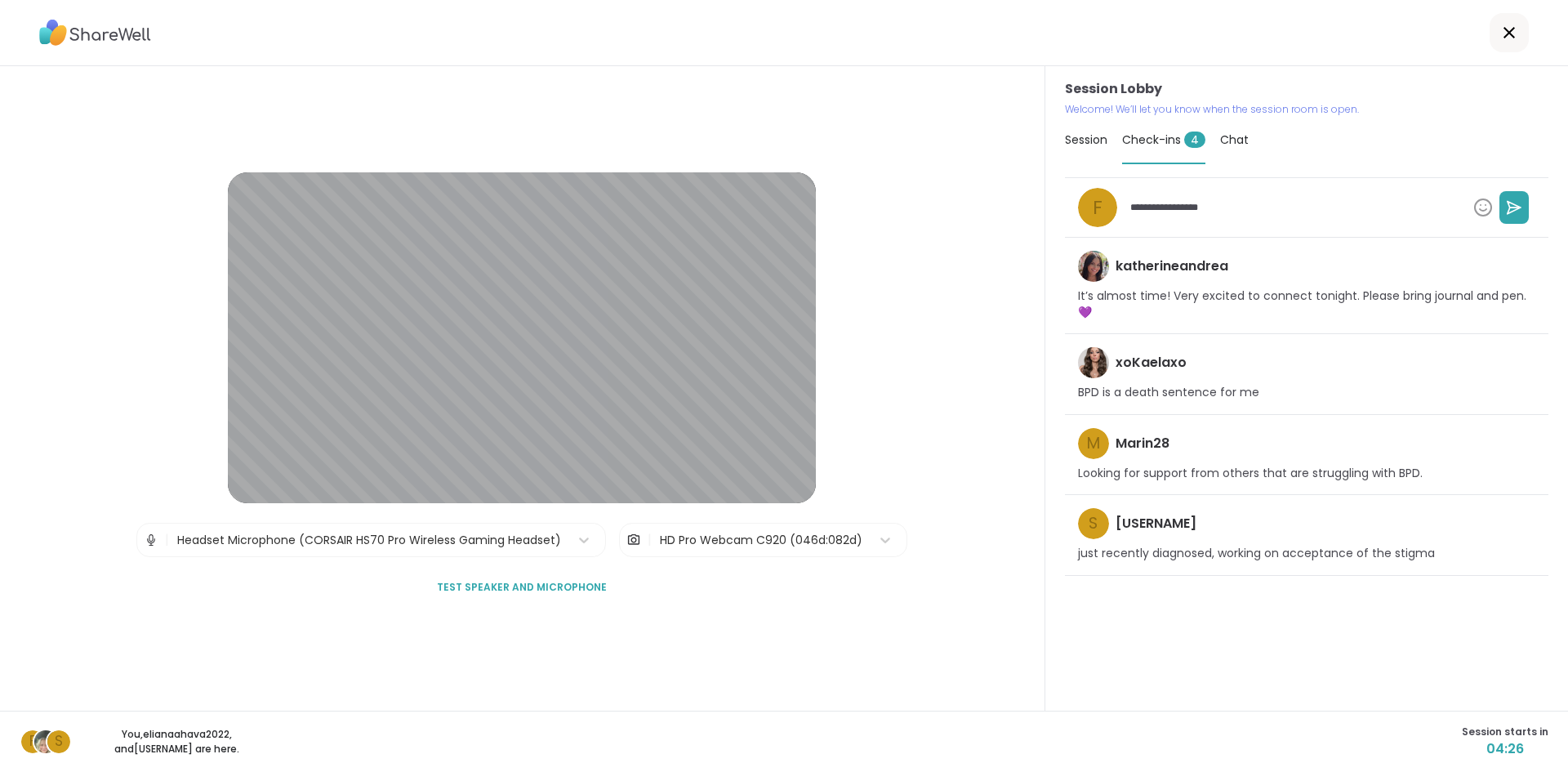 type on "*" 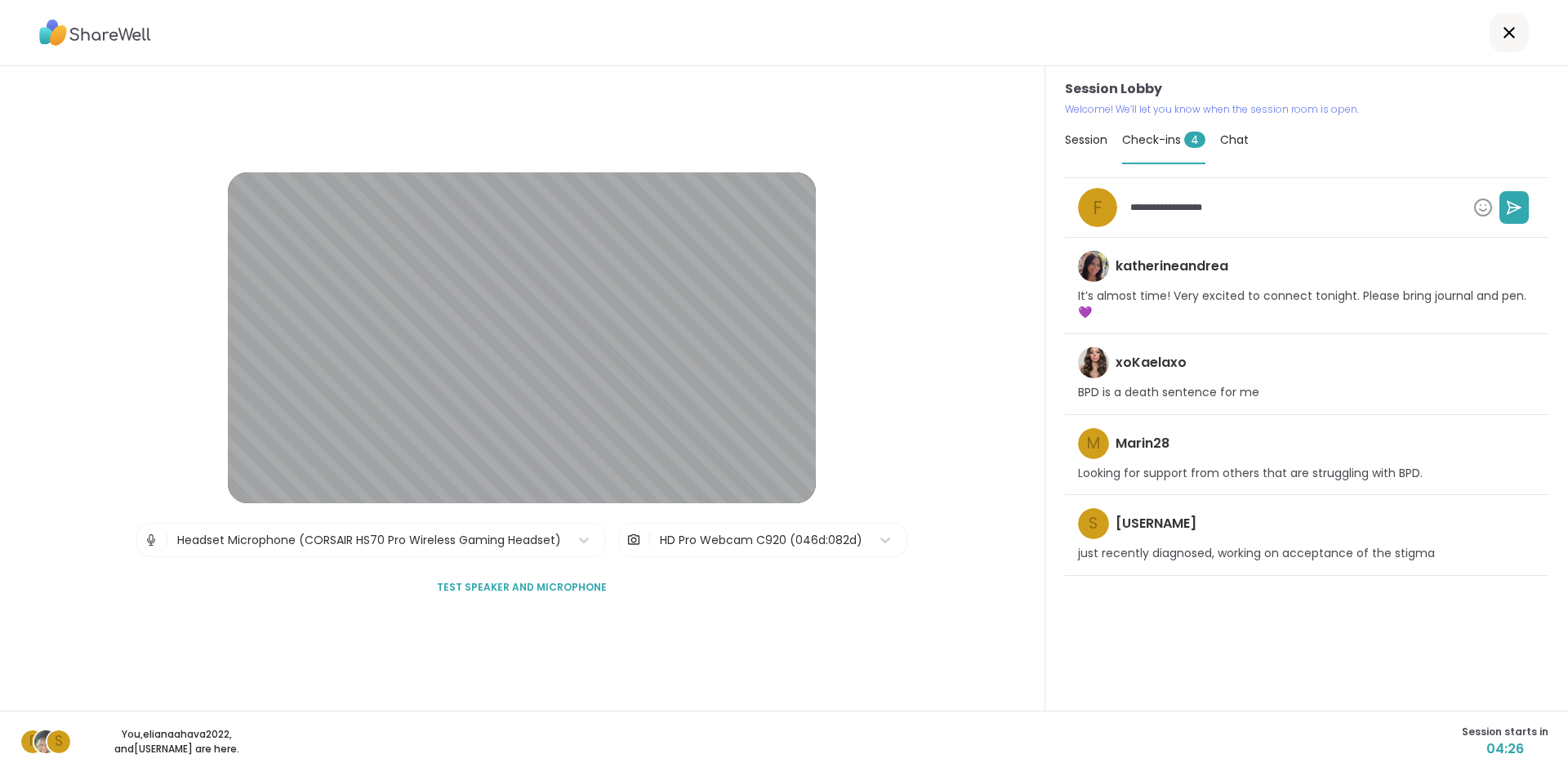 type on "**********" 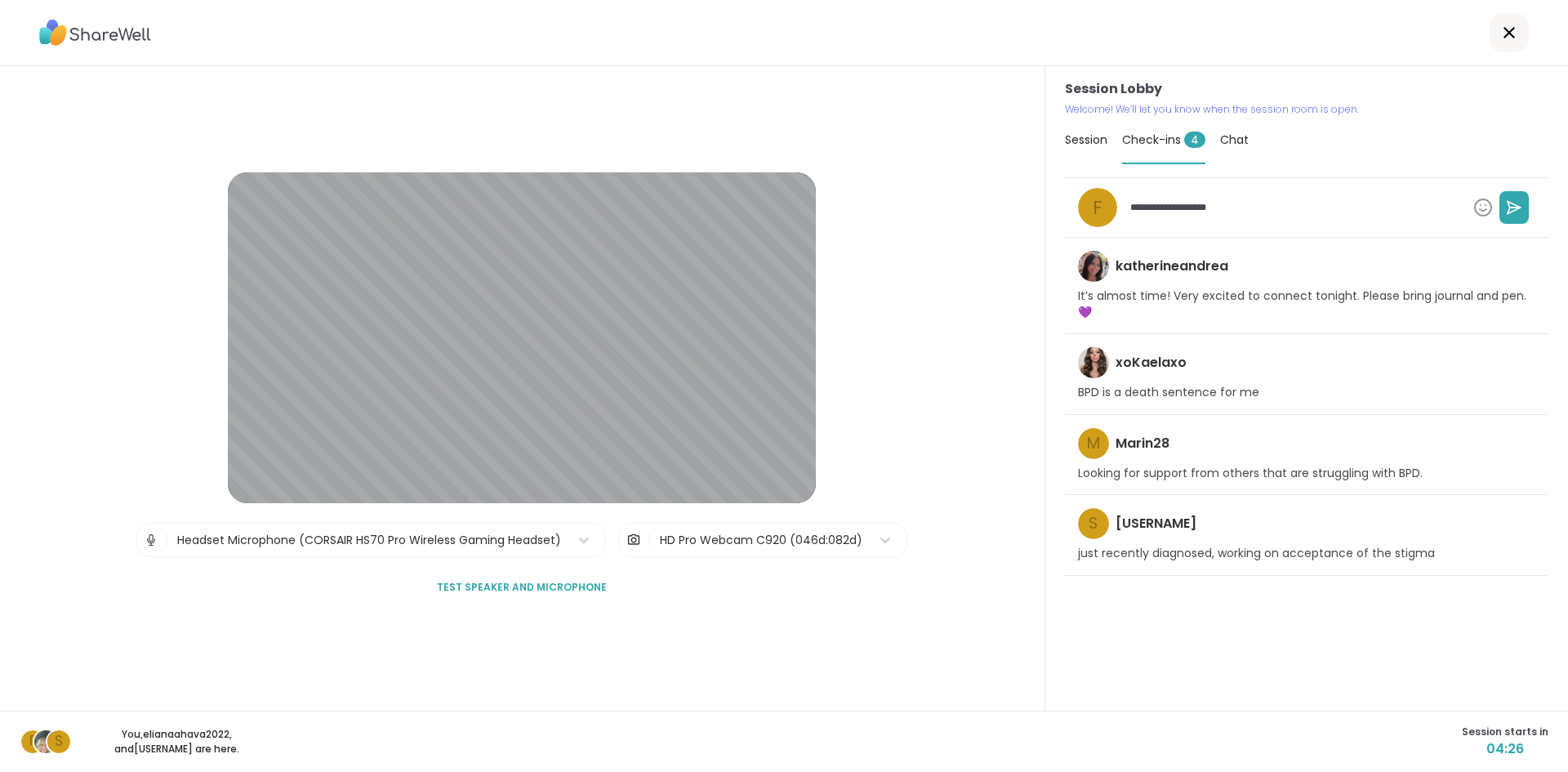 type on "*" 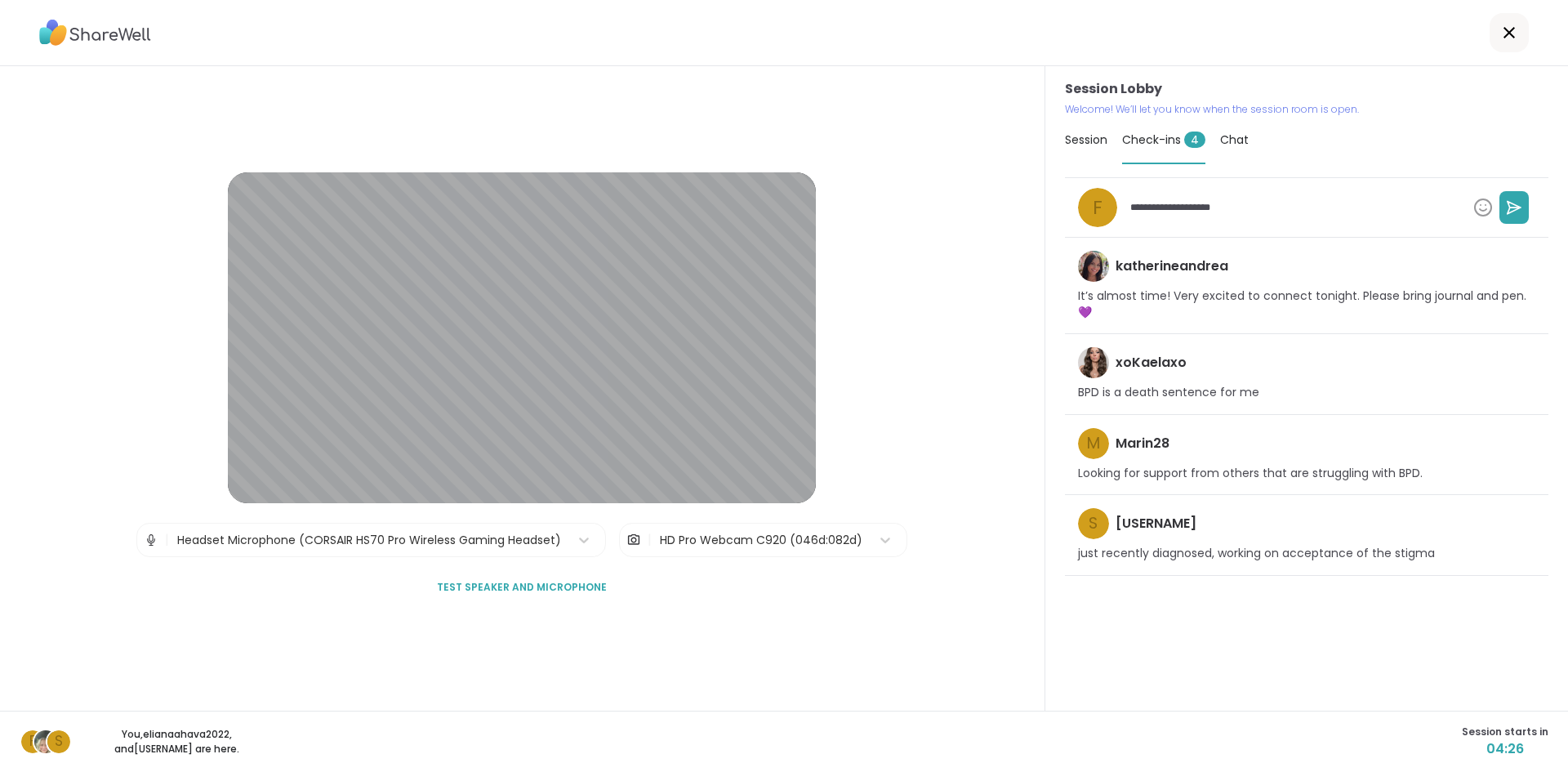 type on "*" 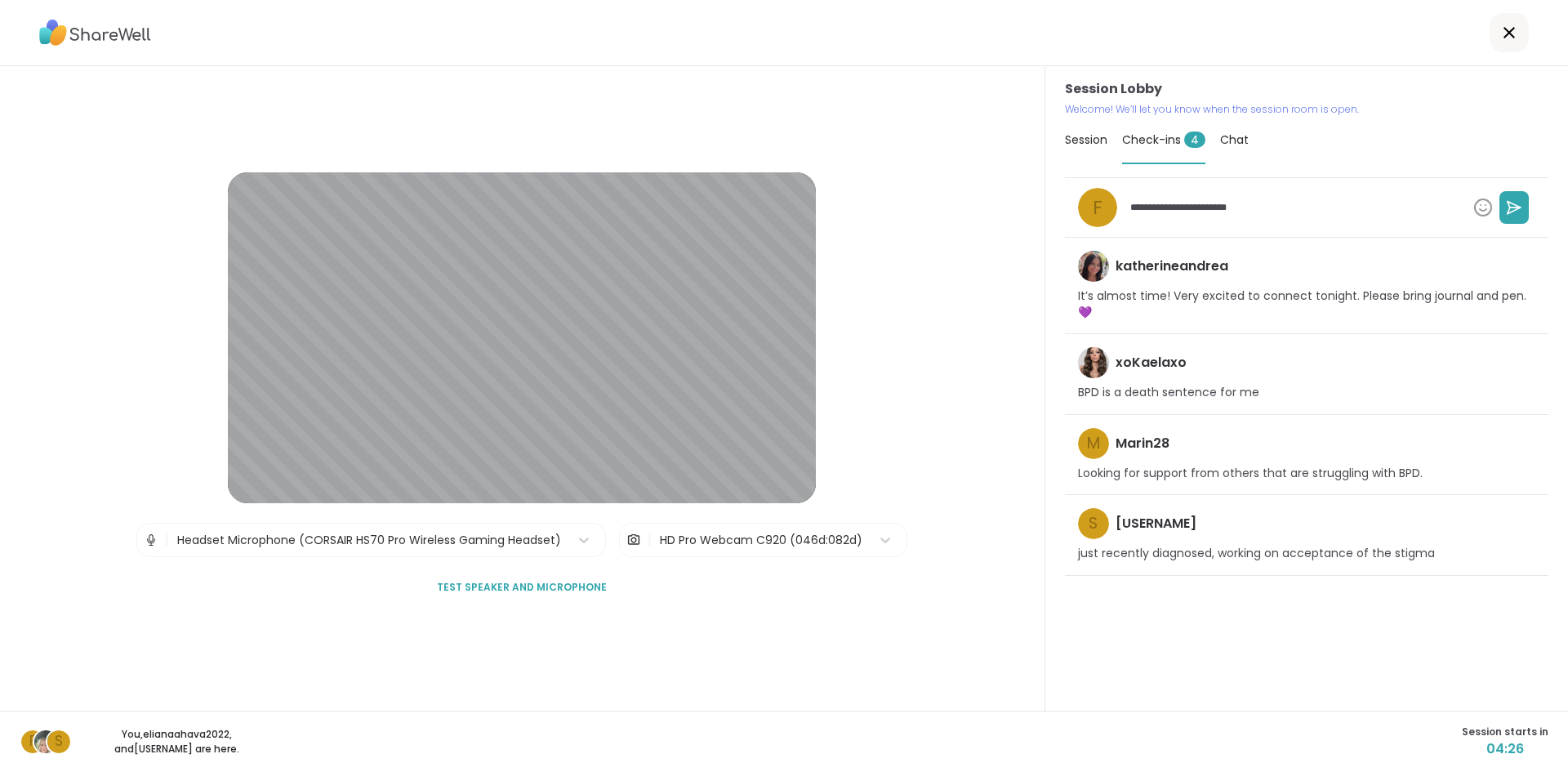 type on "**********" 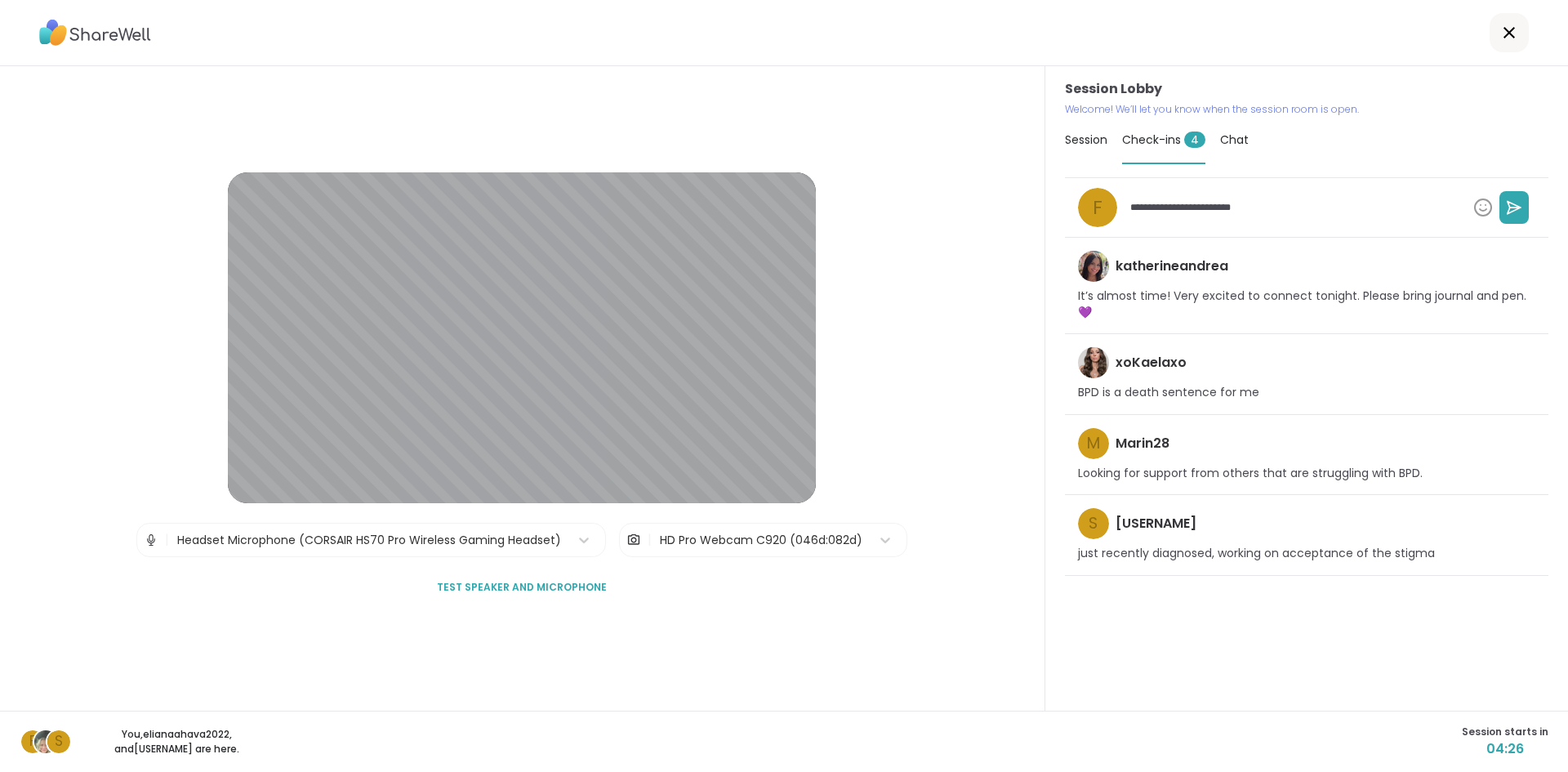 type on "*" 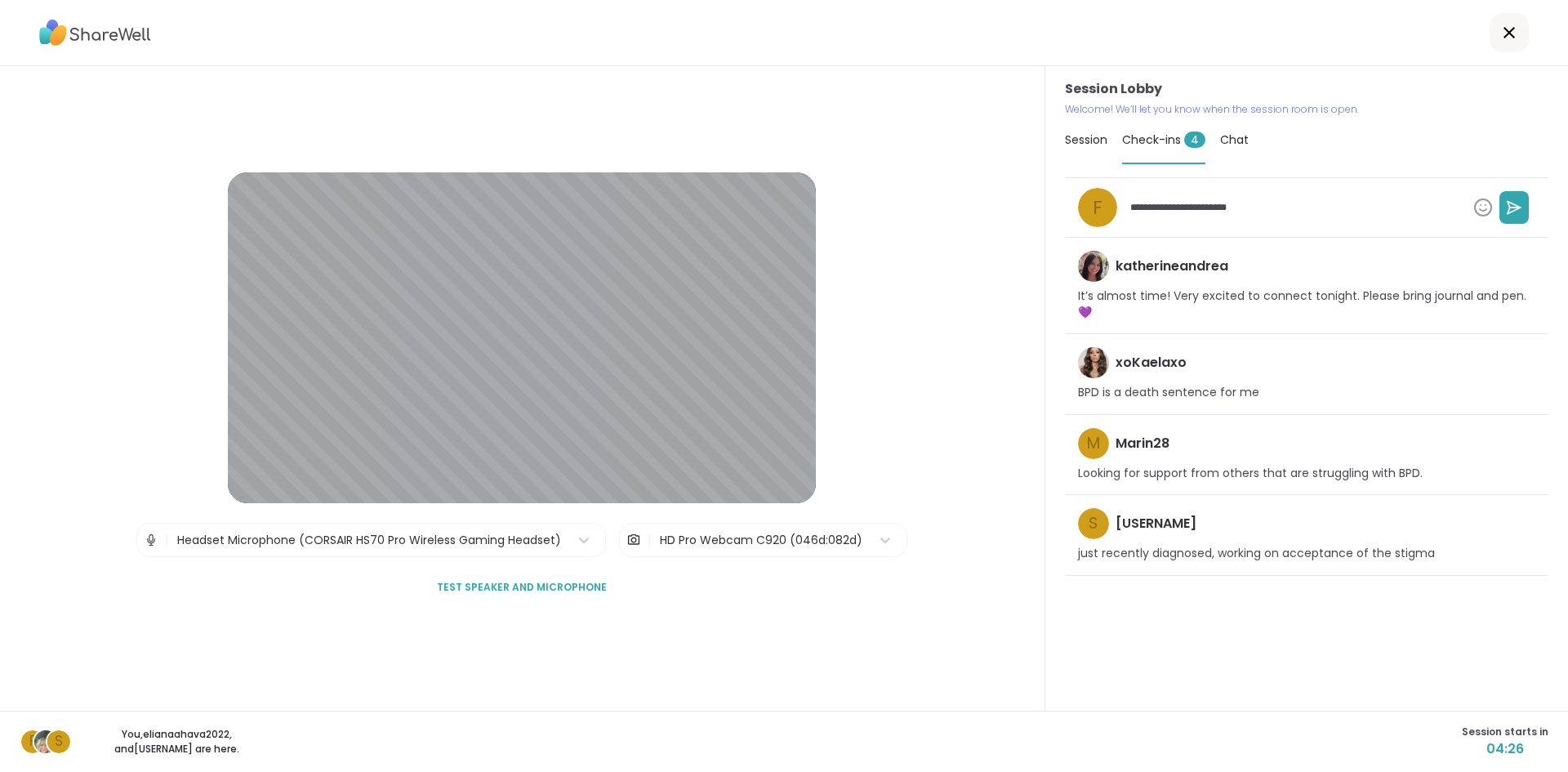 type on "**********" 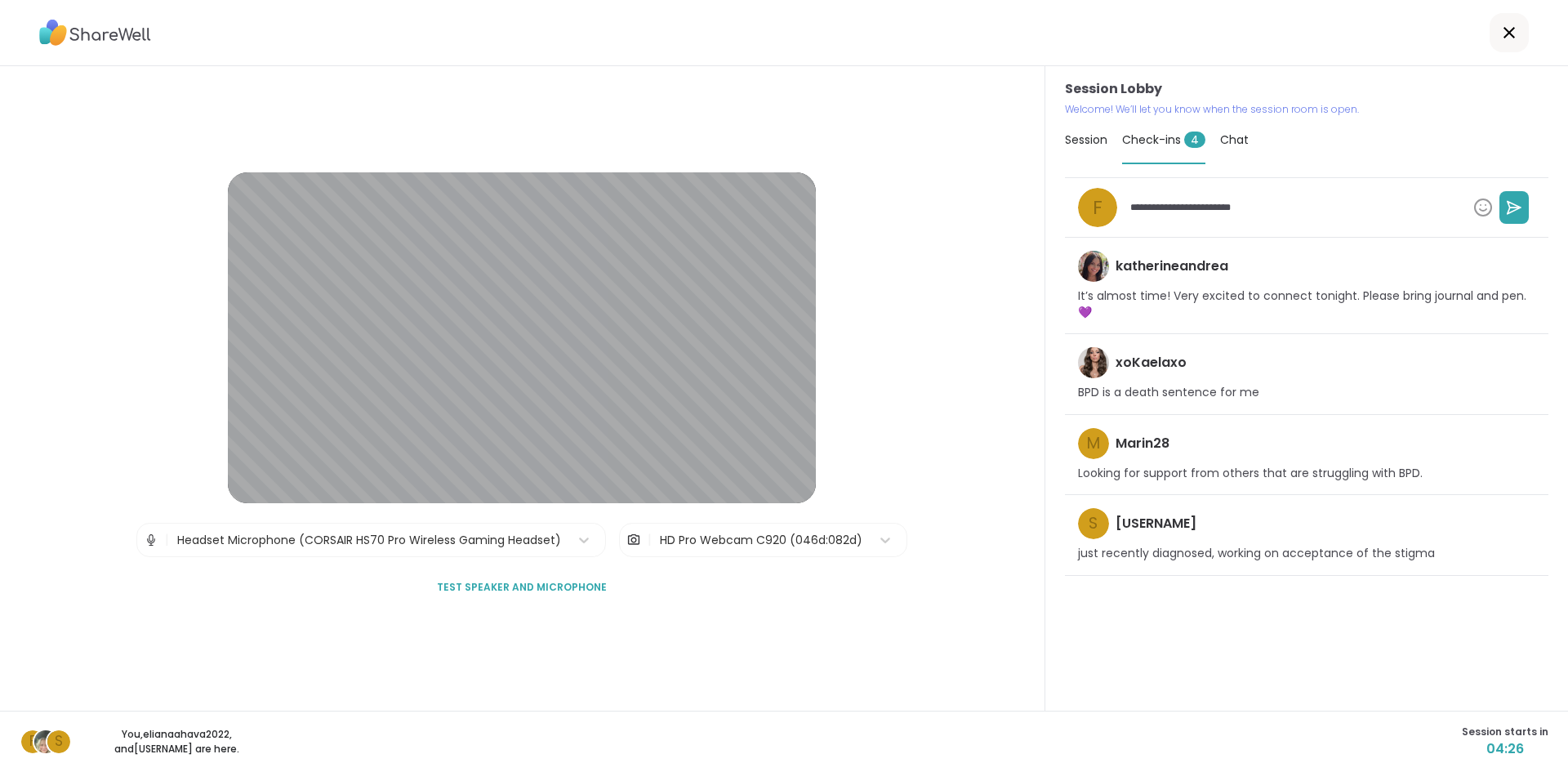 type on "*" 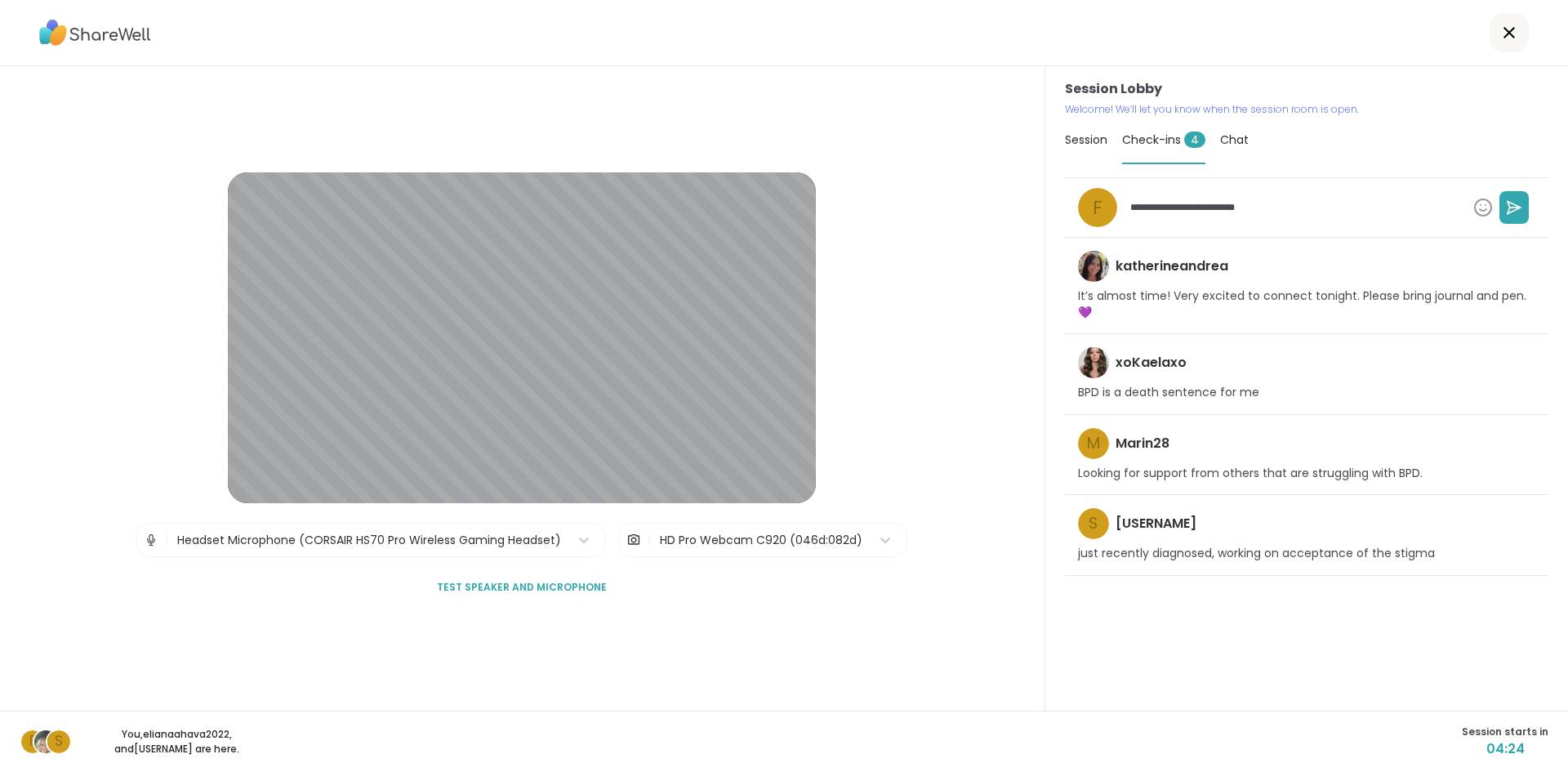 type on "*" 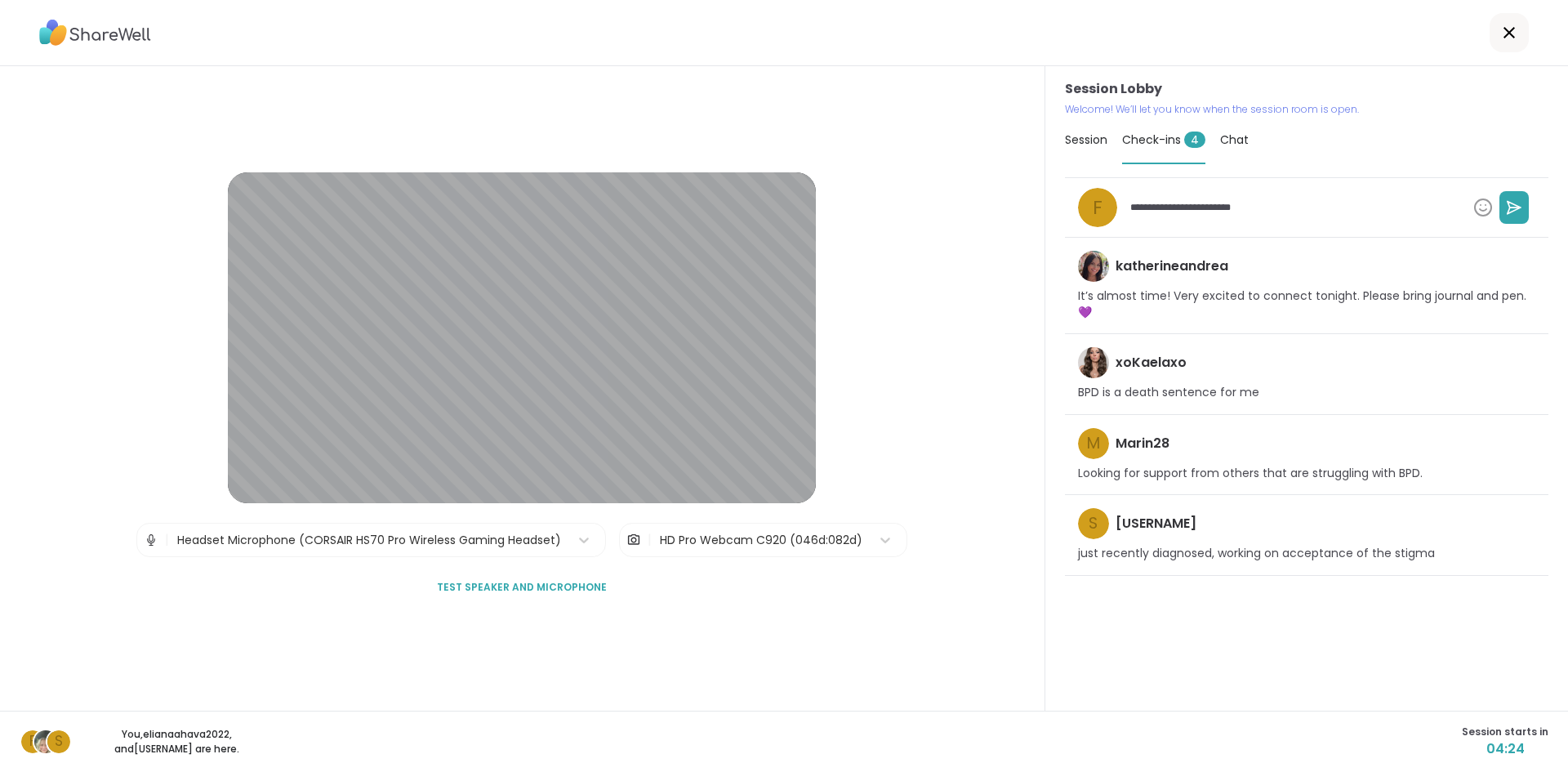 type on "*" 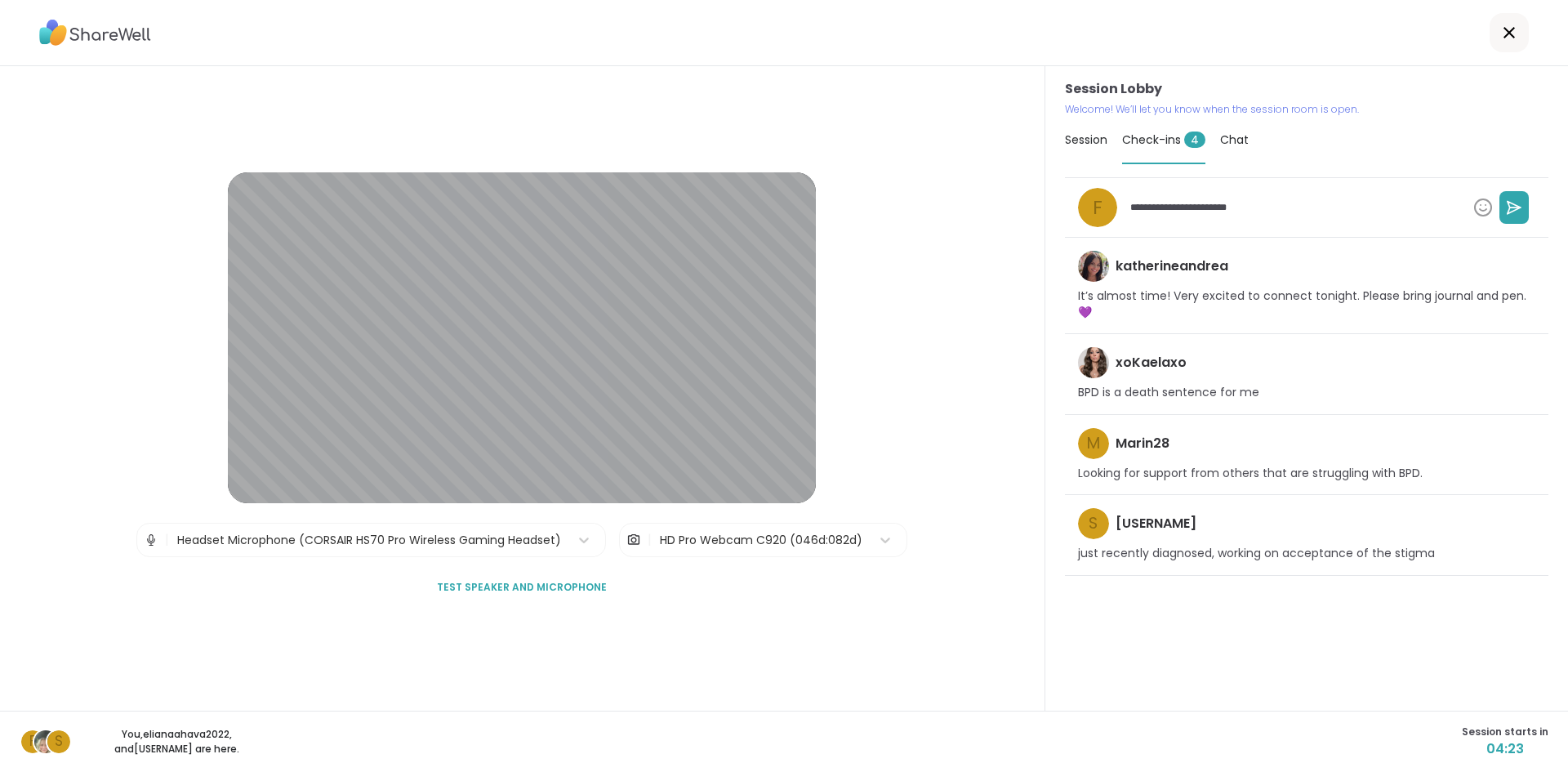 type on "*" 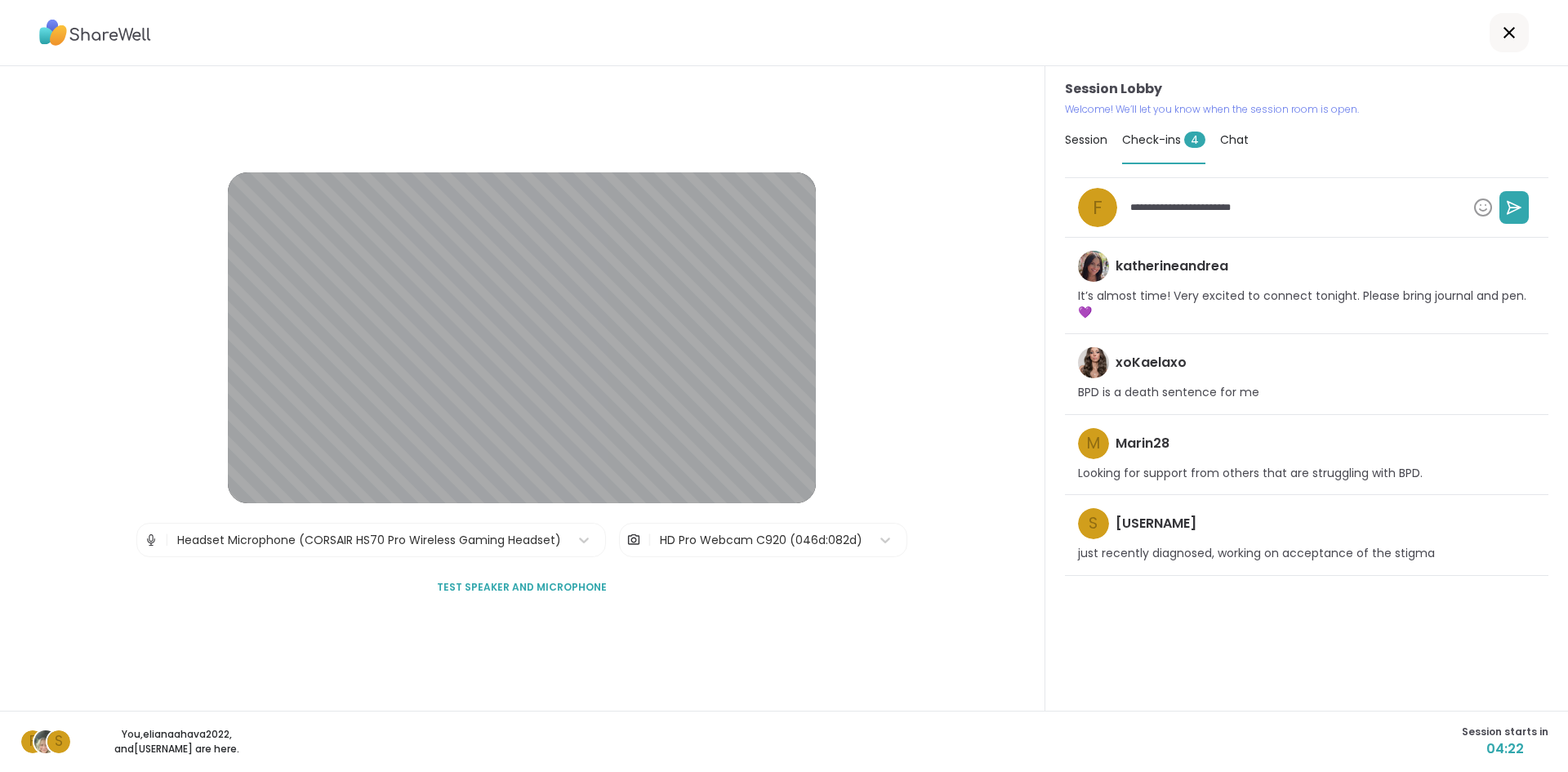 type on "*" 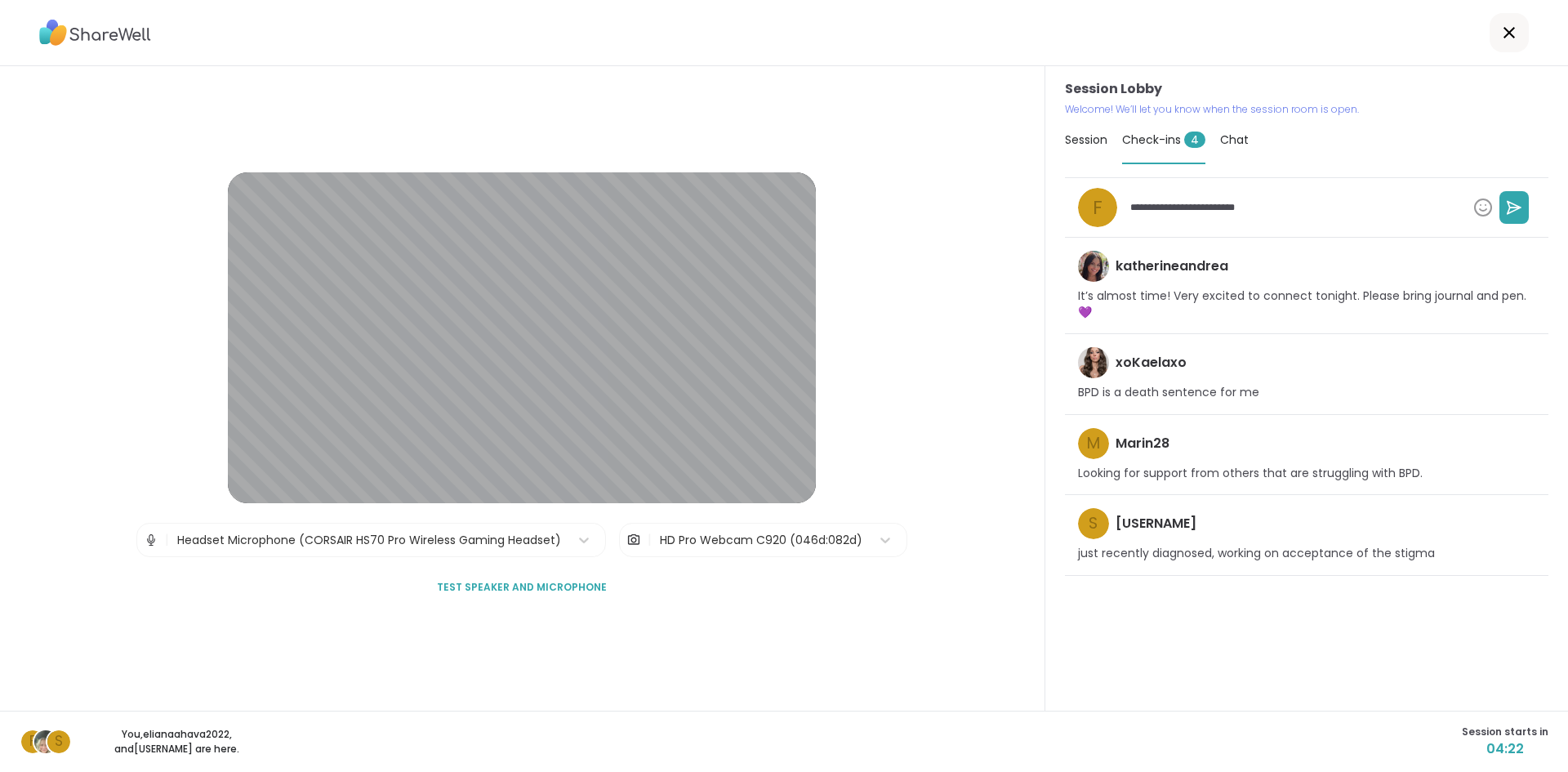 type on "**********" 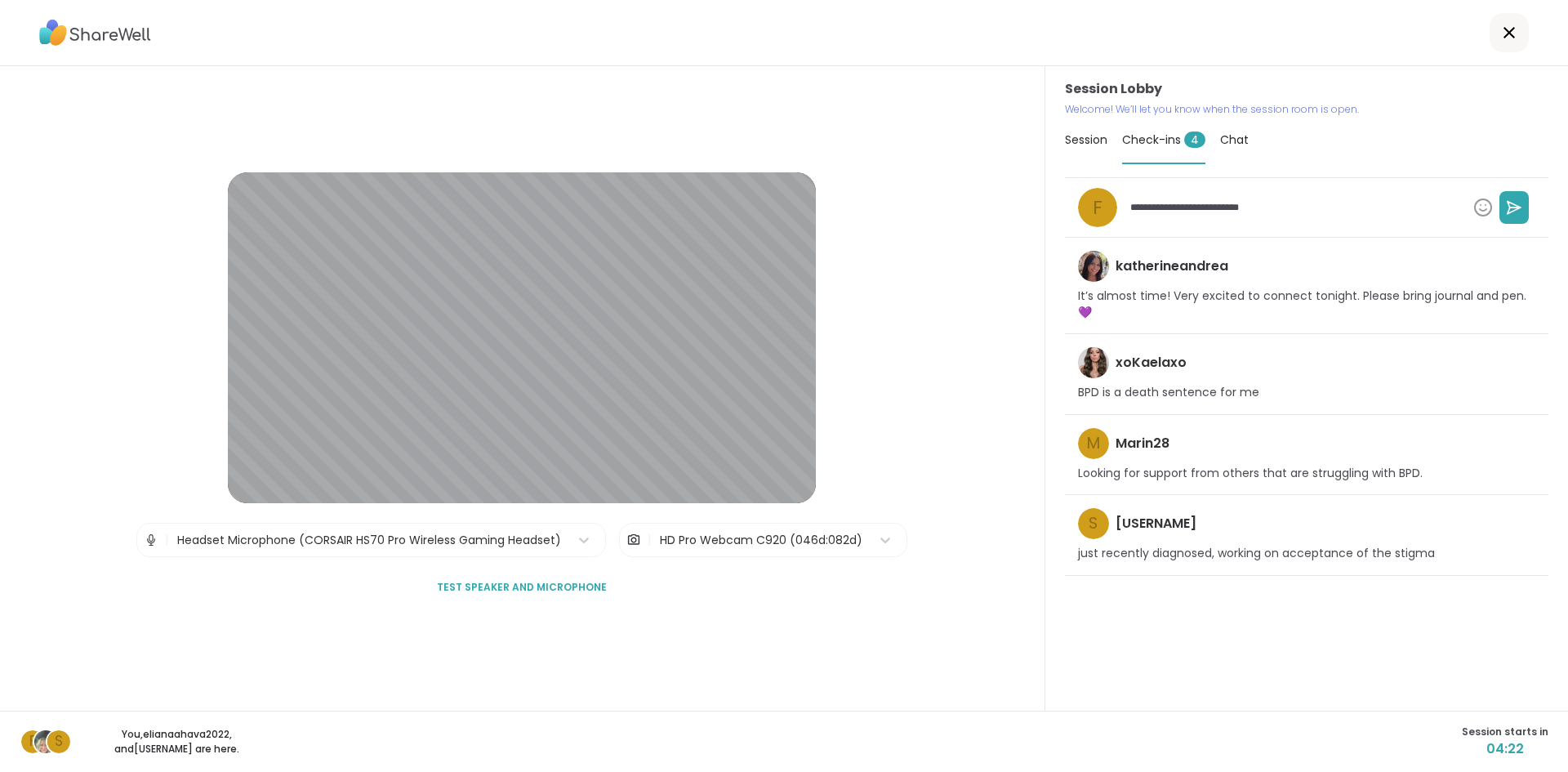 type on "*" 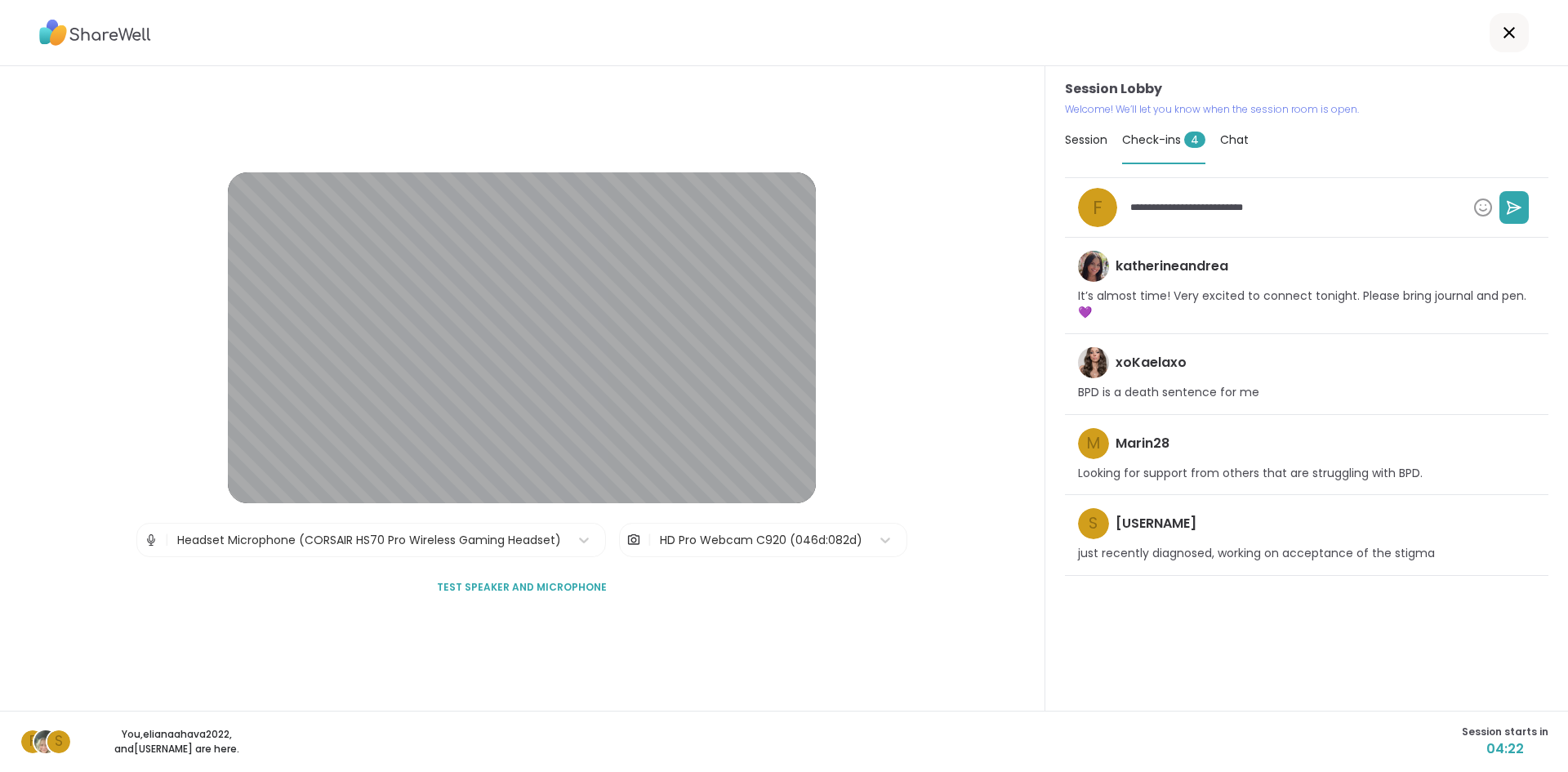 type on "*" 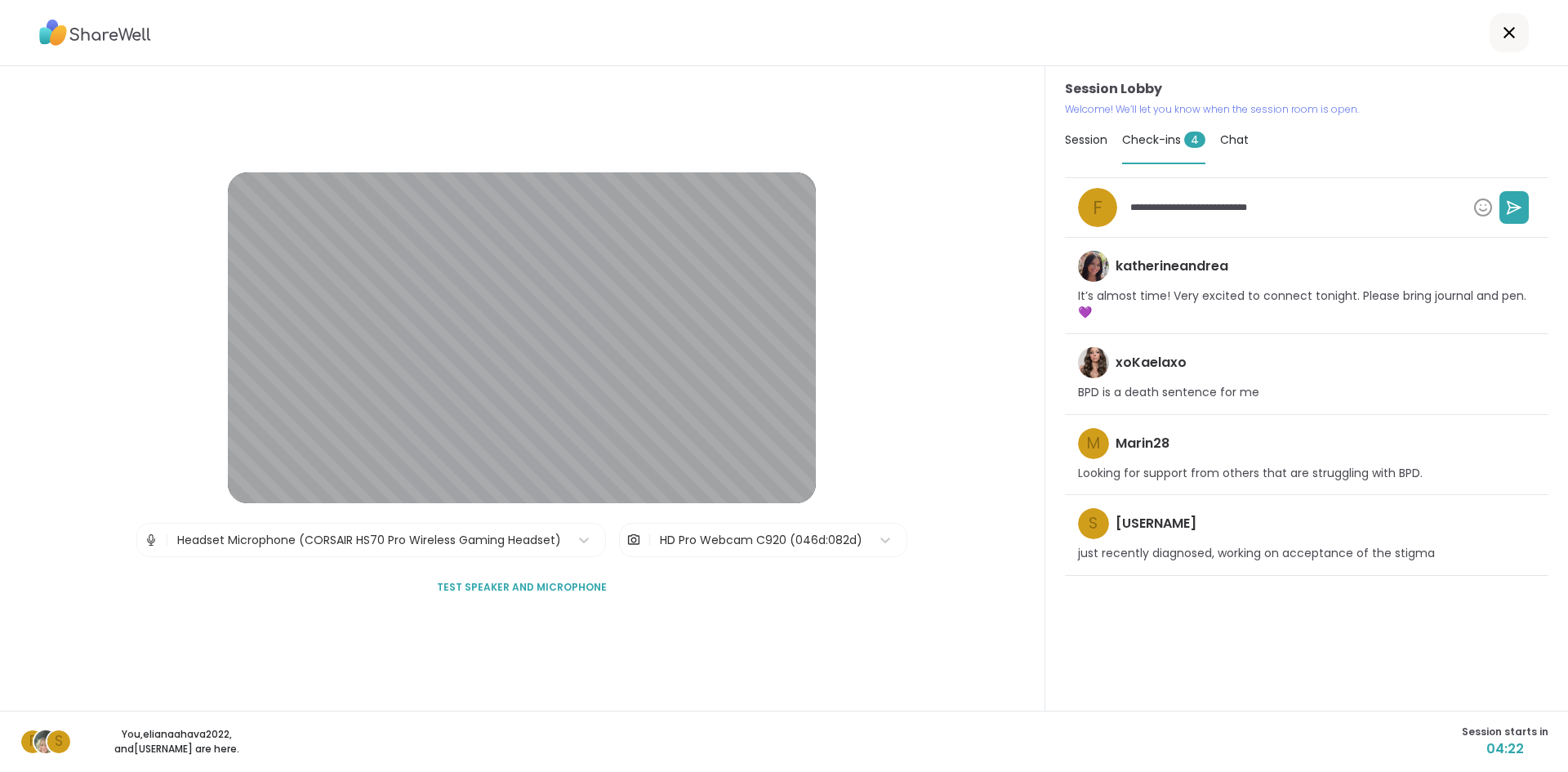 type on "**********" 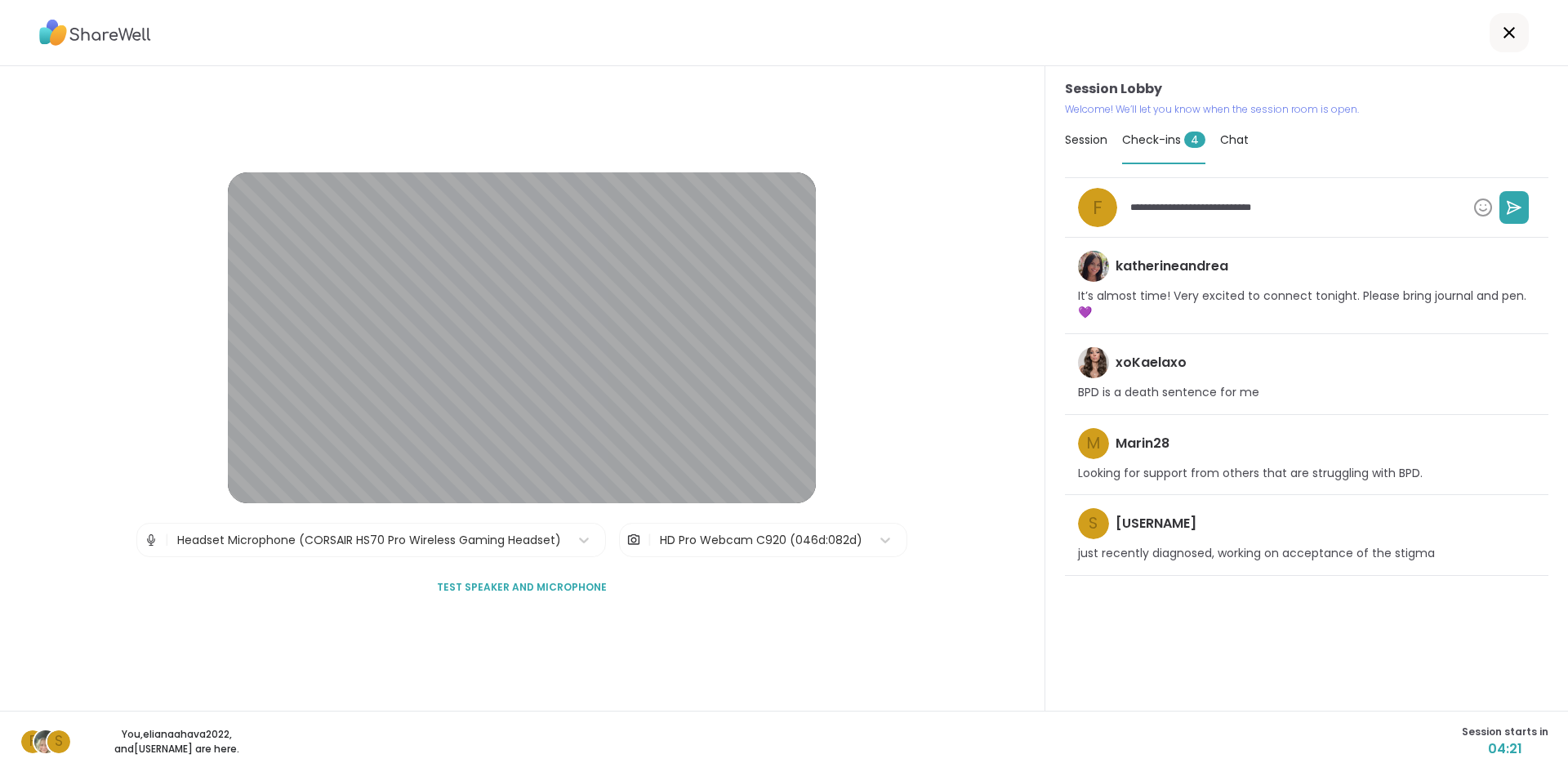 type on "*" 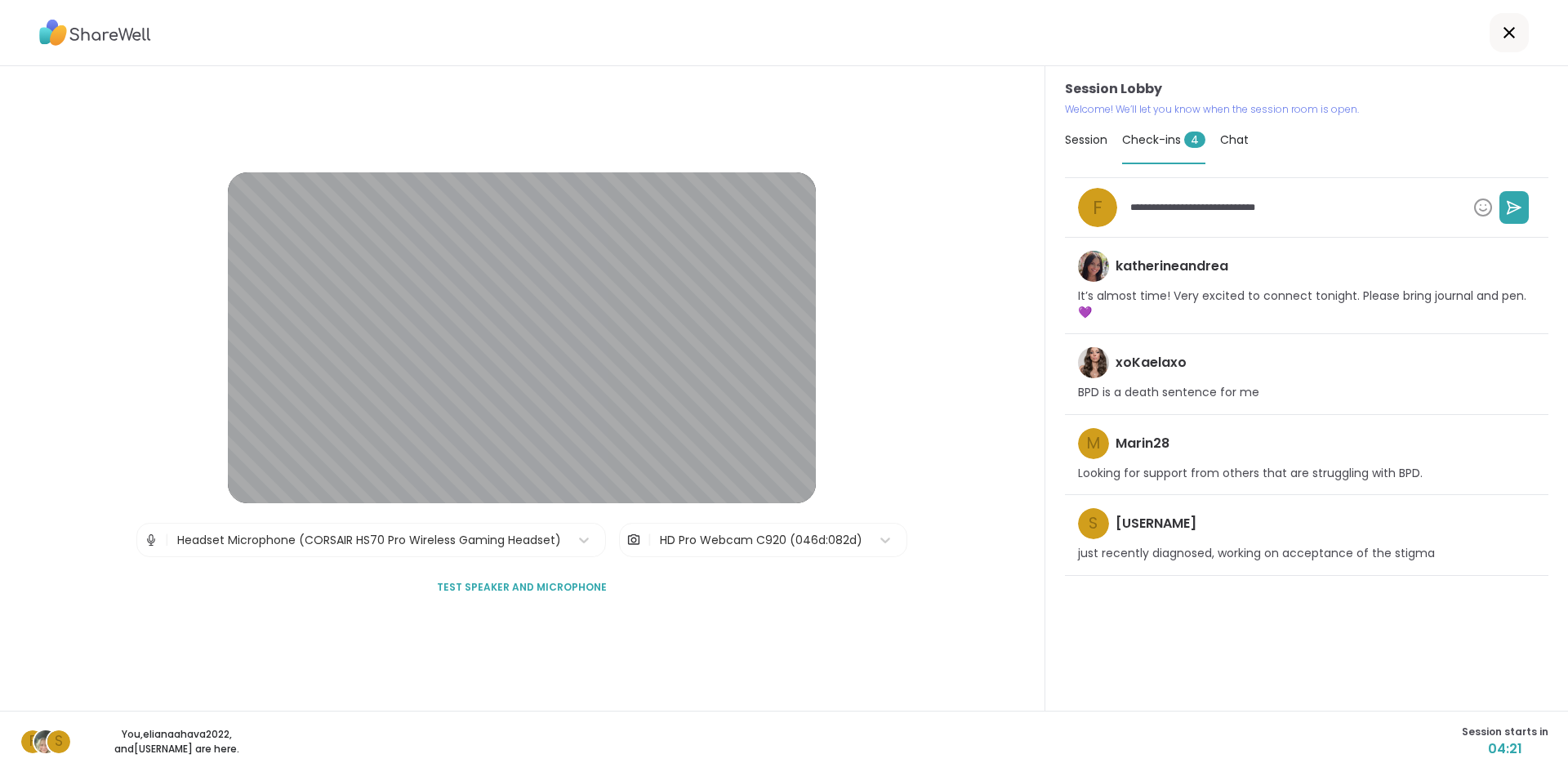type on "*" 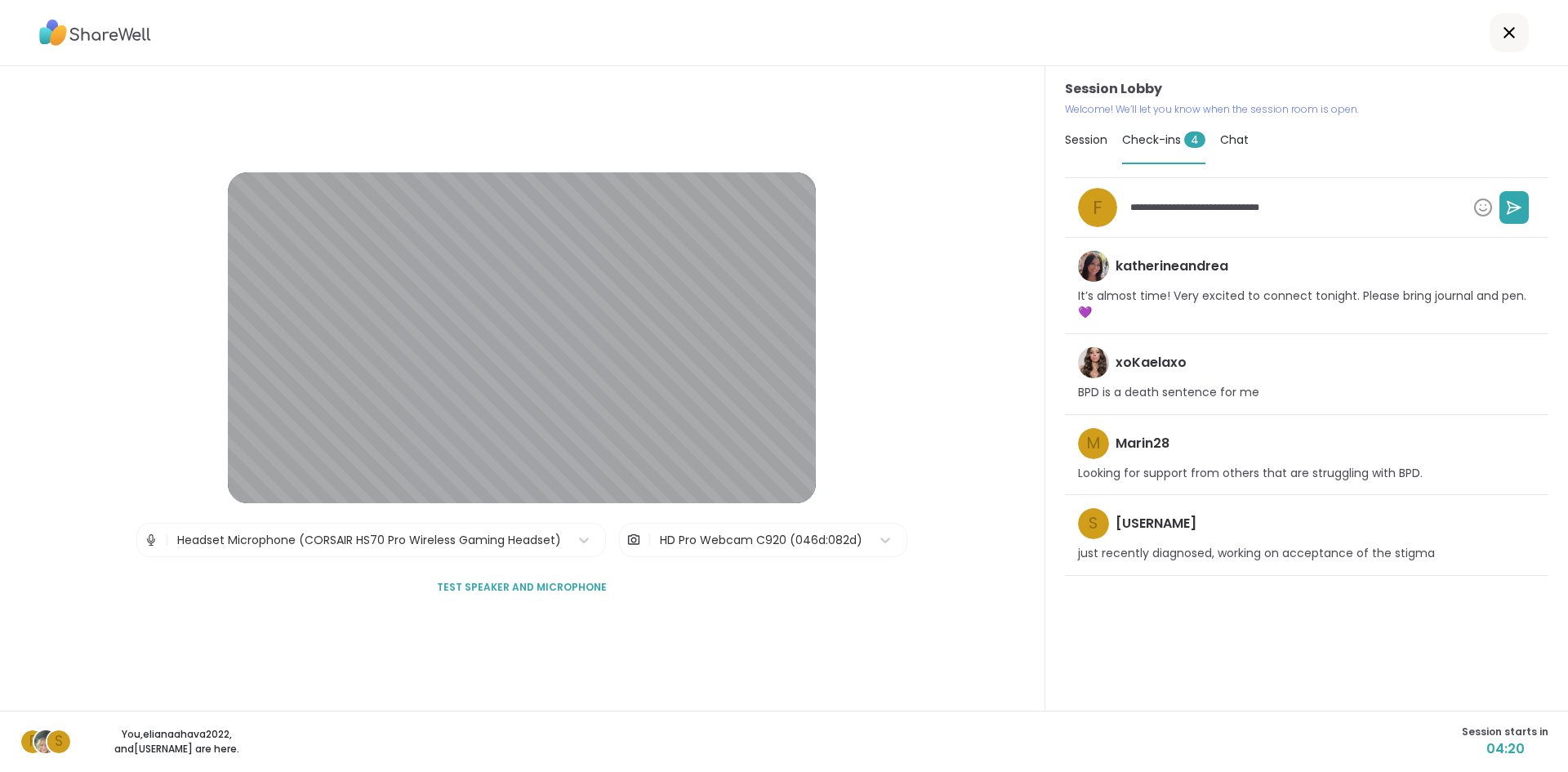 type on "*" 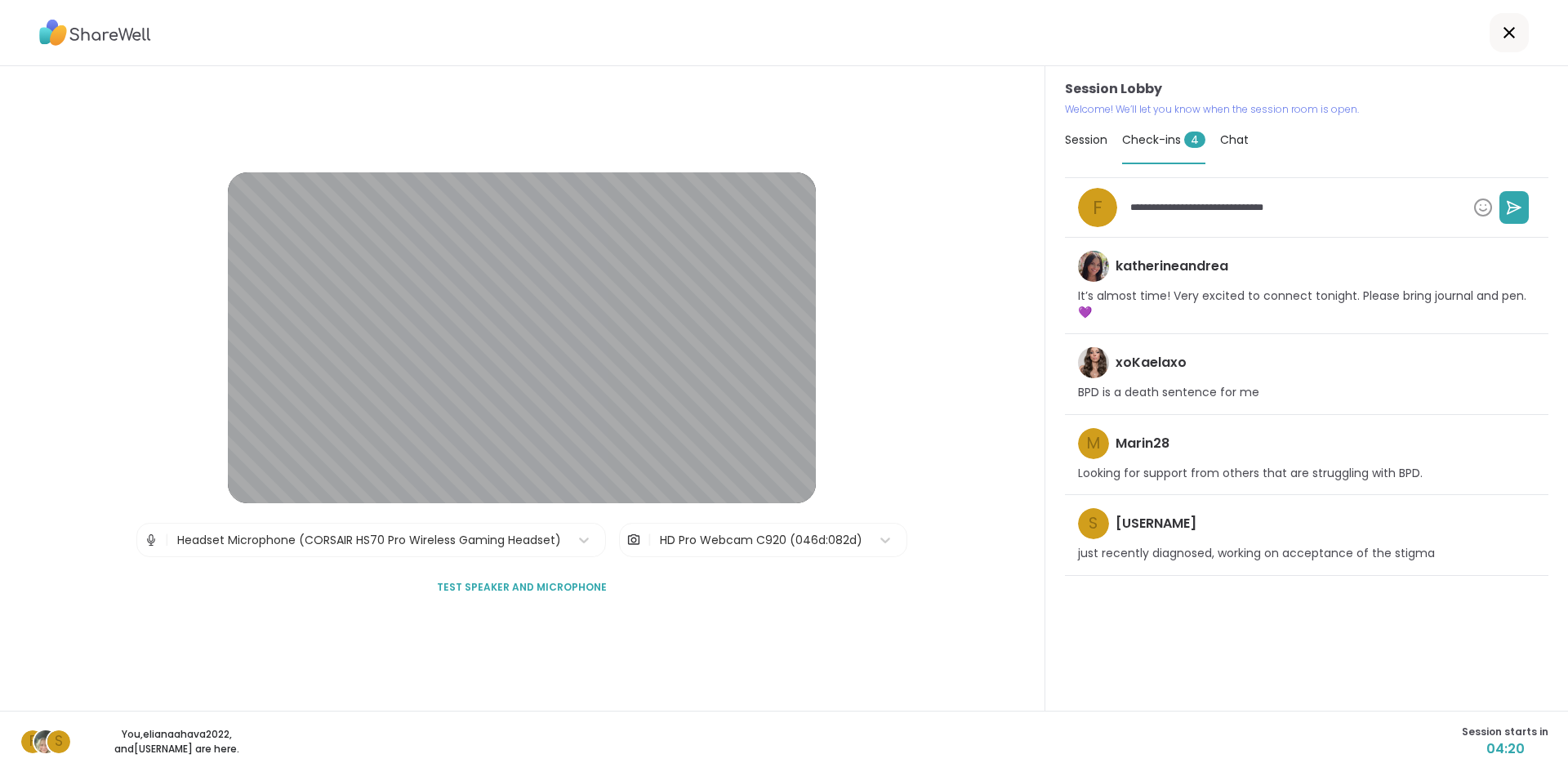 type on "*" 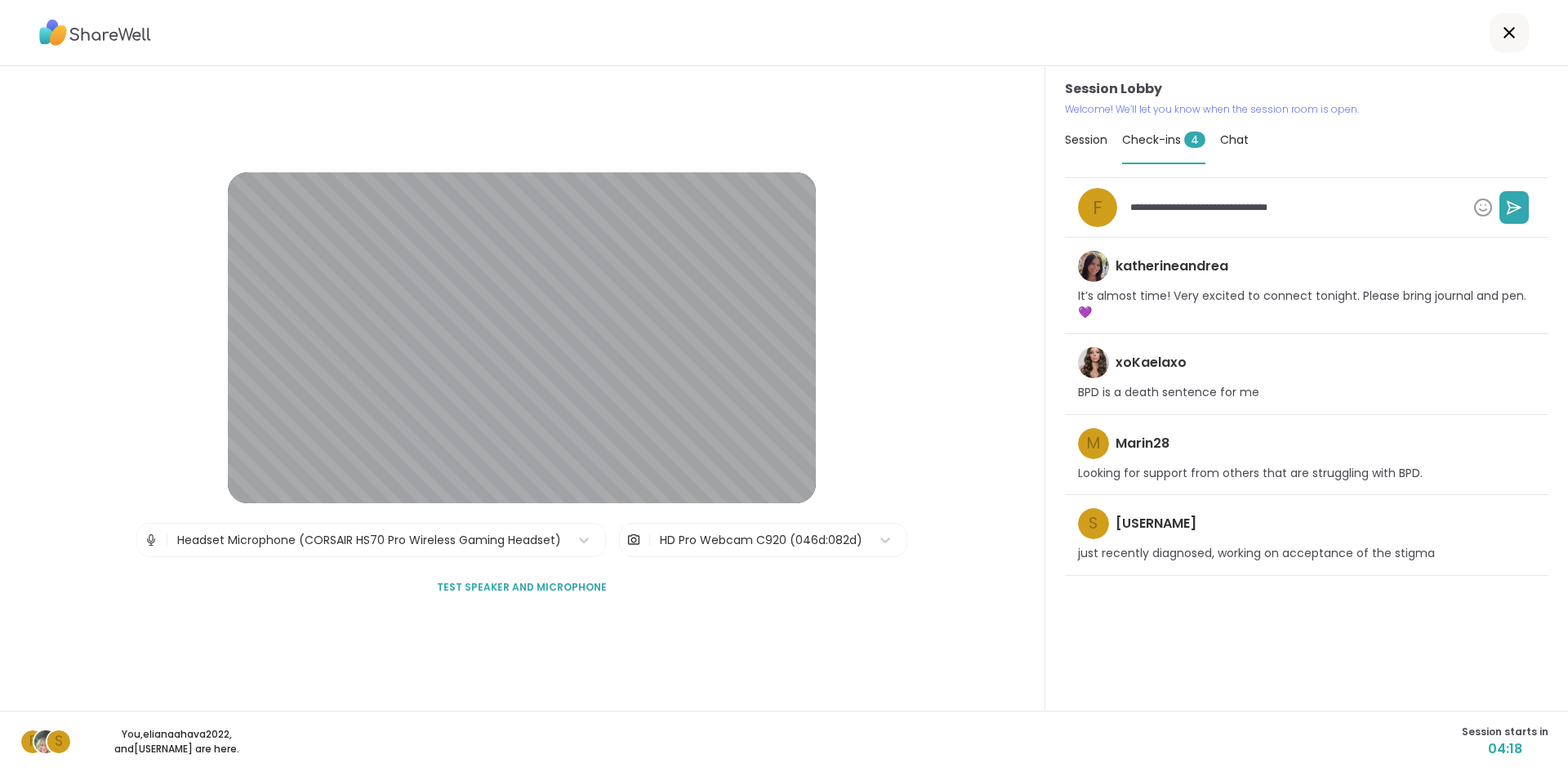 type on "*" 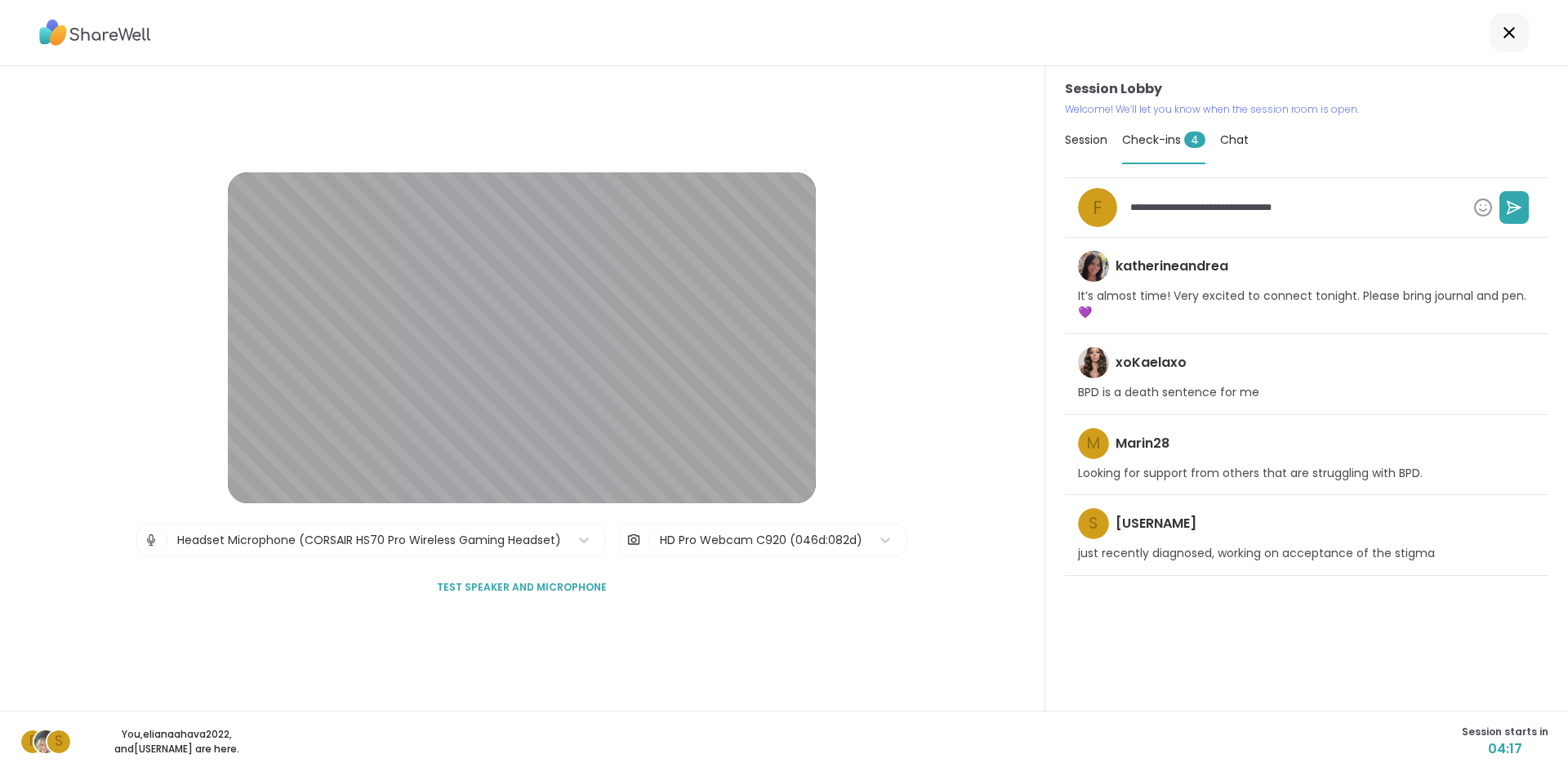 type on "**********" 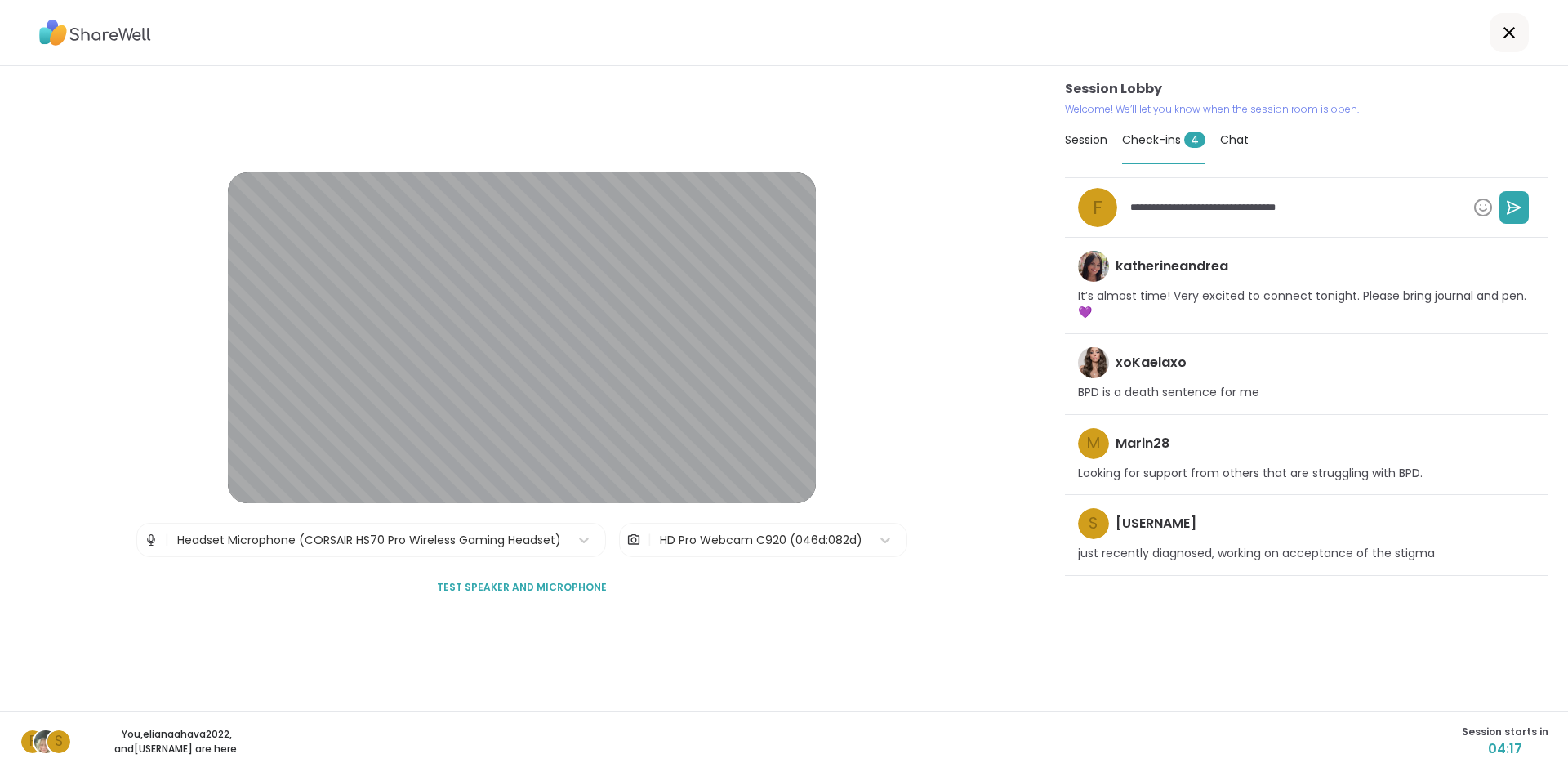 type on "*" 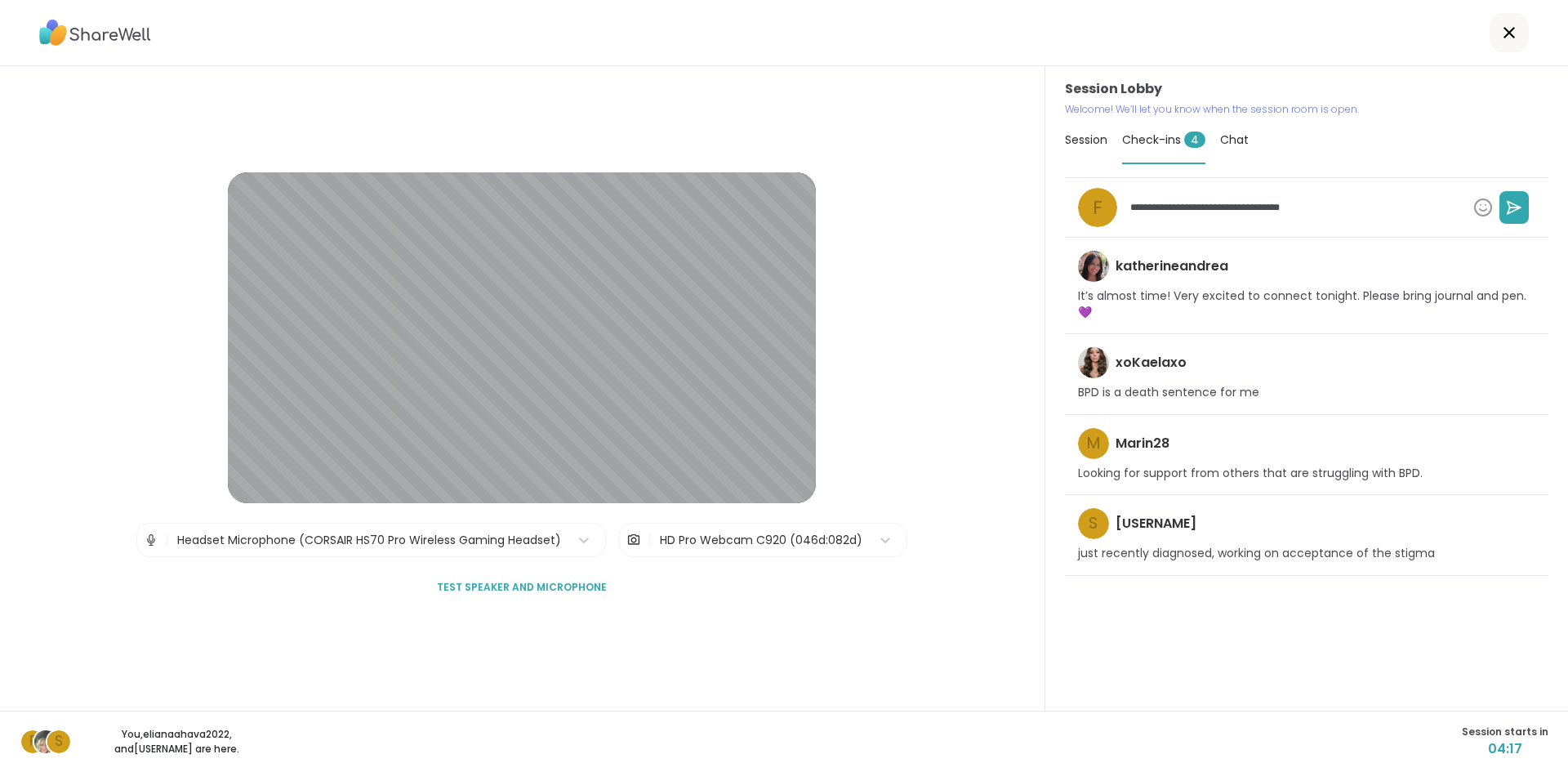 type on "*" 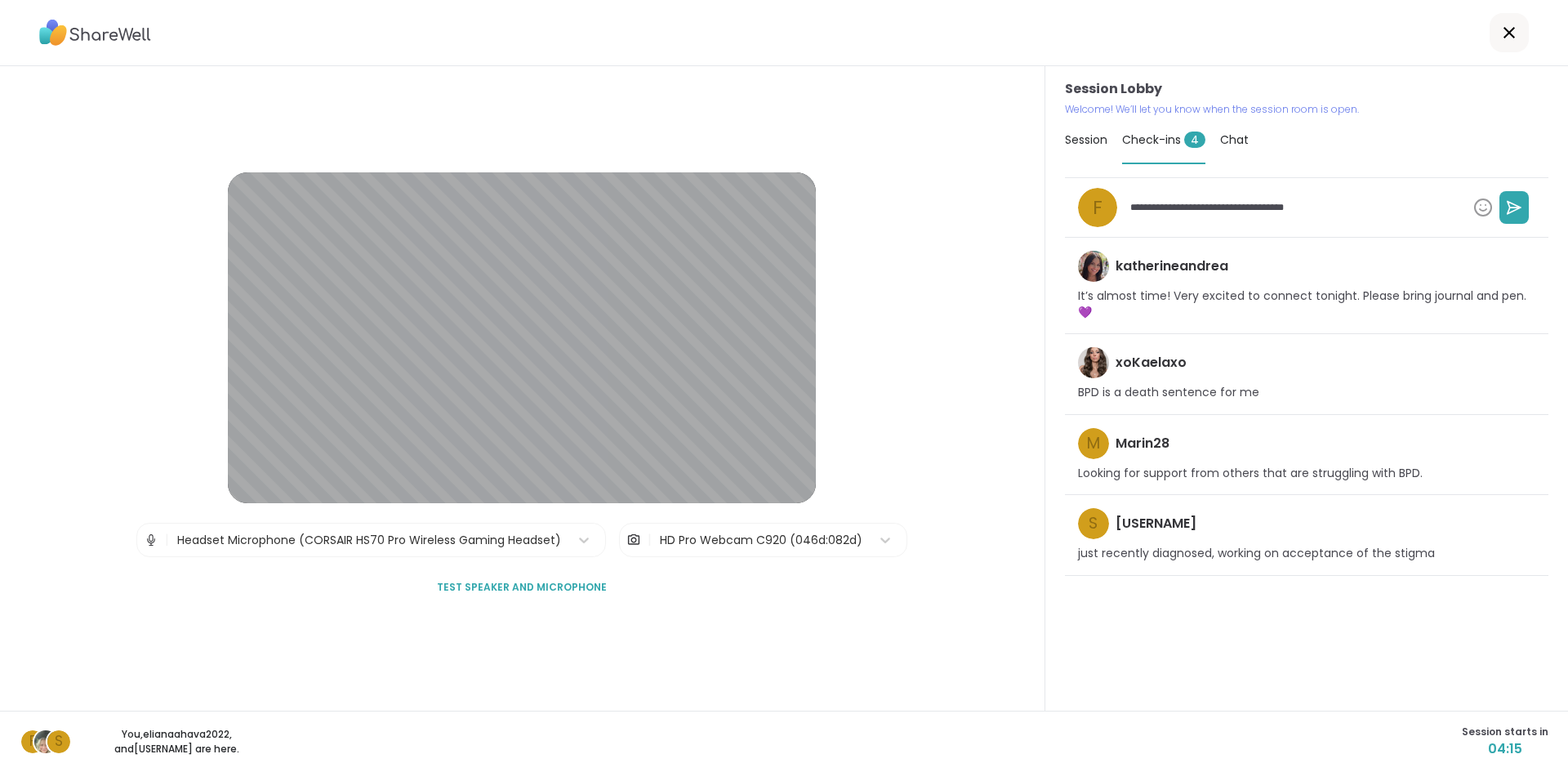 type on "*" 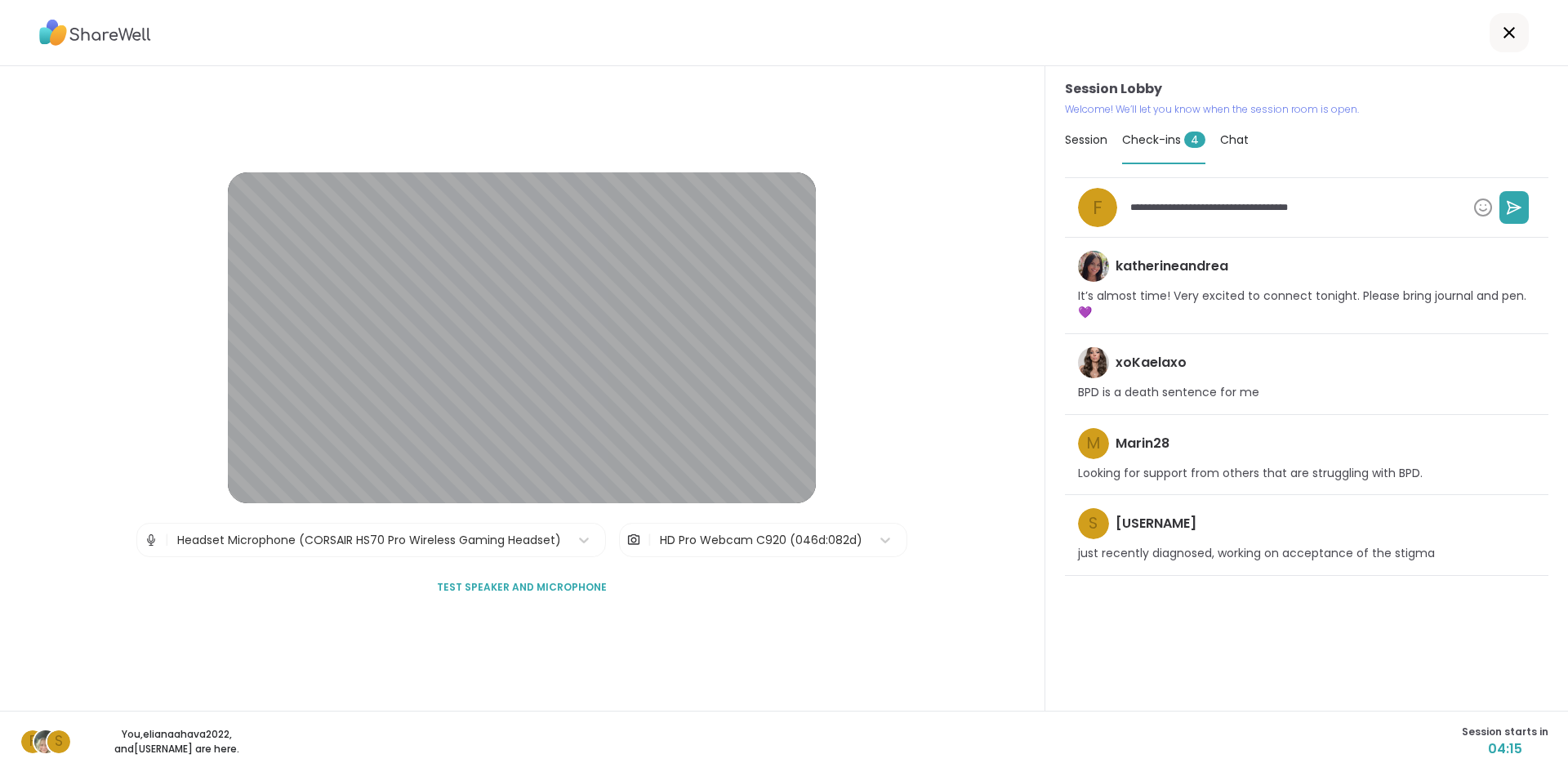 type on "*" 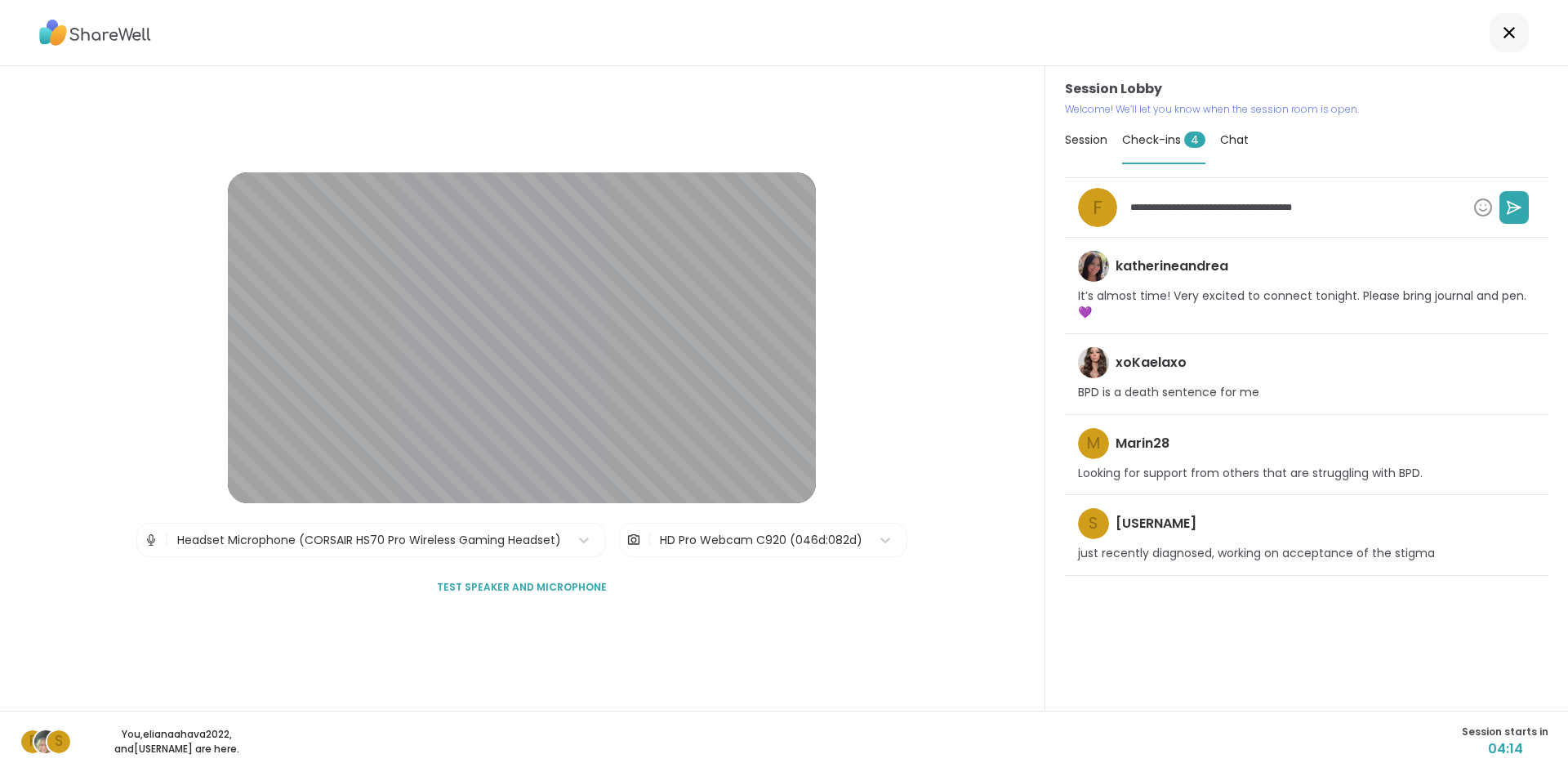 type on "*" 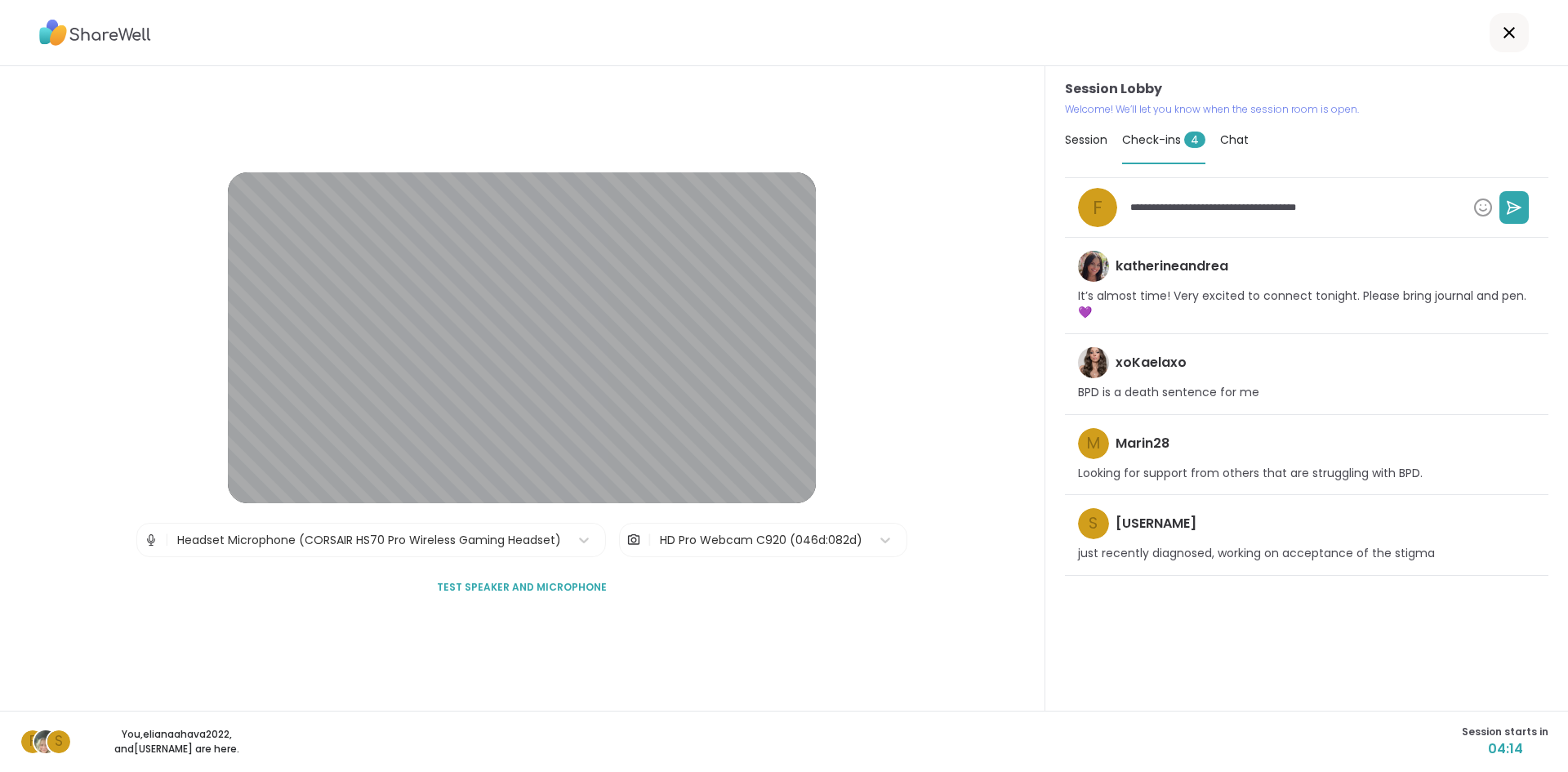 type on "**********" 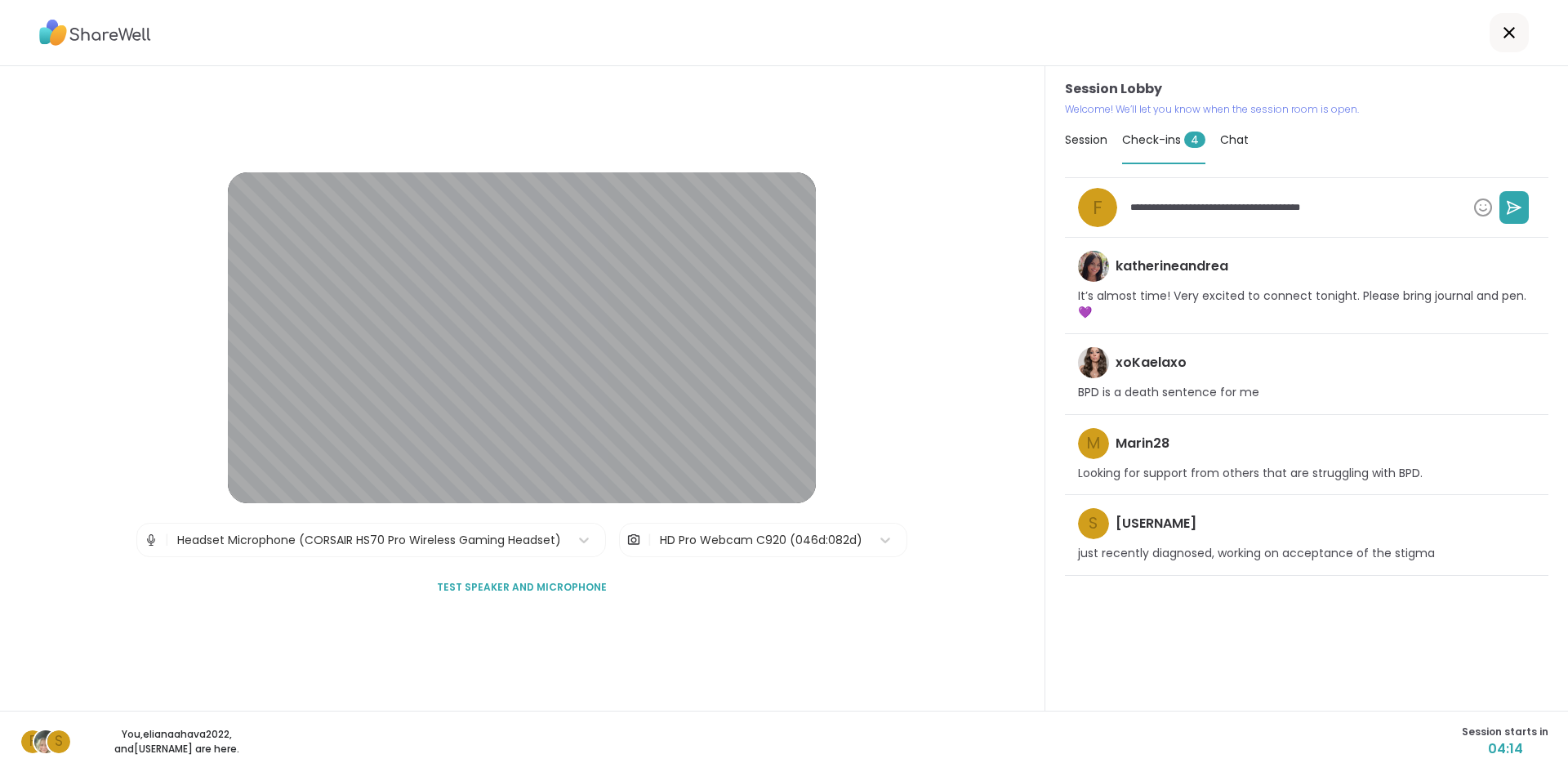 type on "*" 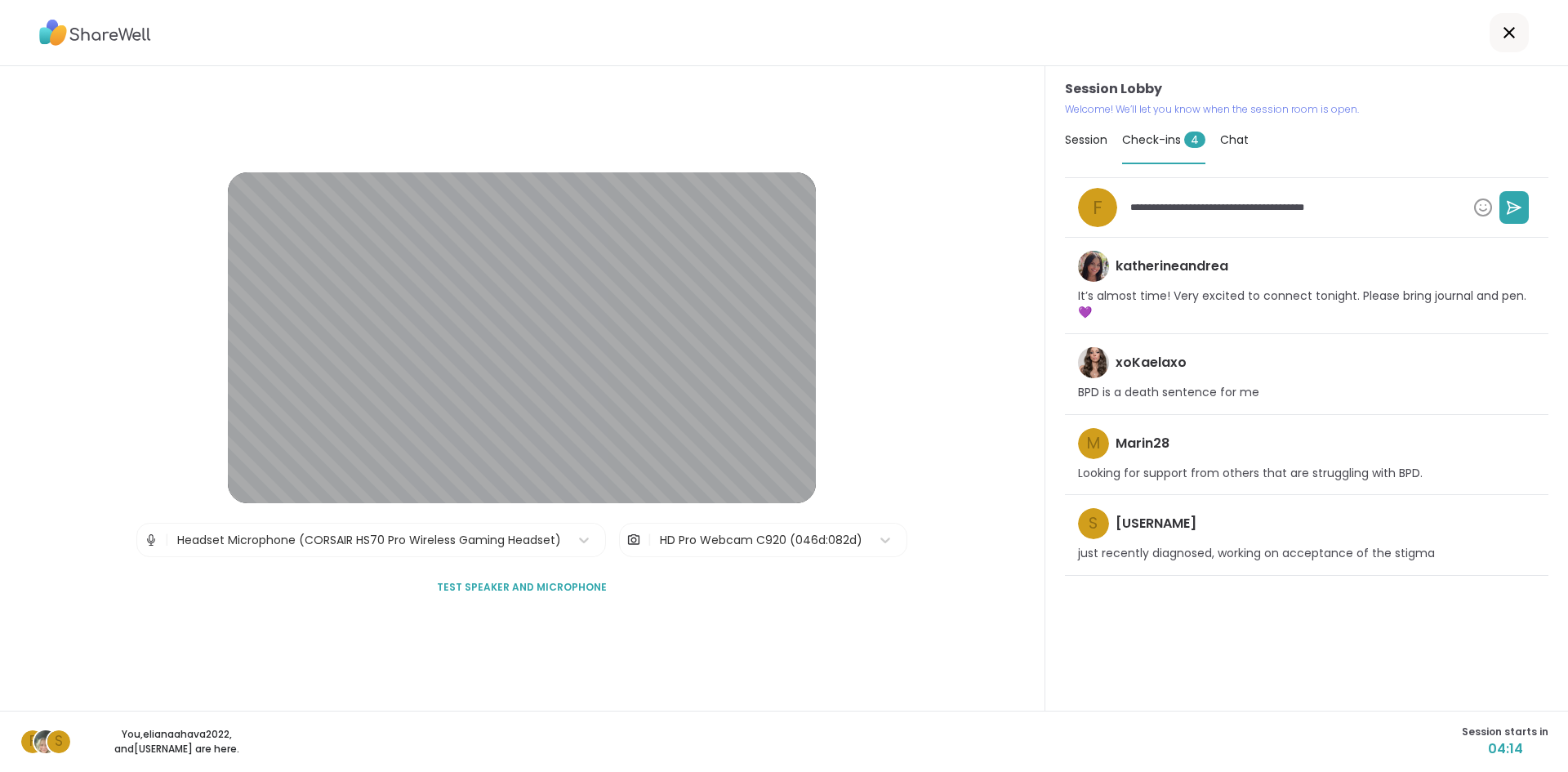 type on "*" 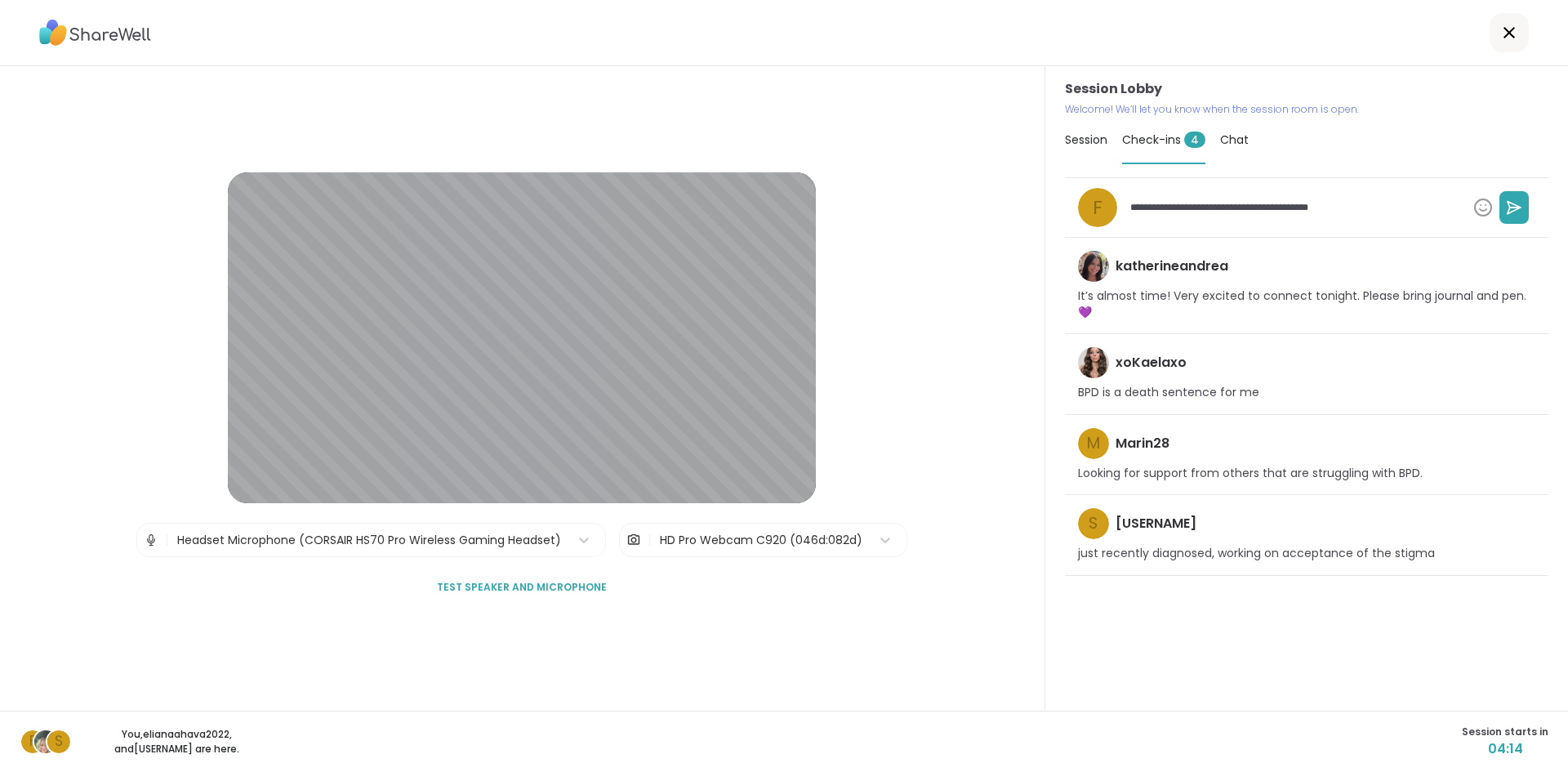 type on "*" 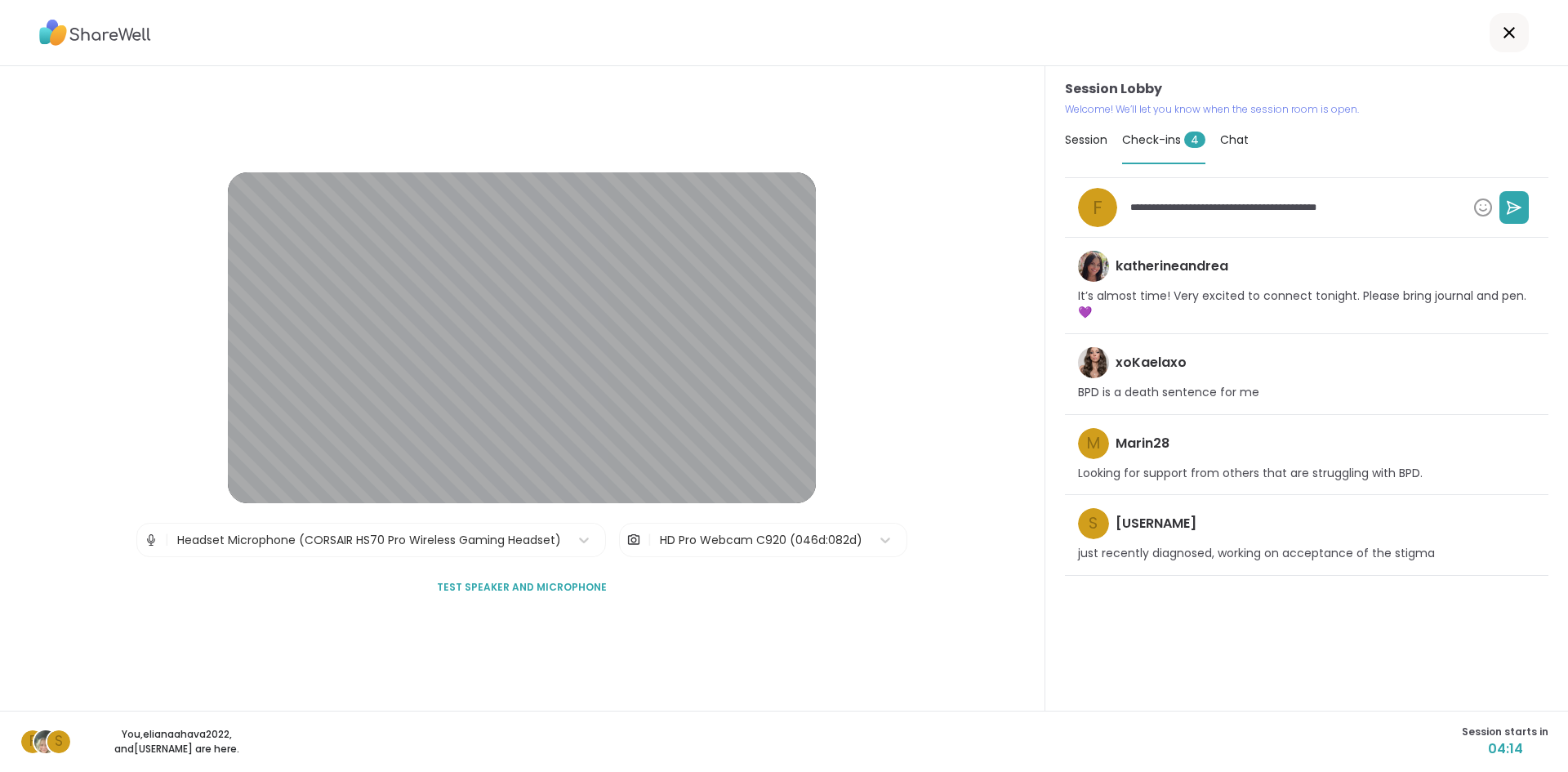 type on "**********" 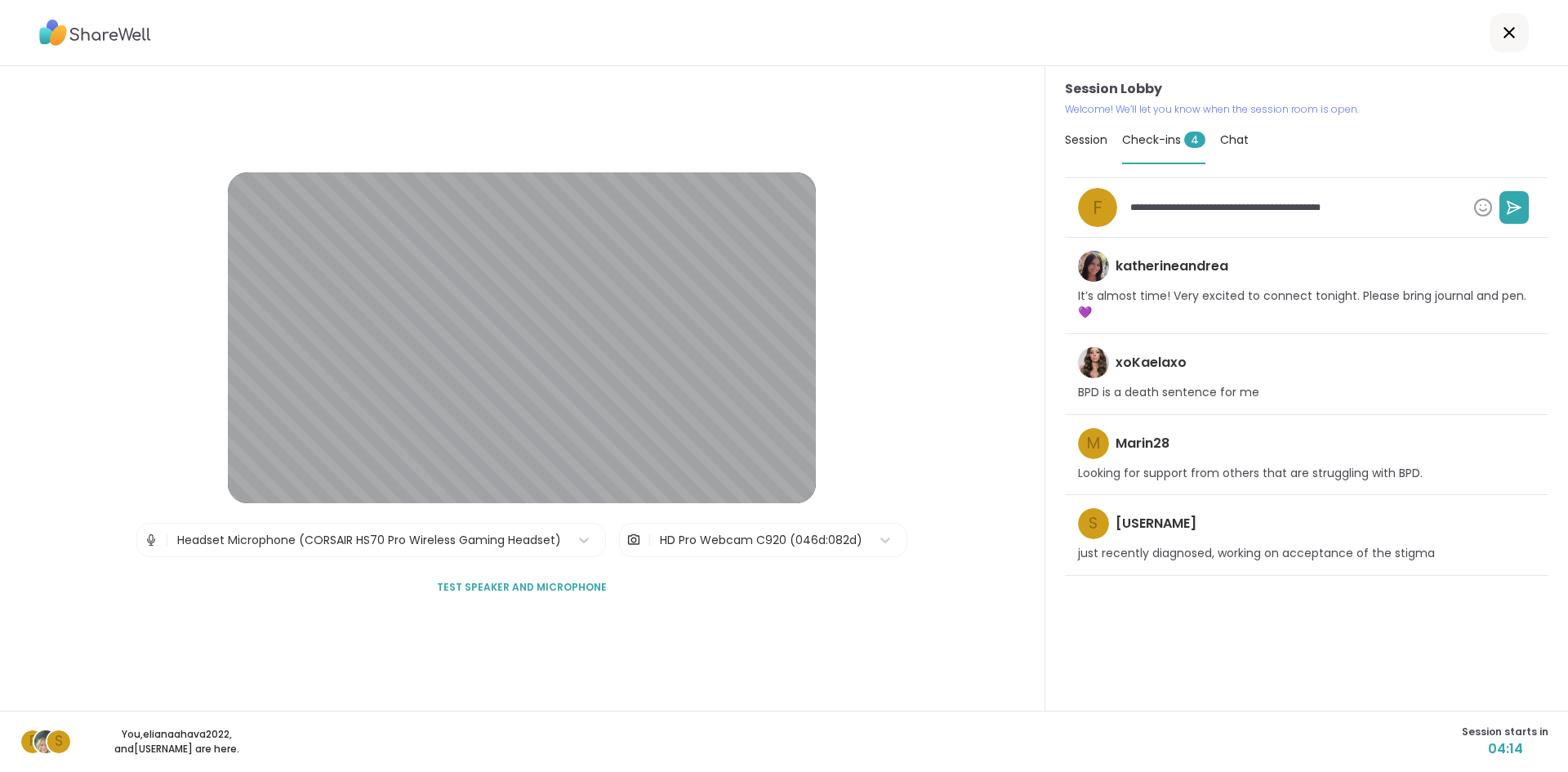 type on "*" 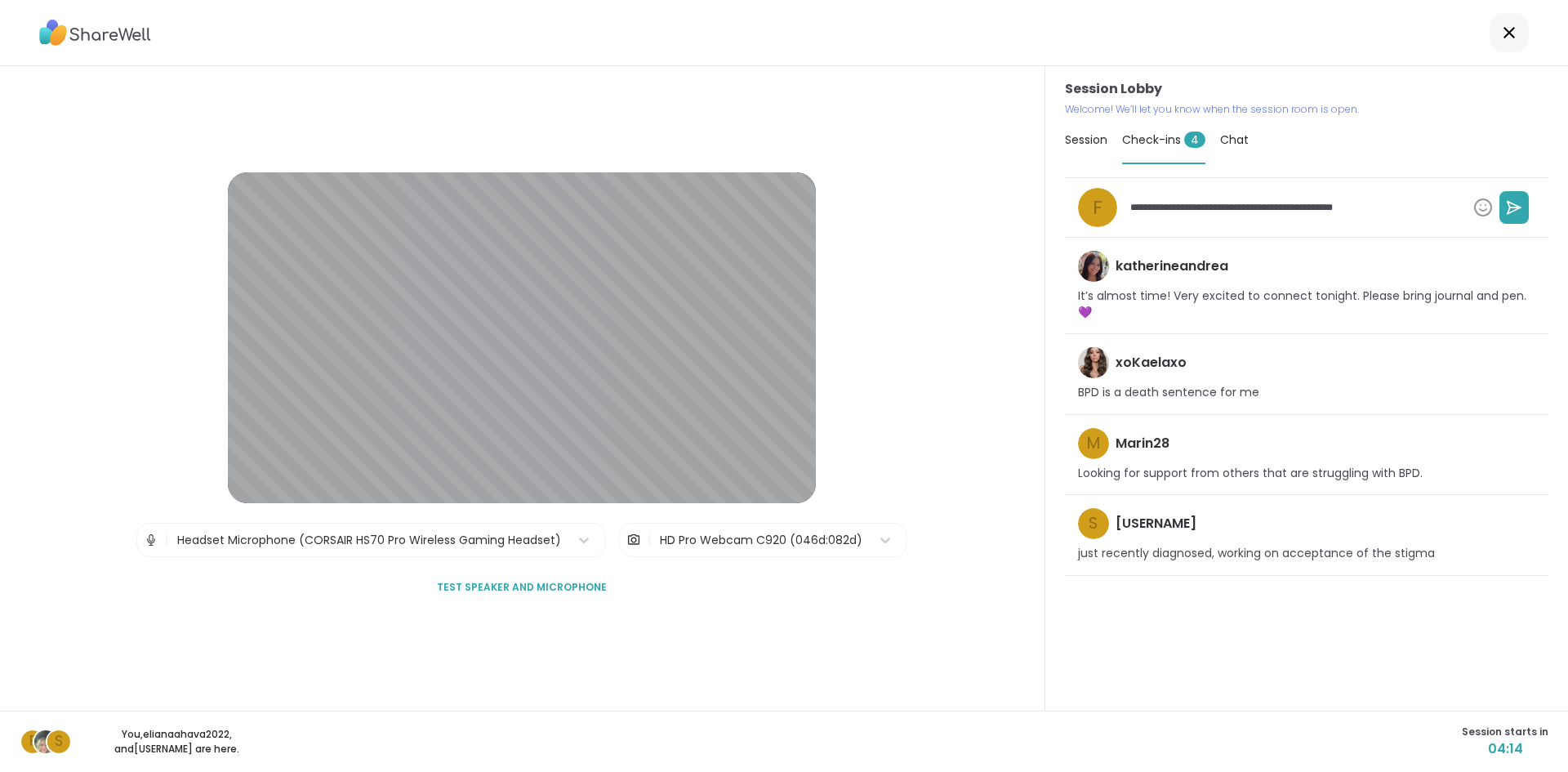 type on "**********" 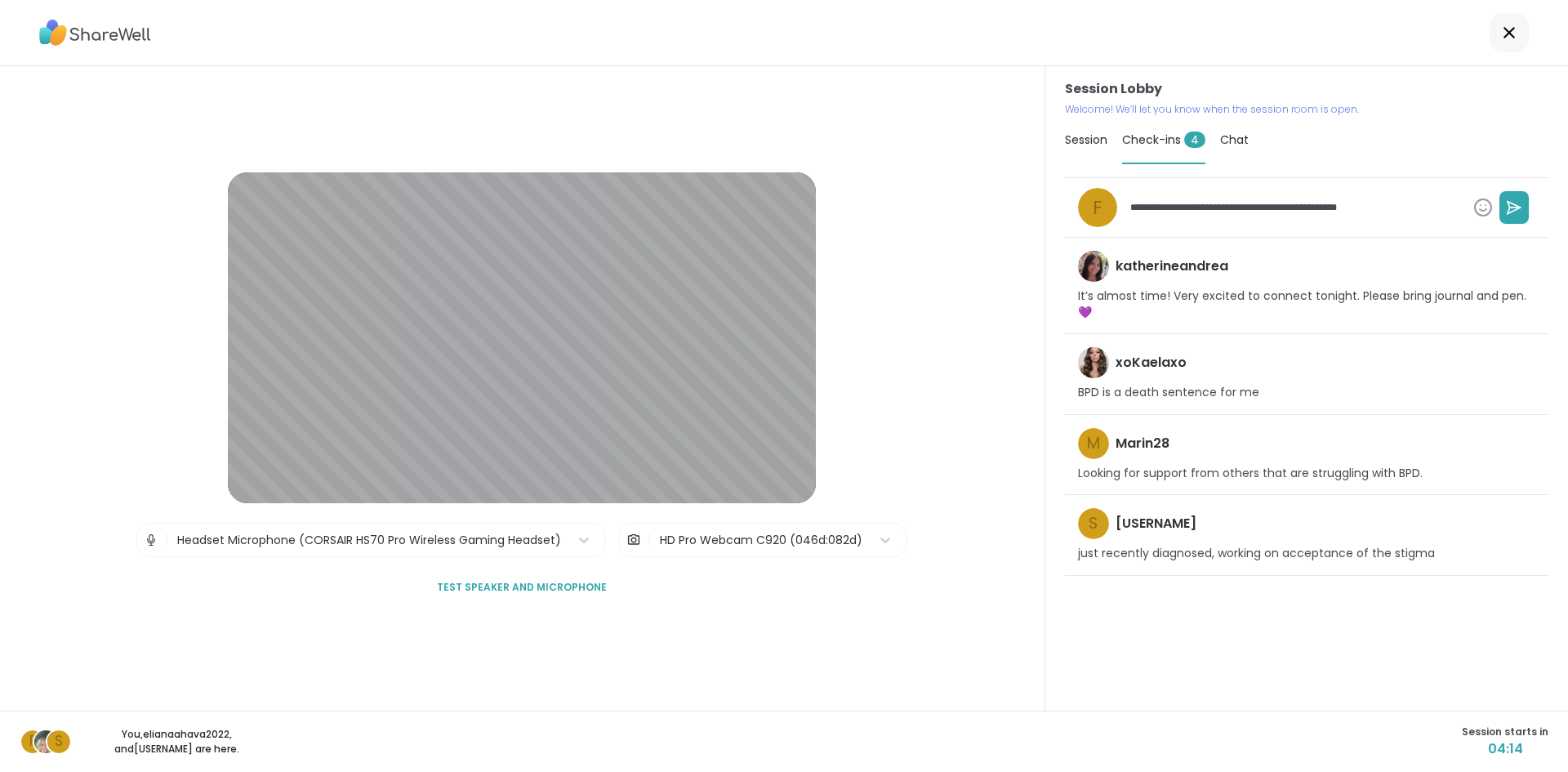 type on "*" 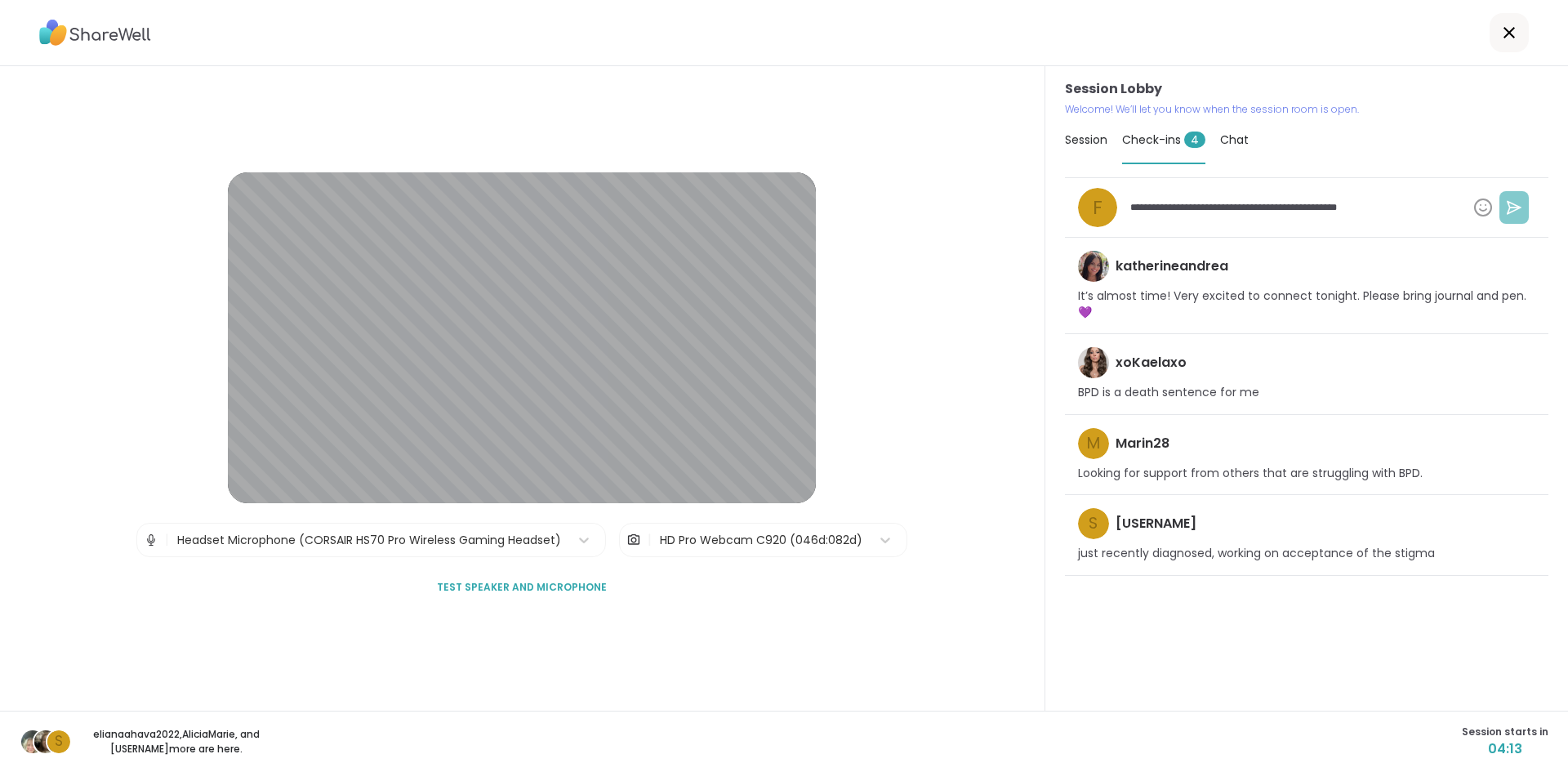 type on "**********" 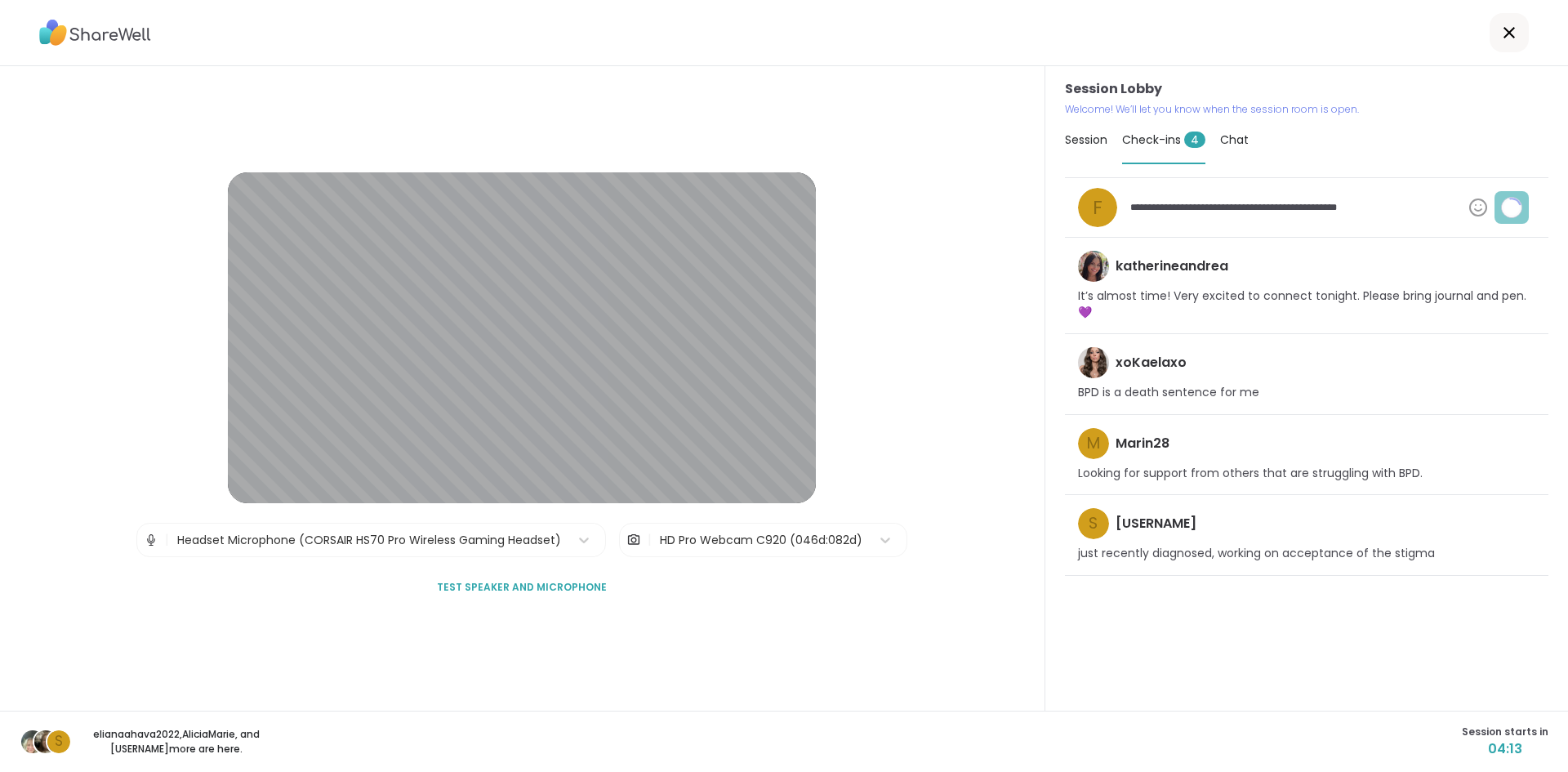 type on "*" 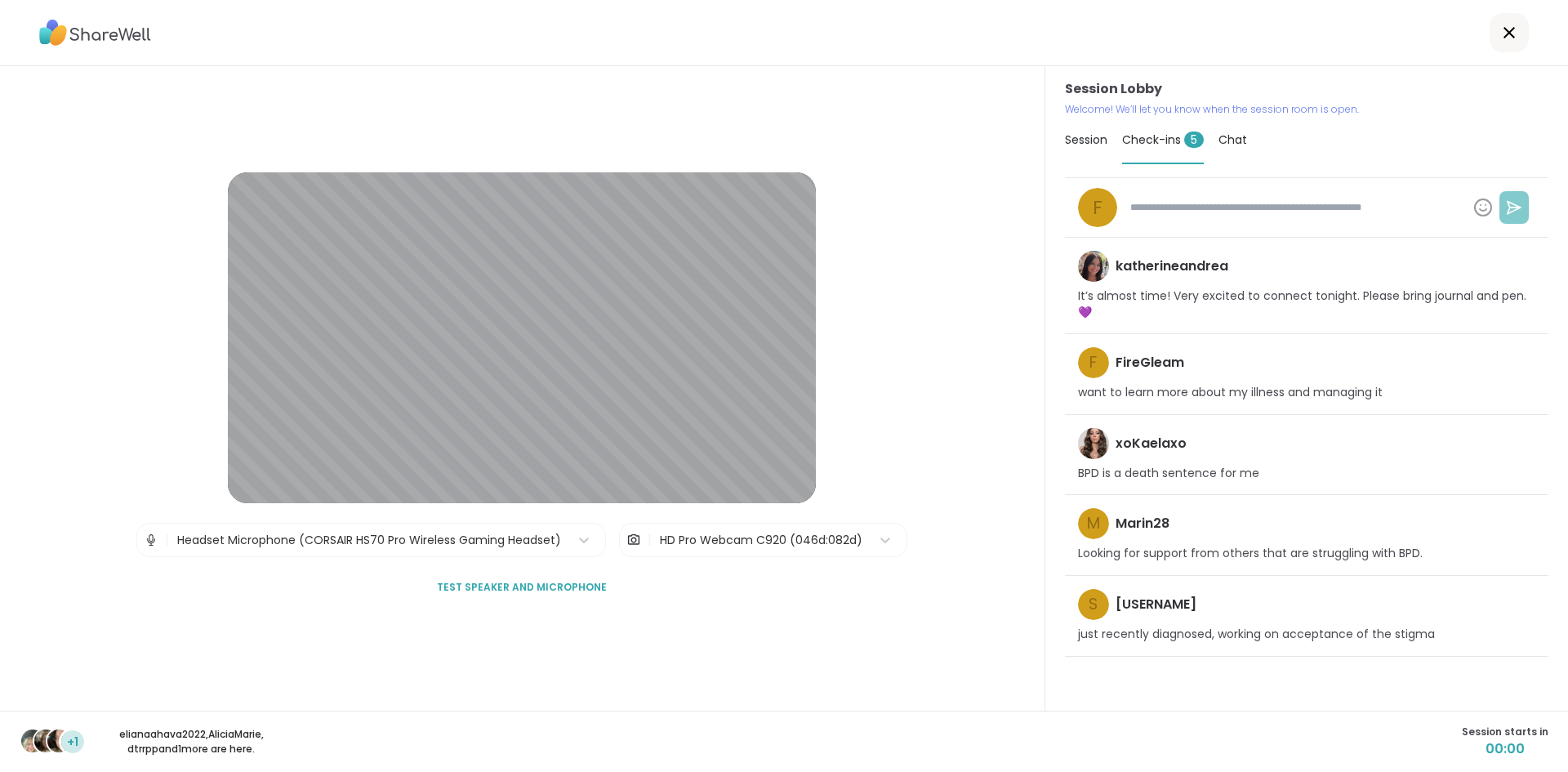 click on "Session Lobby | Headset Microphone (CORSAIR HS70 Pro Wireless Gaming Headset) | HD Pro Webcam C920 (046d:082d) Test speaker and microphone" at bounding box center (523, 388) 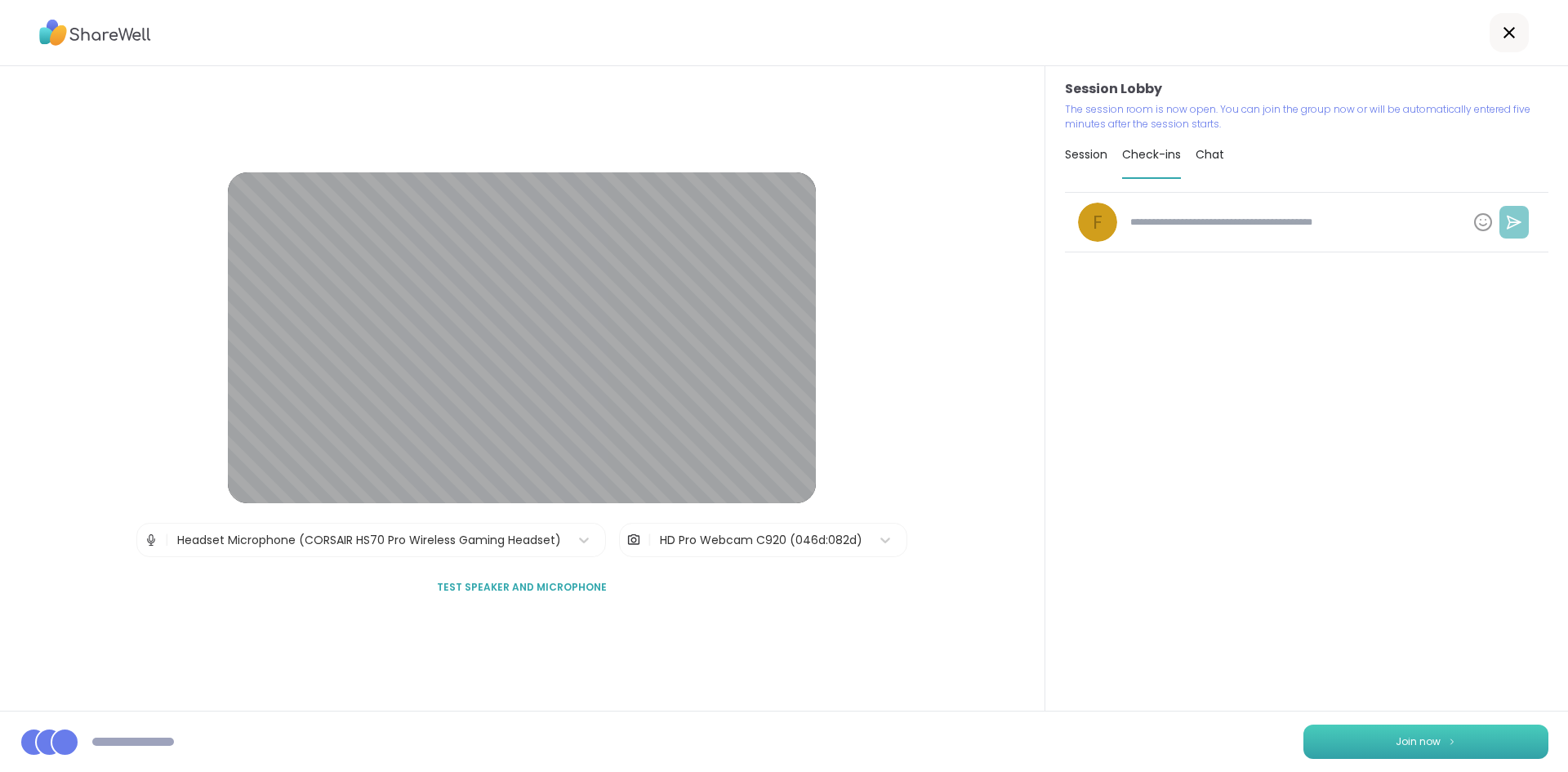 click on "Join now" at bounding box center (1426, 742) 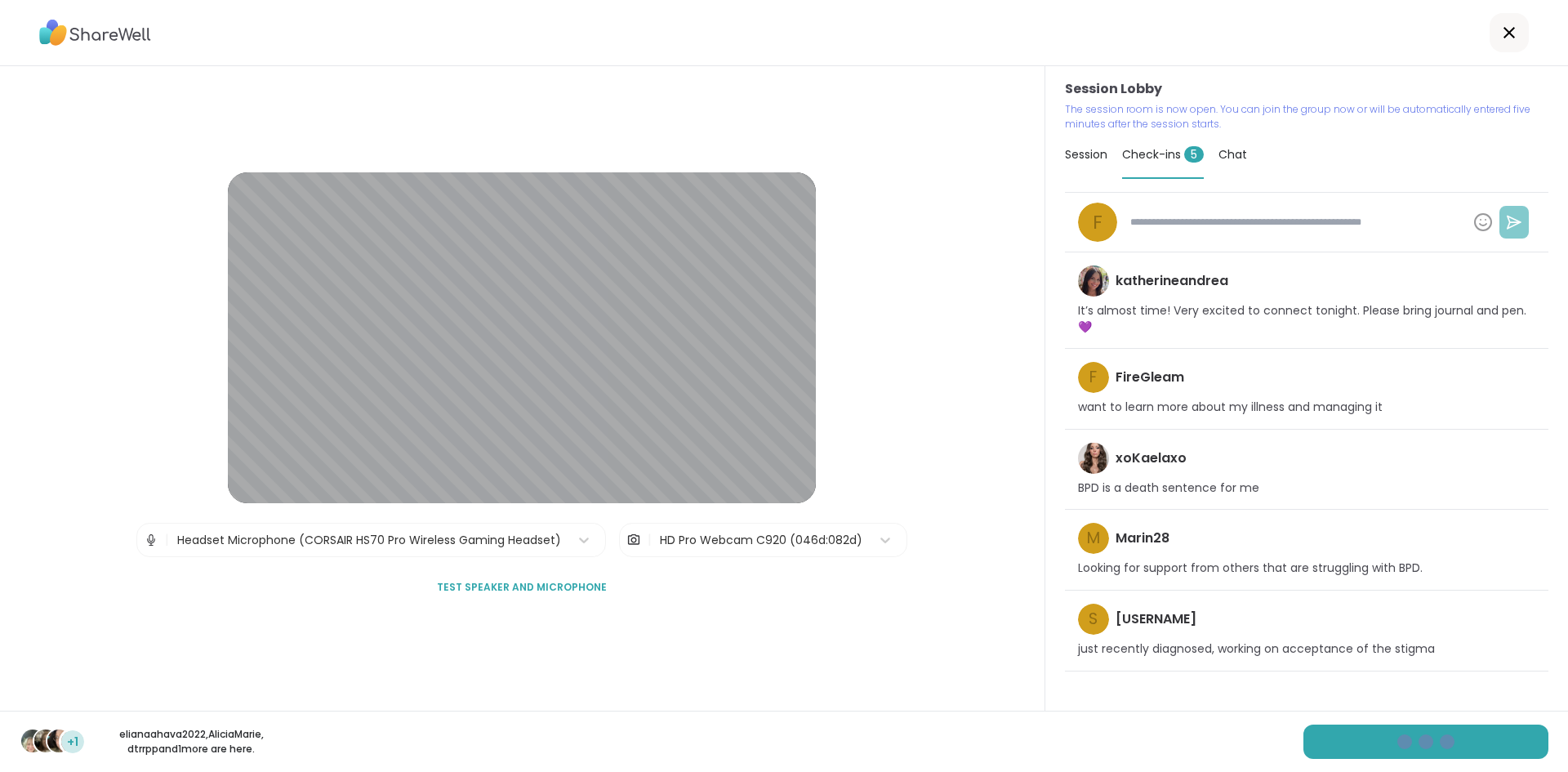 type on "*" 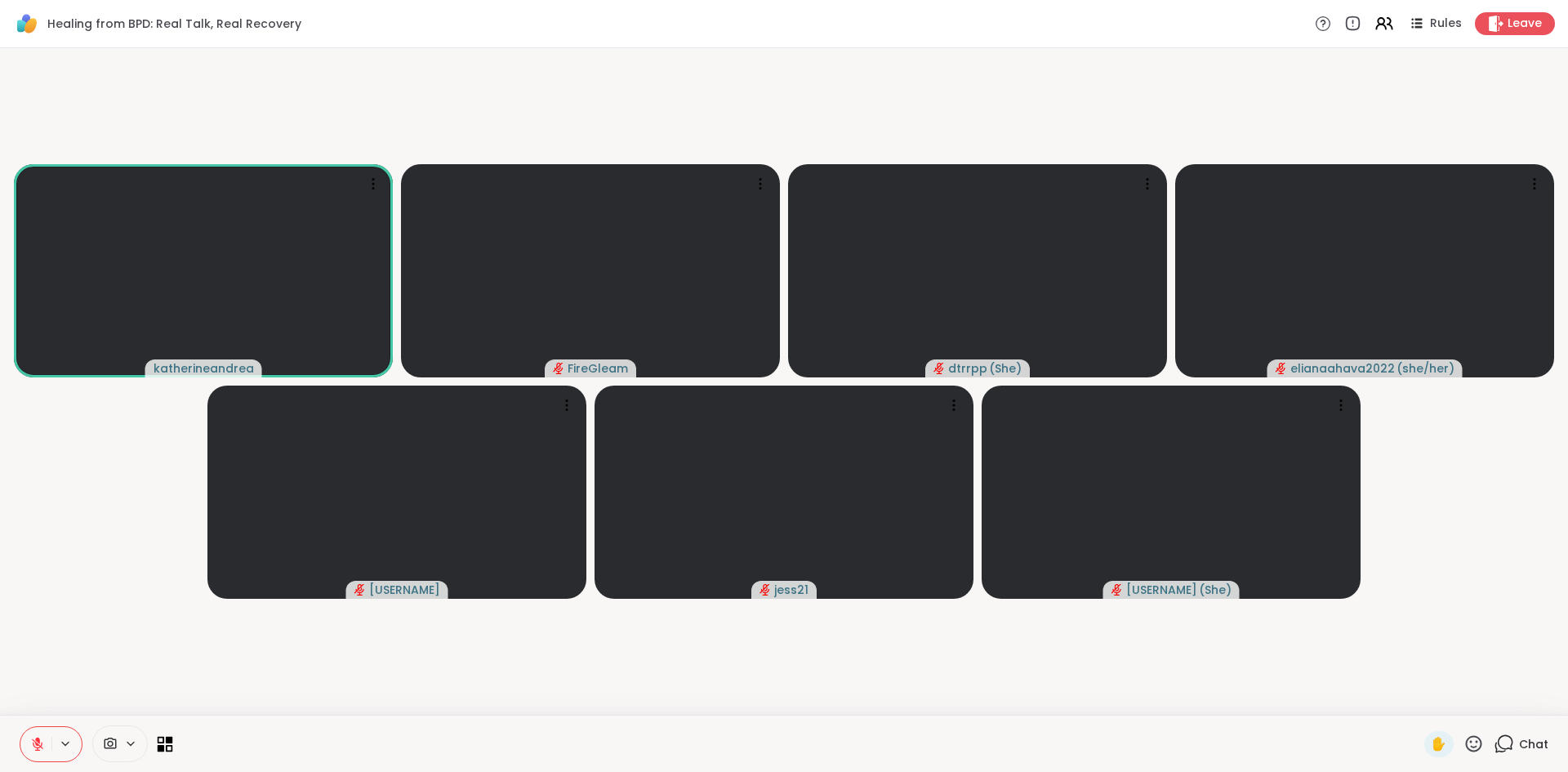 click 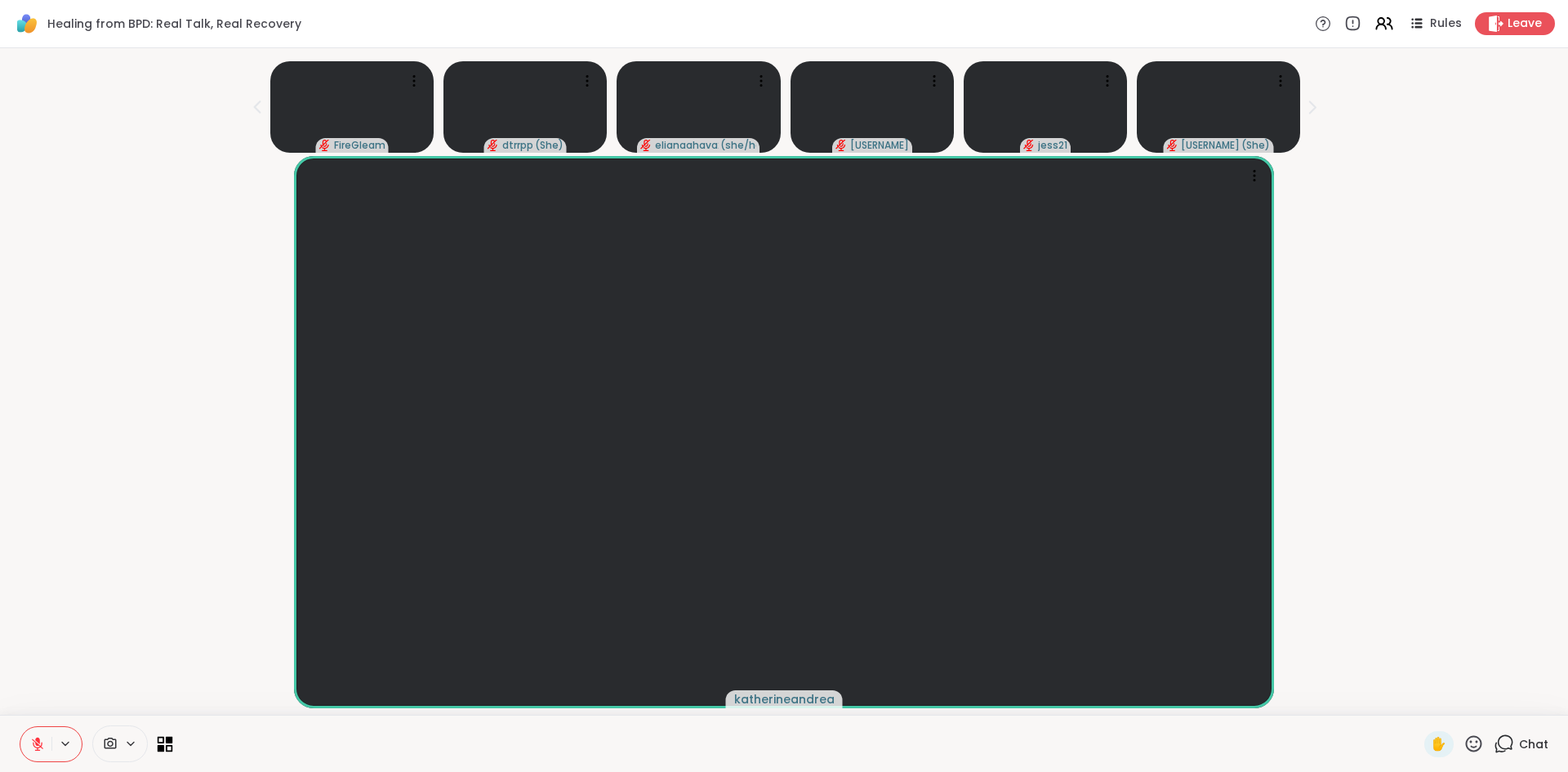 click 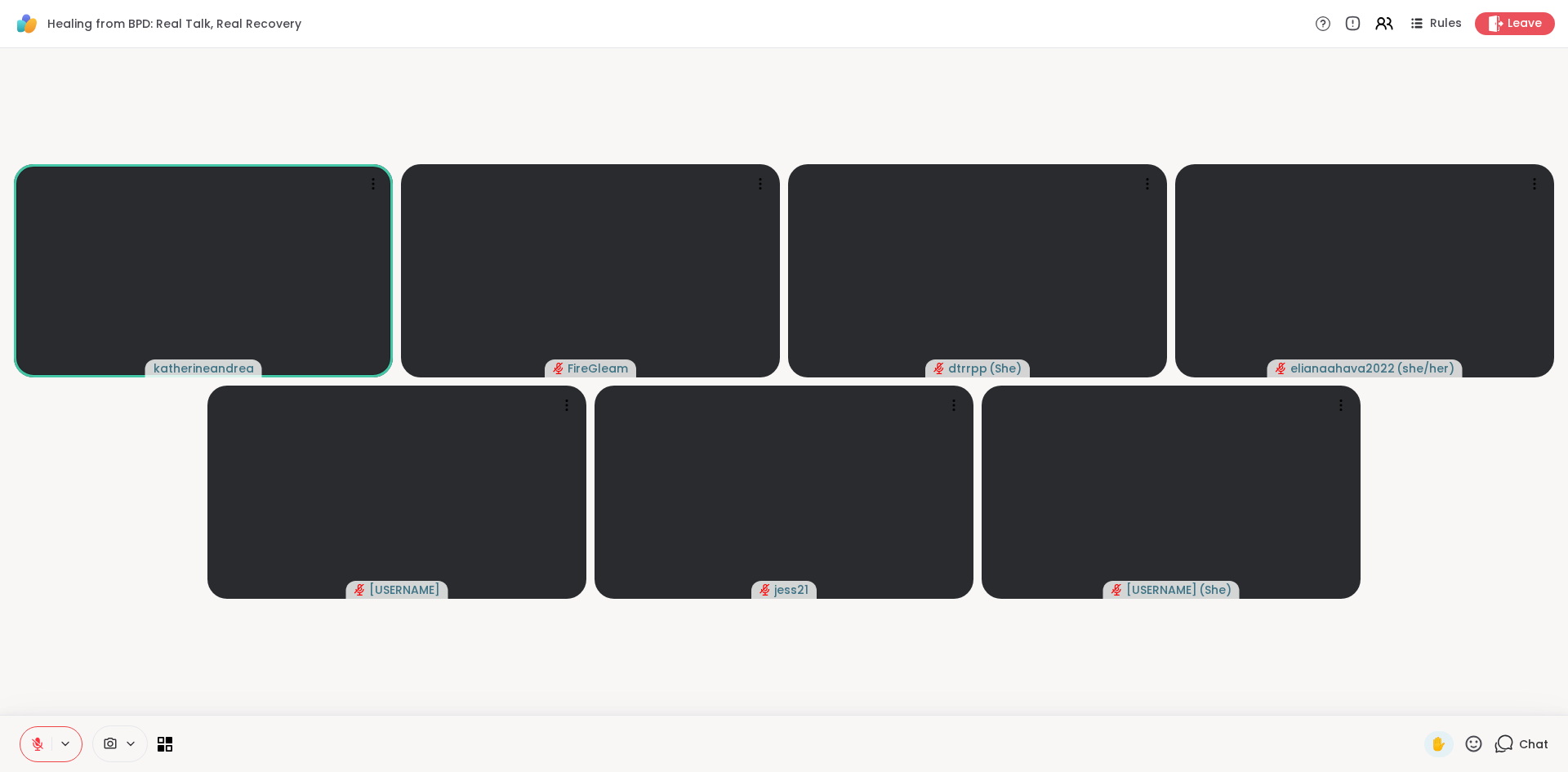 click 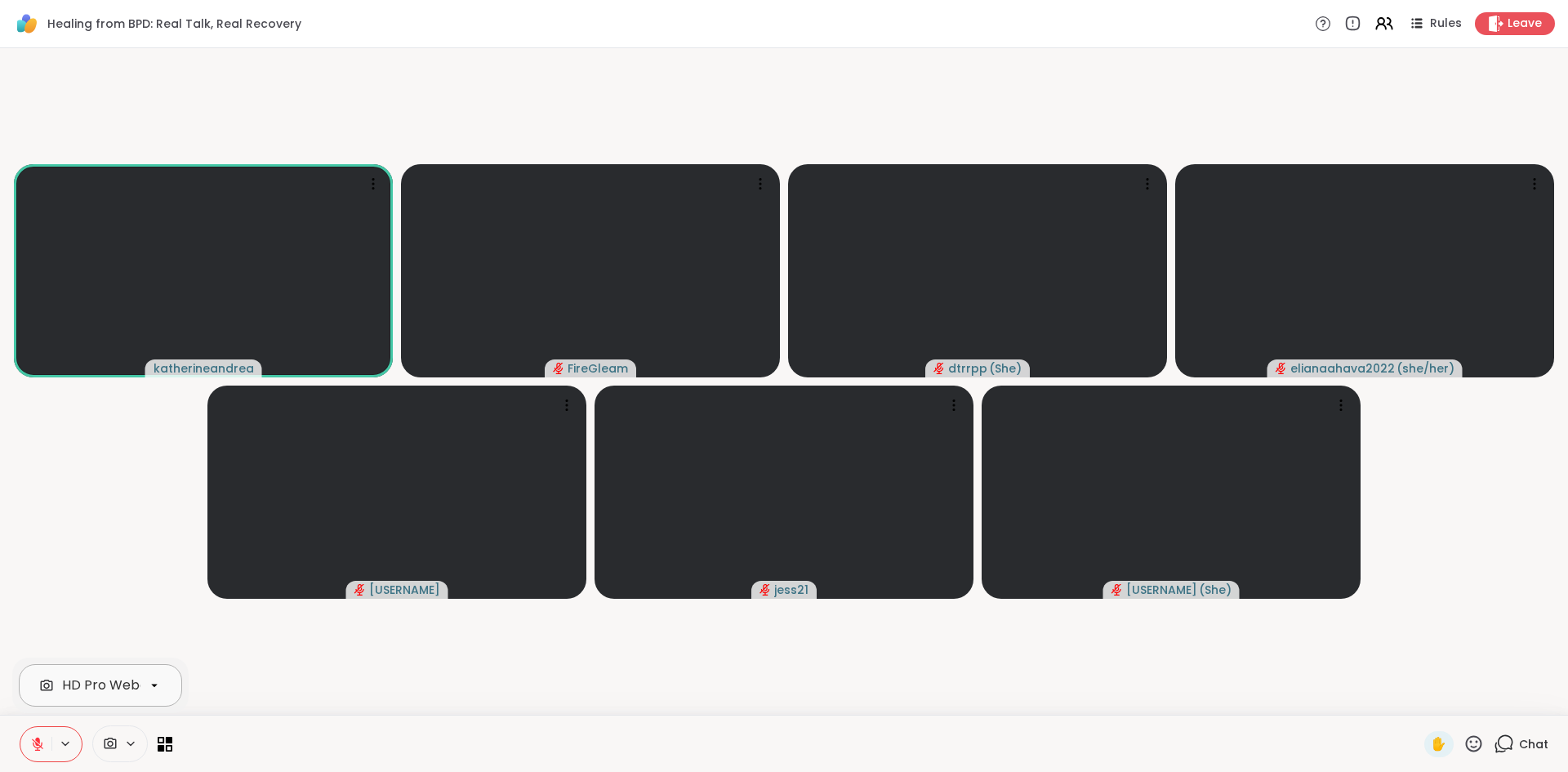 click 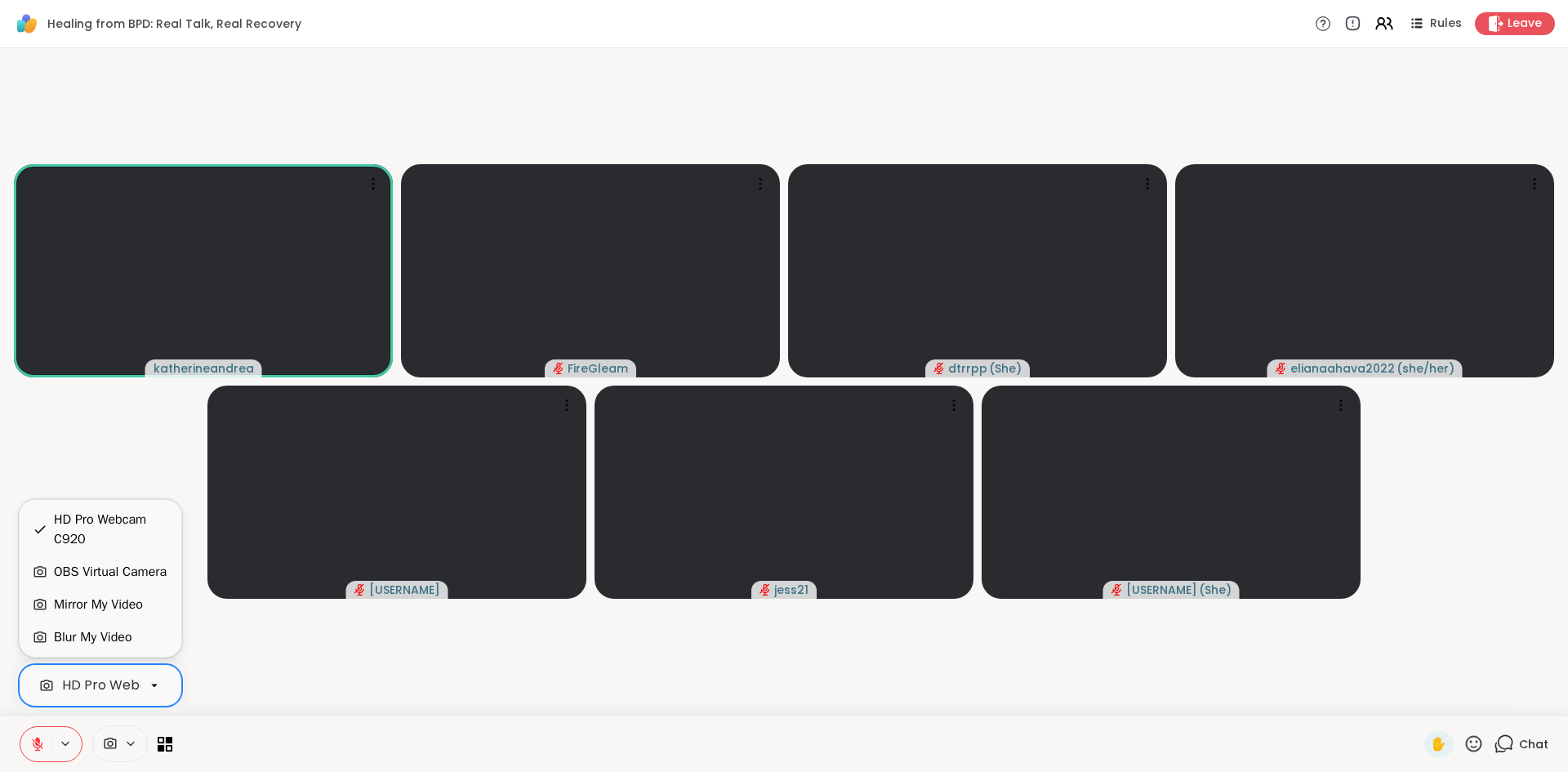 click on "Blur My Video" at bounding box center (100, 637) 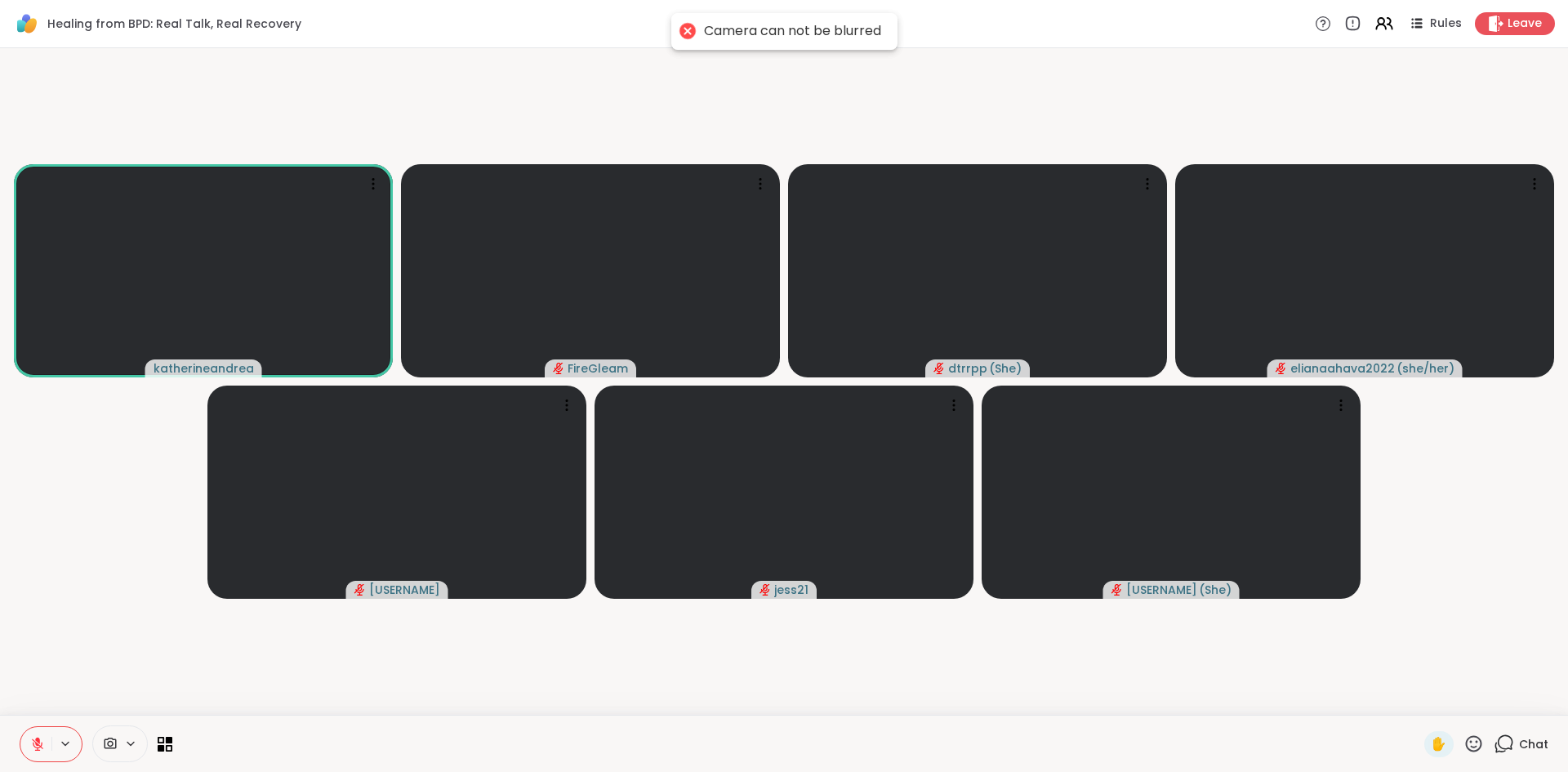 click on "[USERNAME] [USERNAME] [USERNAME] ( [PRONOUN] ) [USERNAME] ( [PRONOUN] ) [USERNAME] [USERNAME]" at bounding box center [784, 382] 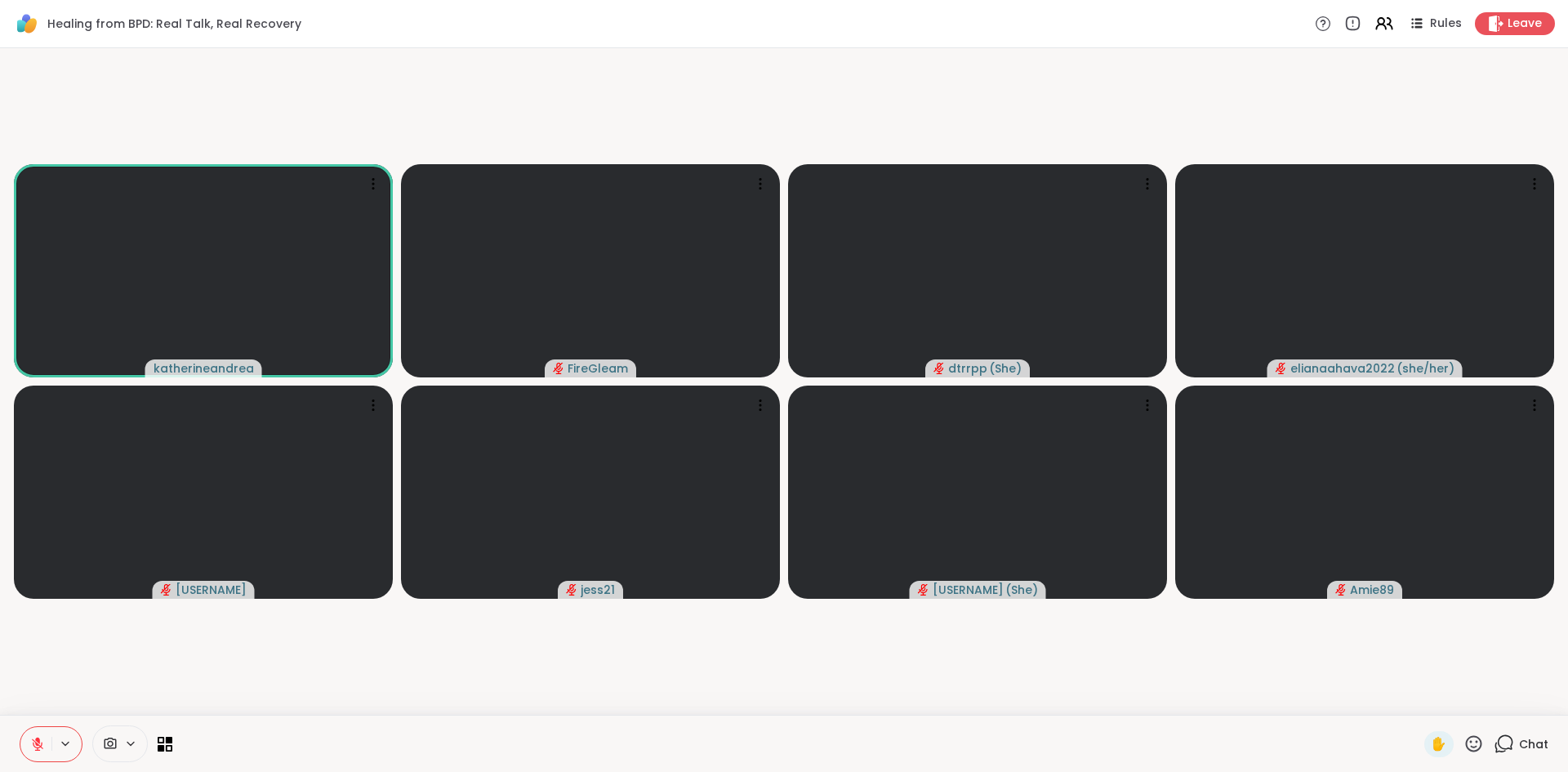 click on "[USERNAME] [USERNAME] [USERNAME] ( [PRONOUN] ) [USERNAME] ( [PRONOUN] ) [USERNAME] [USERNAME] [USERNAME]" at bounding box center [784, 382] 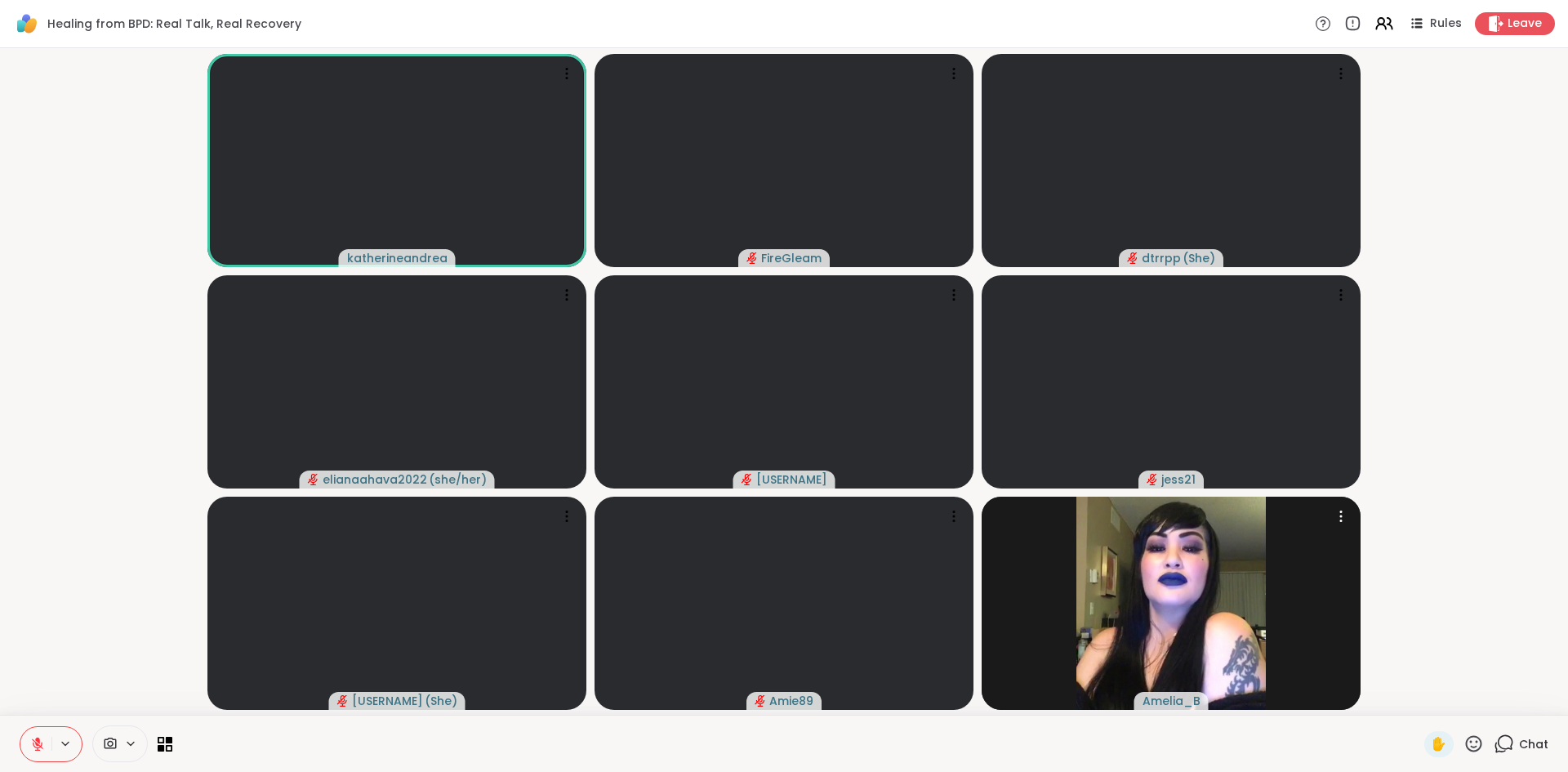 click on "Amelia_B" at bounding box center [1171, 603] 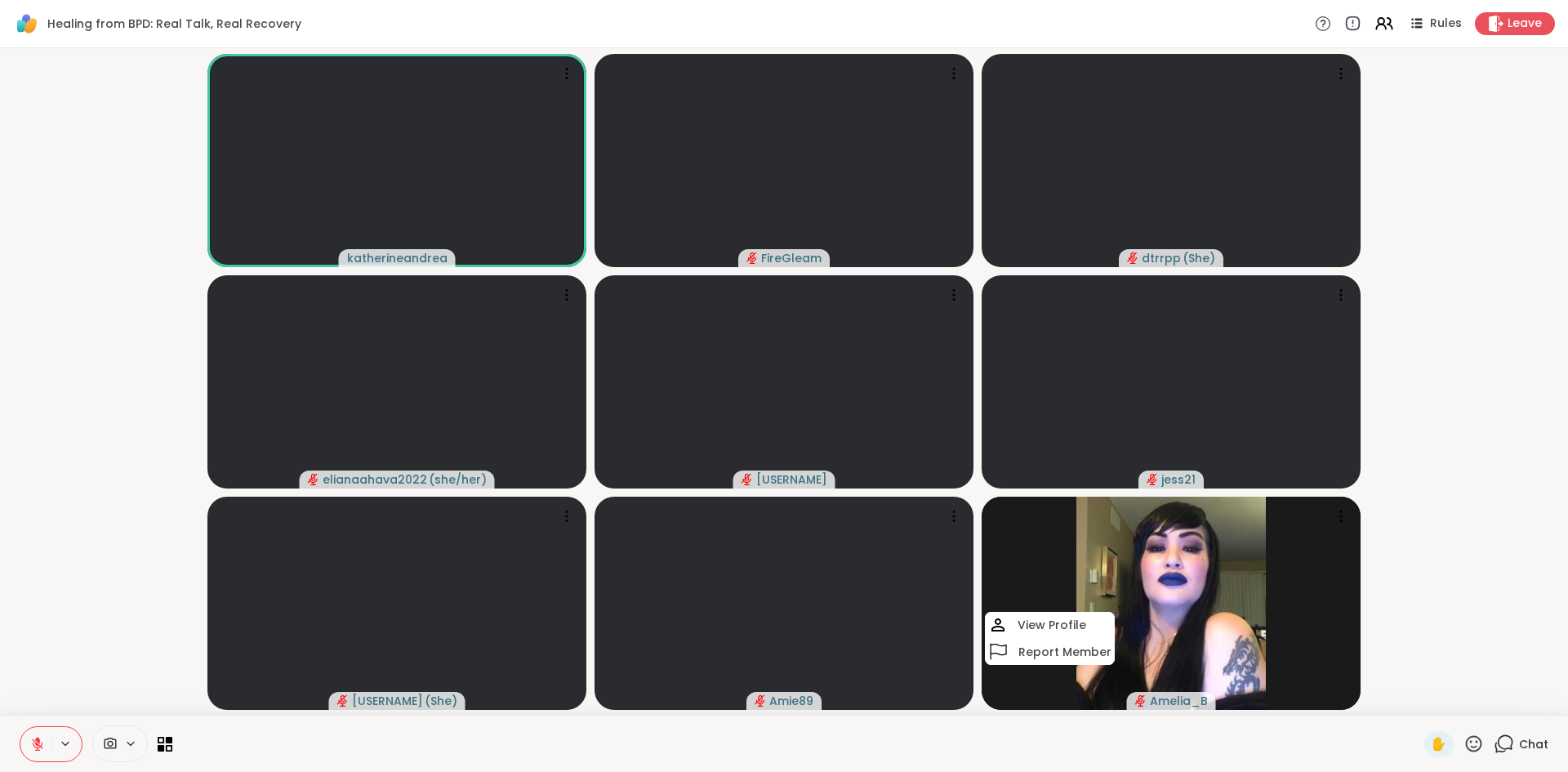 click on "[USERNAME] [USERNAME] [USERNAME] ( [PRONOUN] ) [USERNAME] ( [PRONOUN] ) [USERNAME] [USERNAME] [USERNAME] View Profile Report Member" at bounding box center [784, 382] 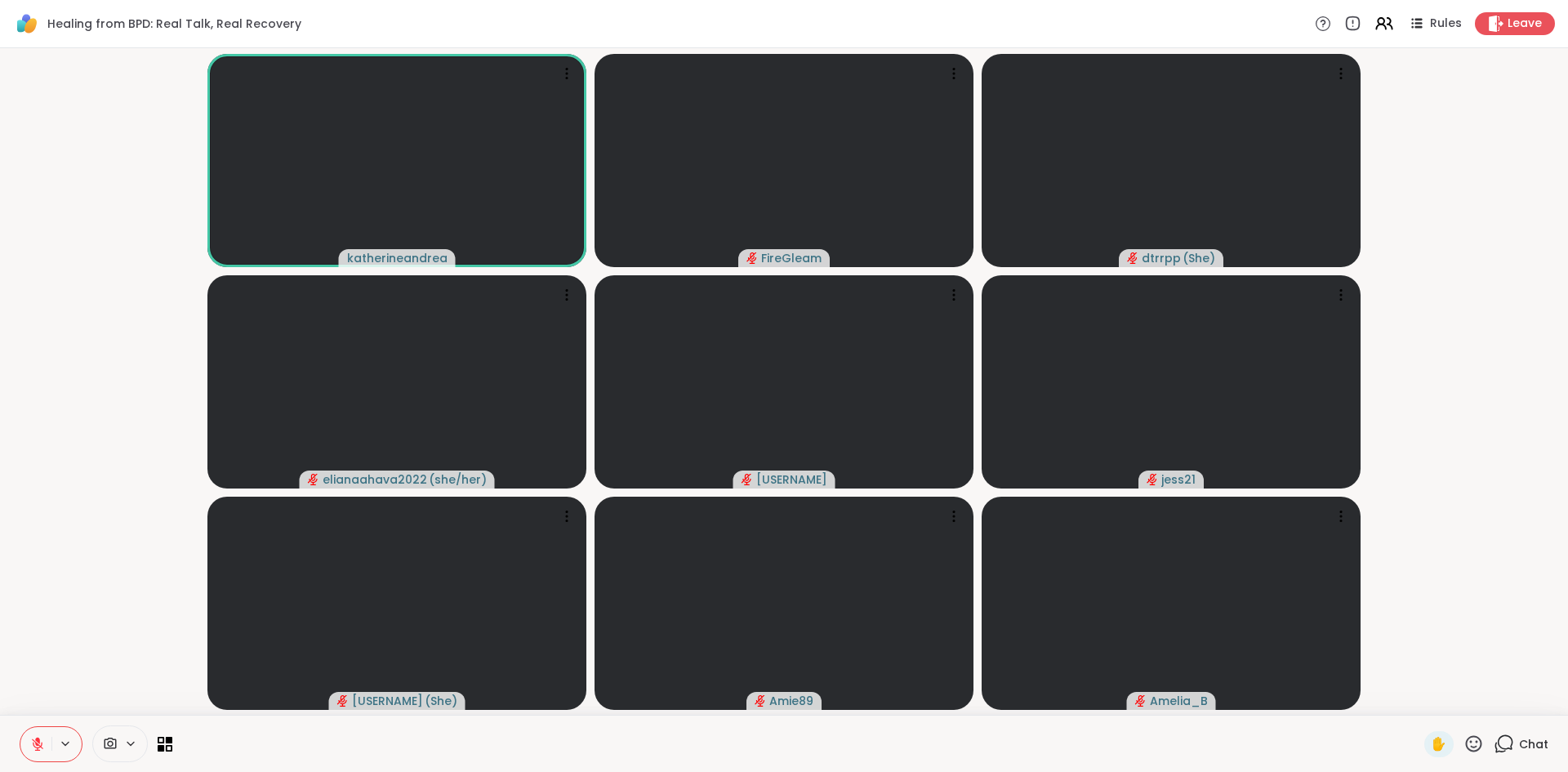 click on "Chat" at bounding box center (1534, 744) 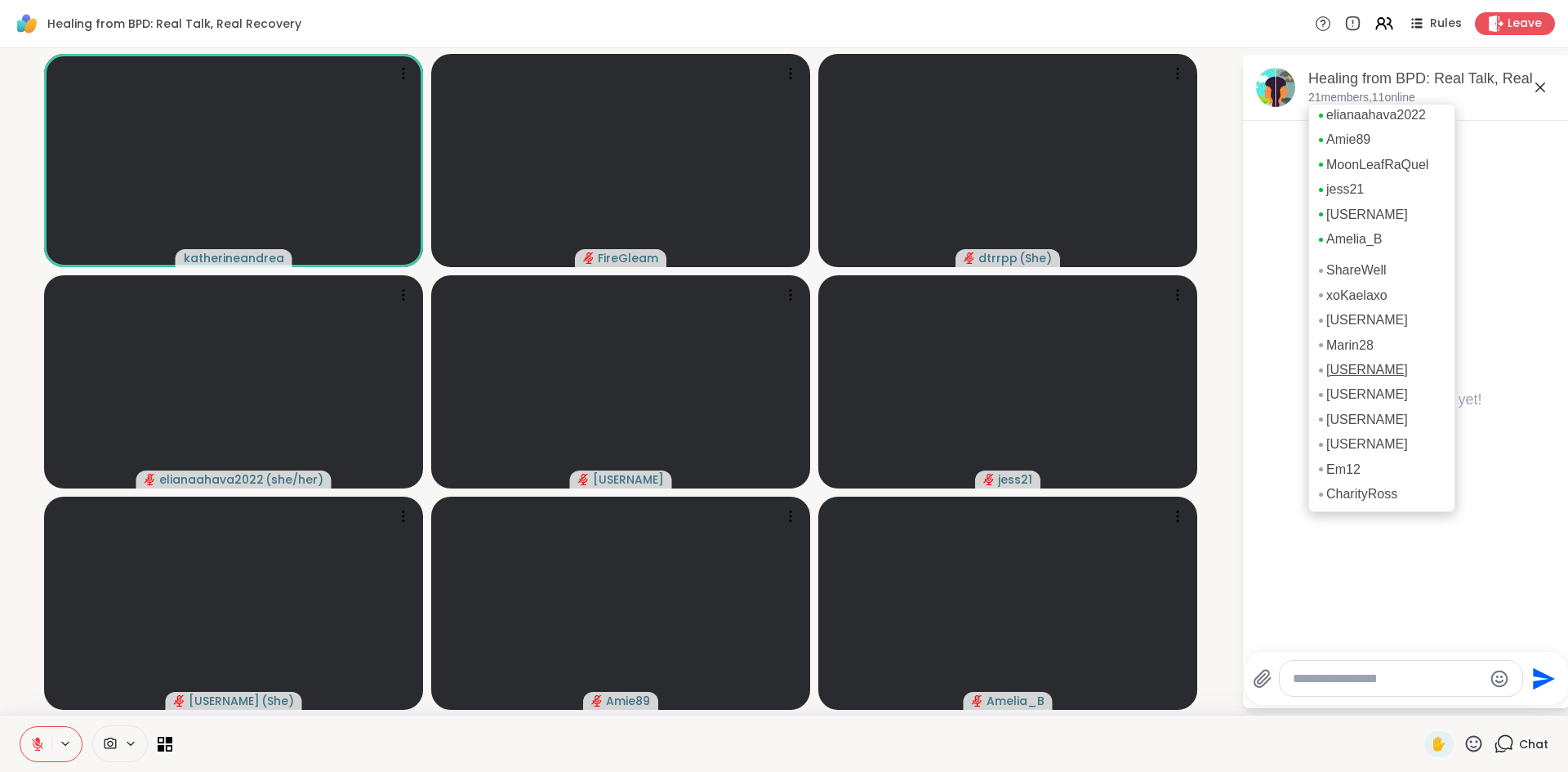 scroll, scrollTop: 134, scrollLeft: 0, axis: vertical 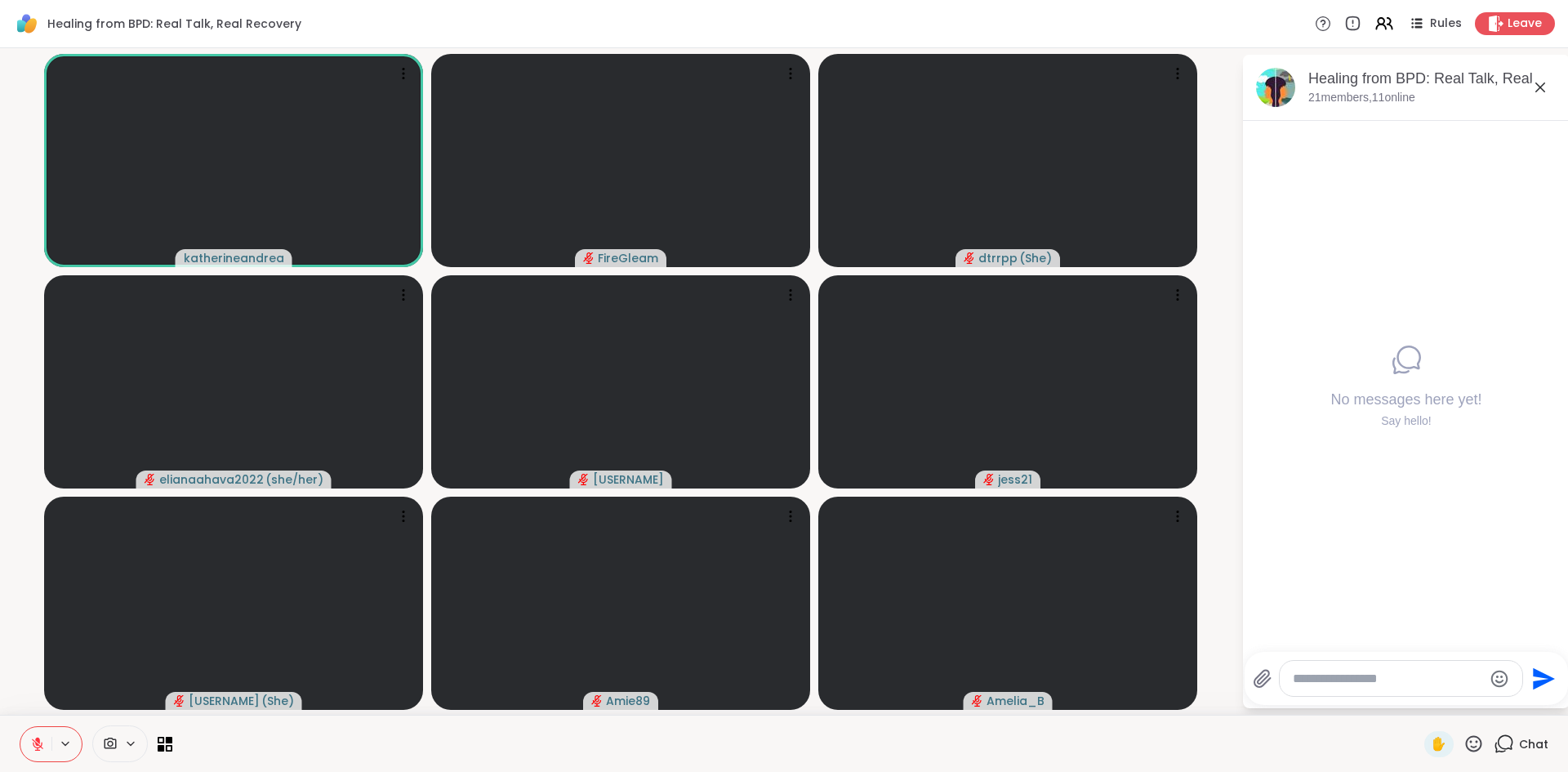 click at bounding box center (1388, 679) 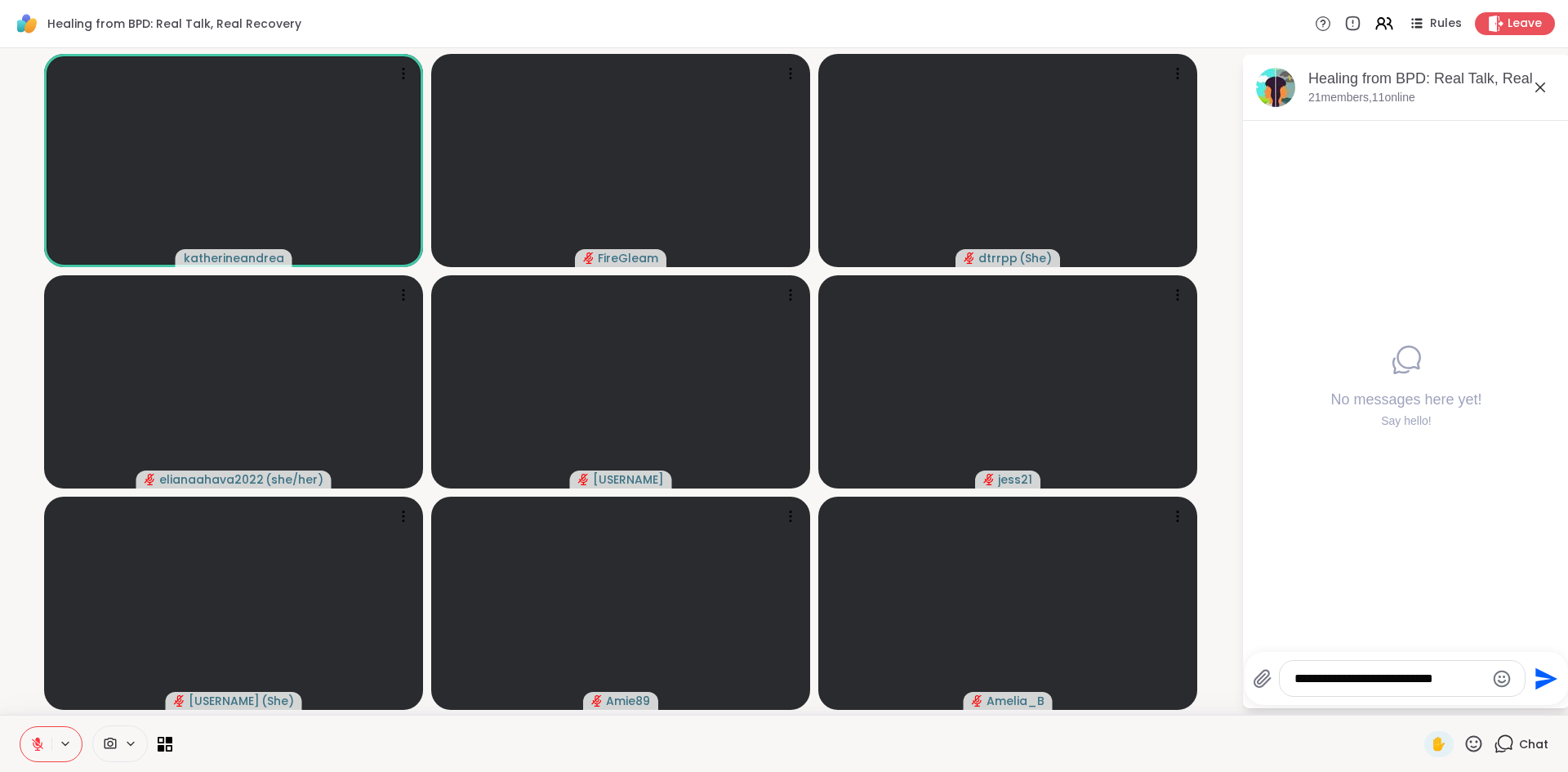 click on "**********" at bounding box center [1389, 679] 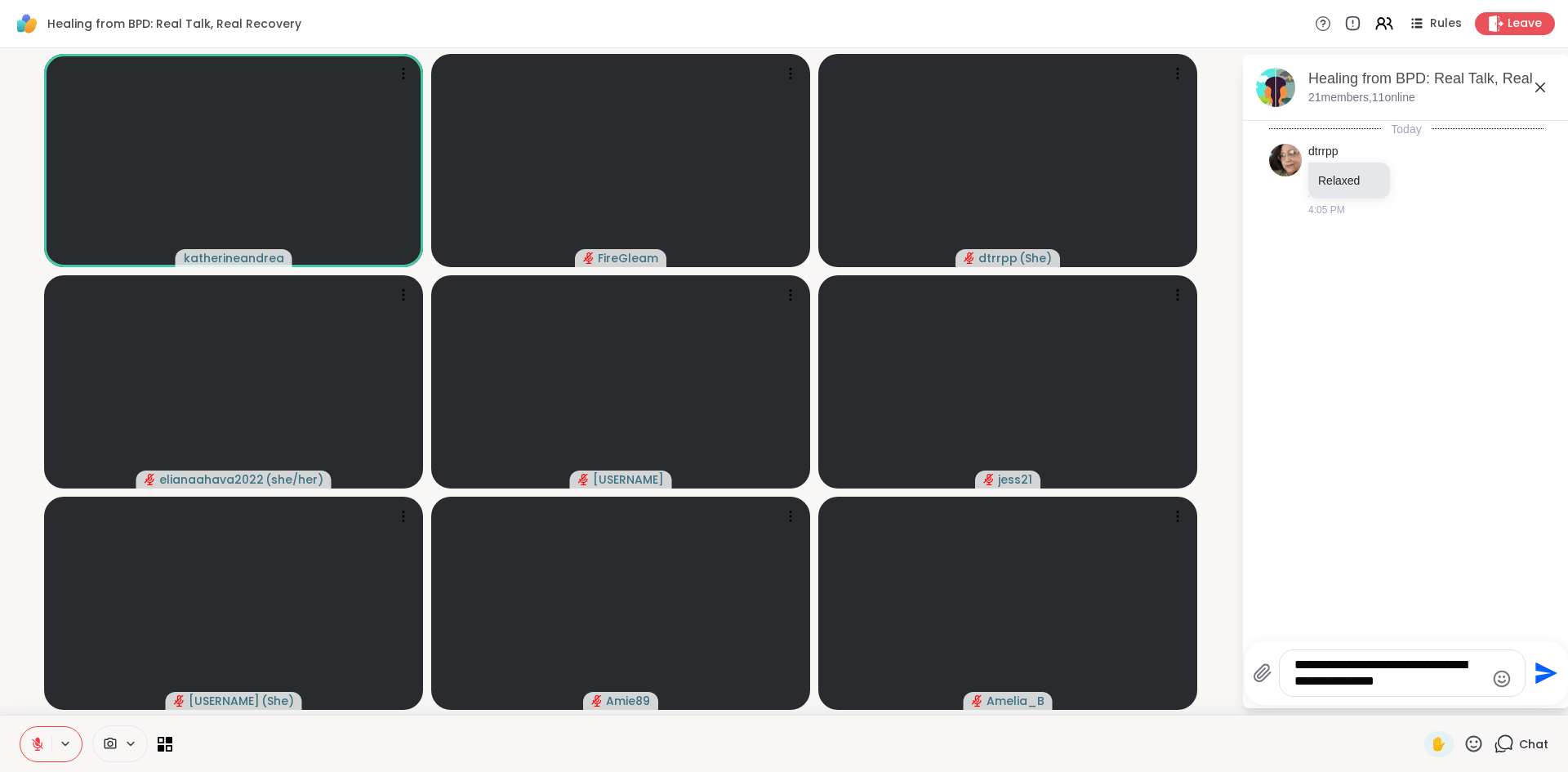 type on "**********" 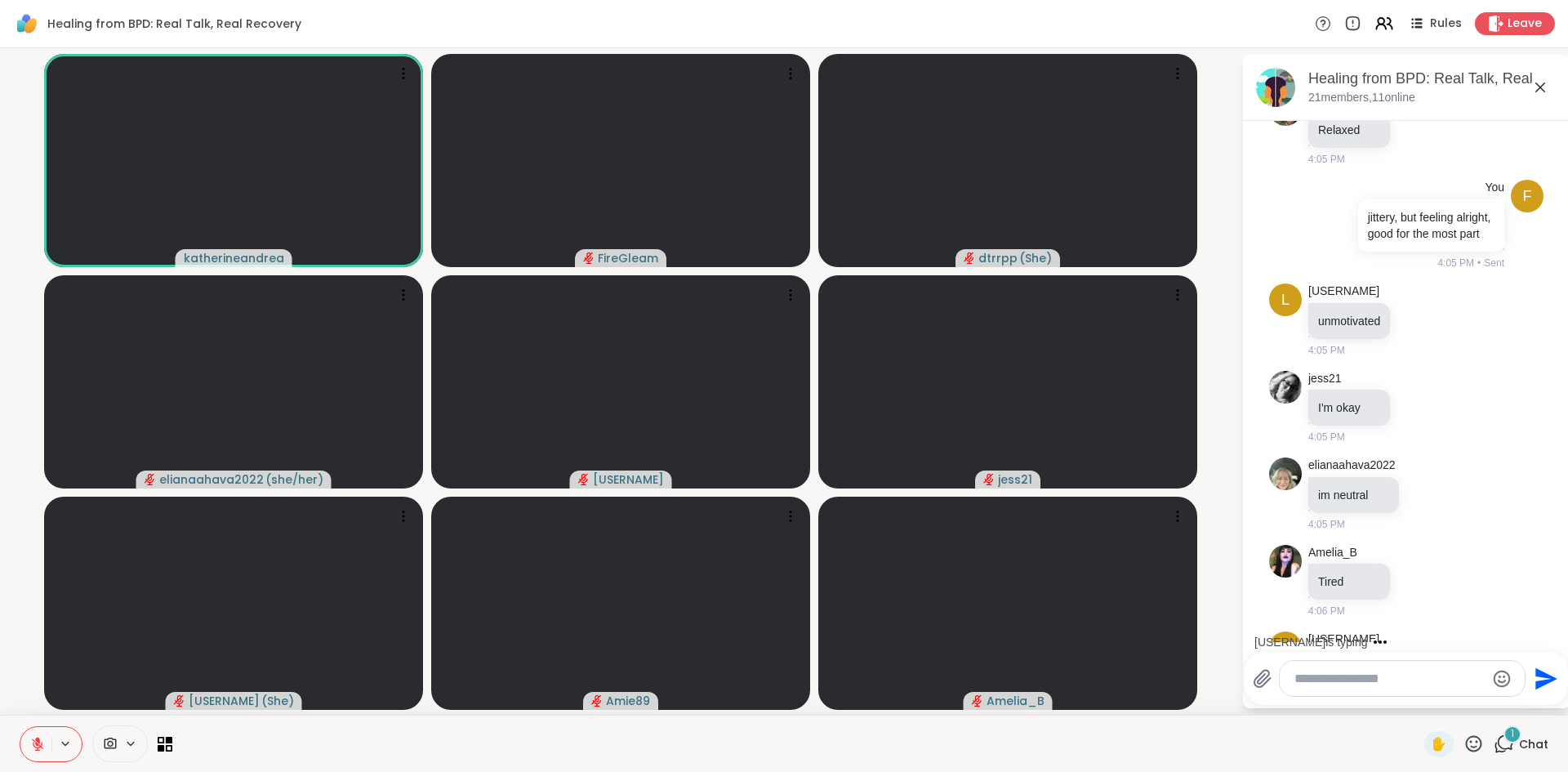 scroll, scrollTop: 137, scrollLeft: 0, axis: vertical 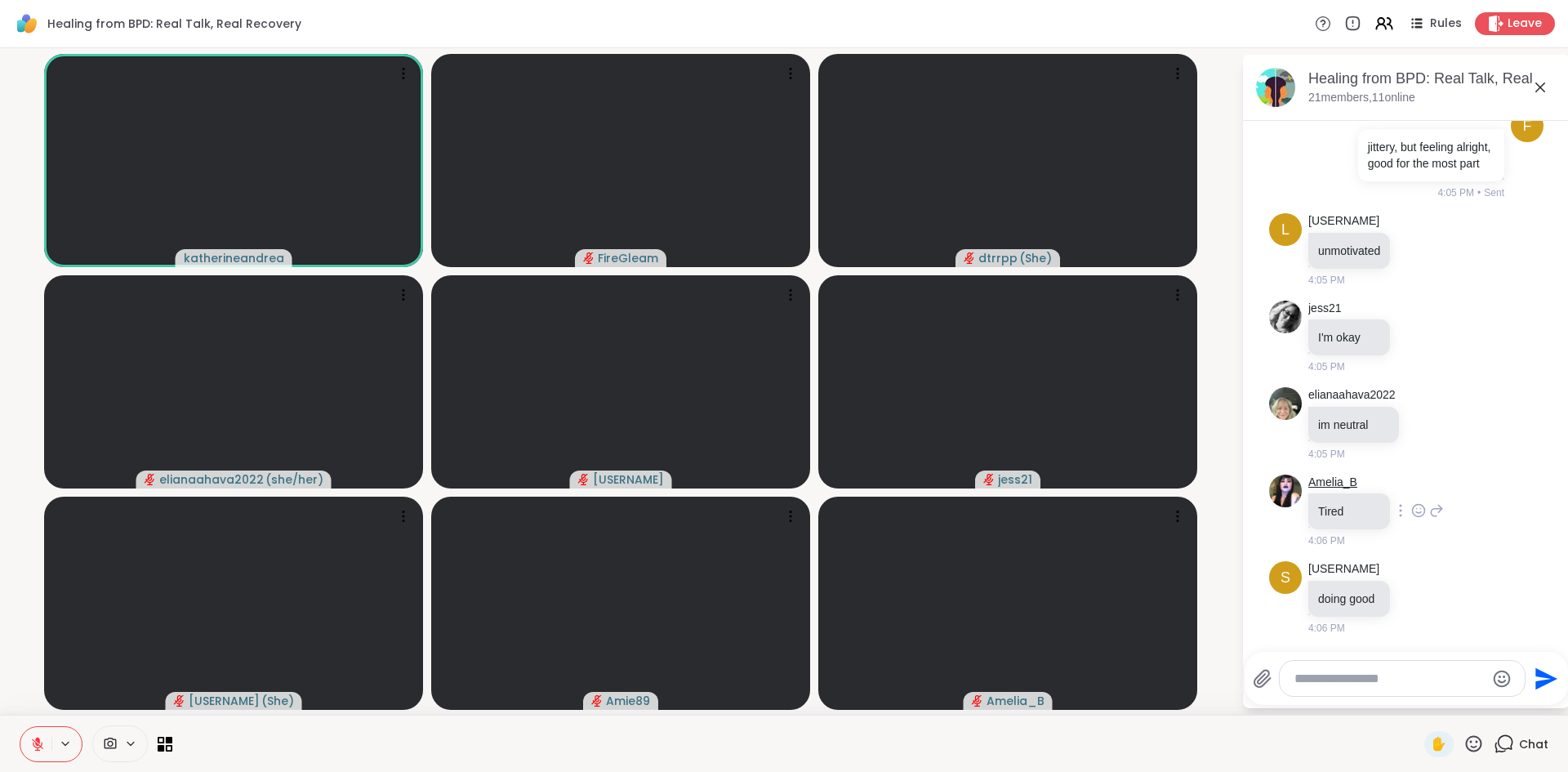 click on "Amelia_B" at bounding box center [1333, 483] 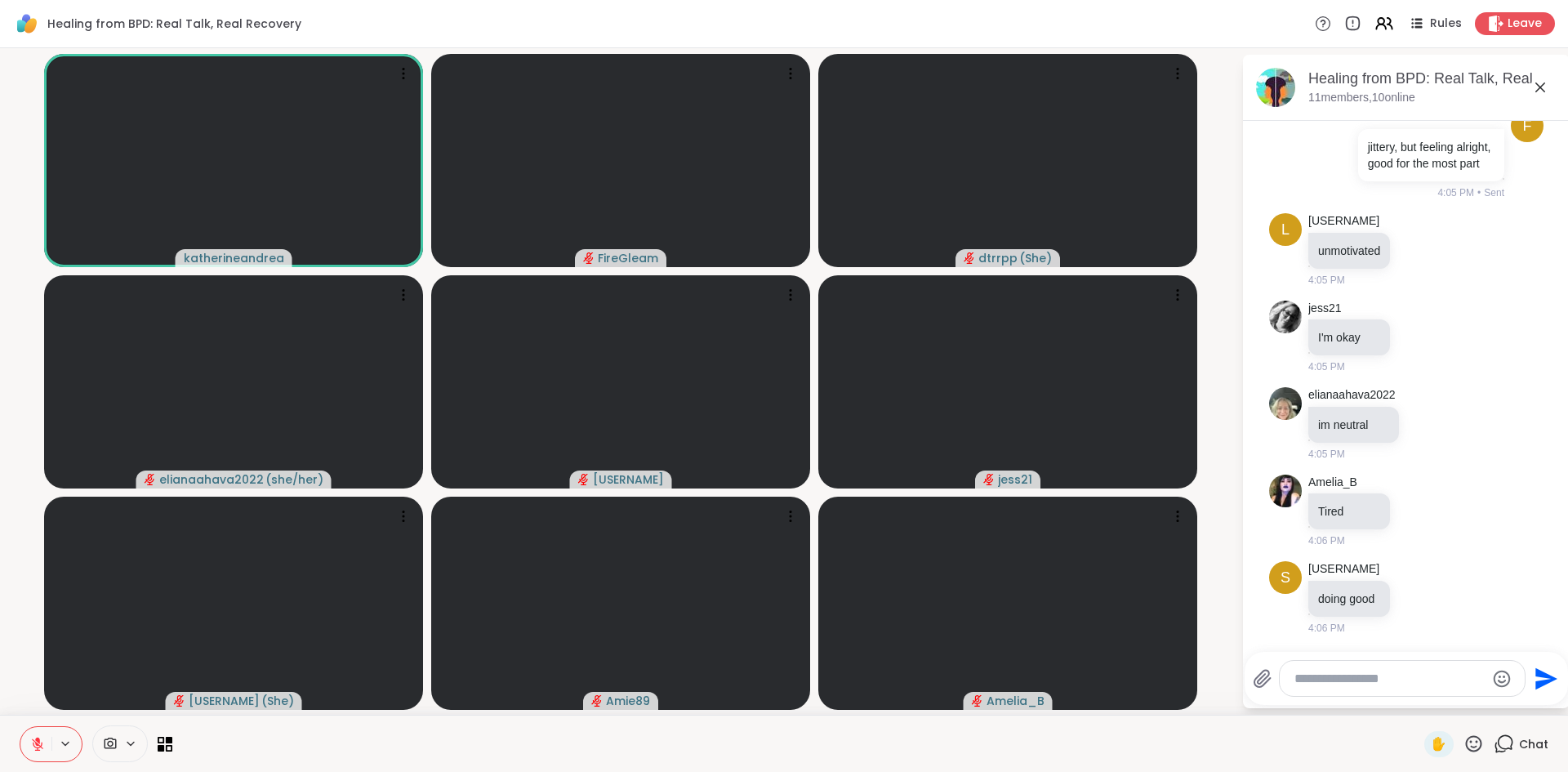 click at bounding box center (1389, 679) 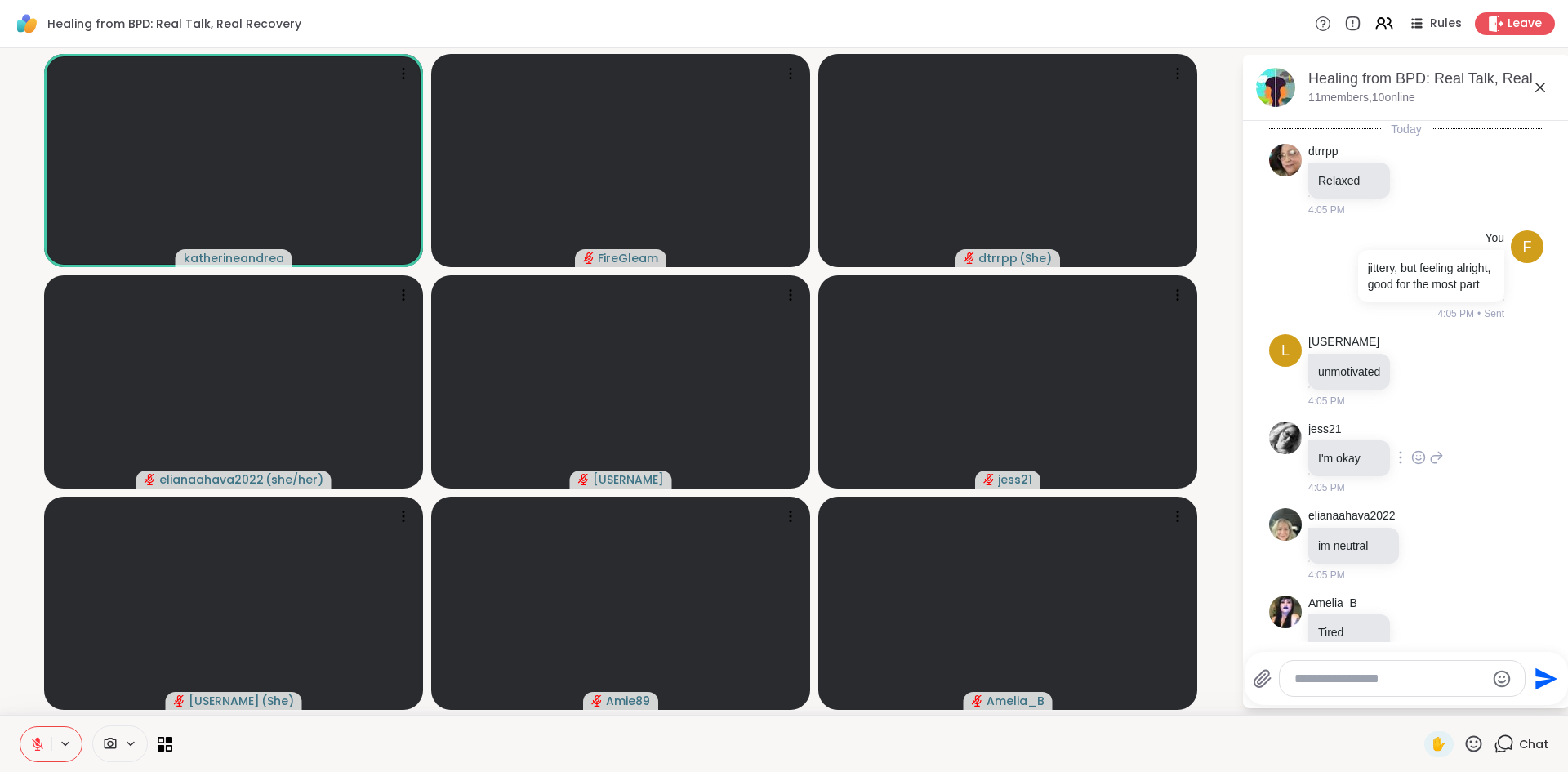 scroll, scrollTop: 137, scrollLeft: 0, axis: vertical 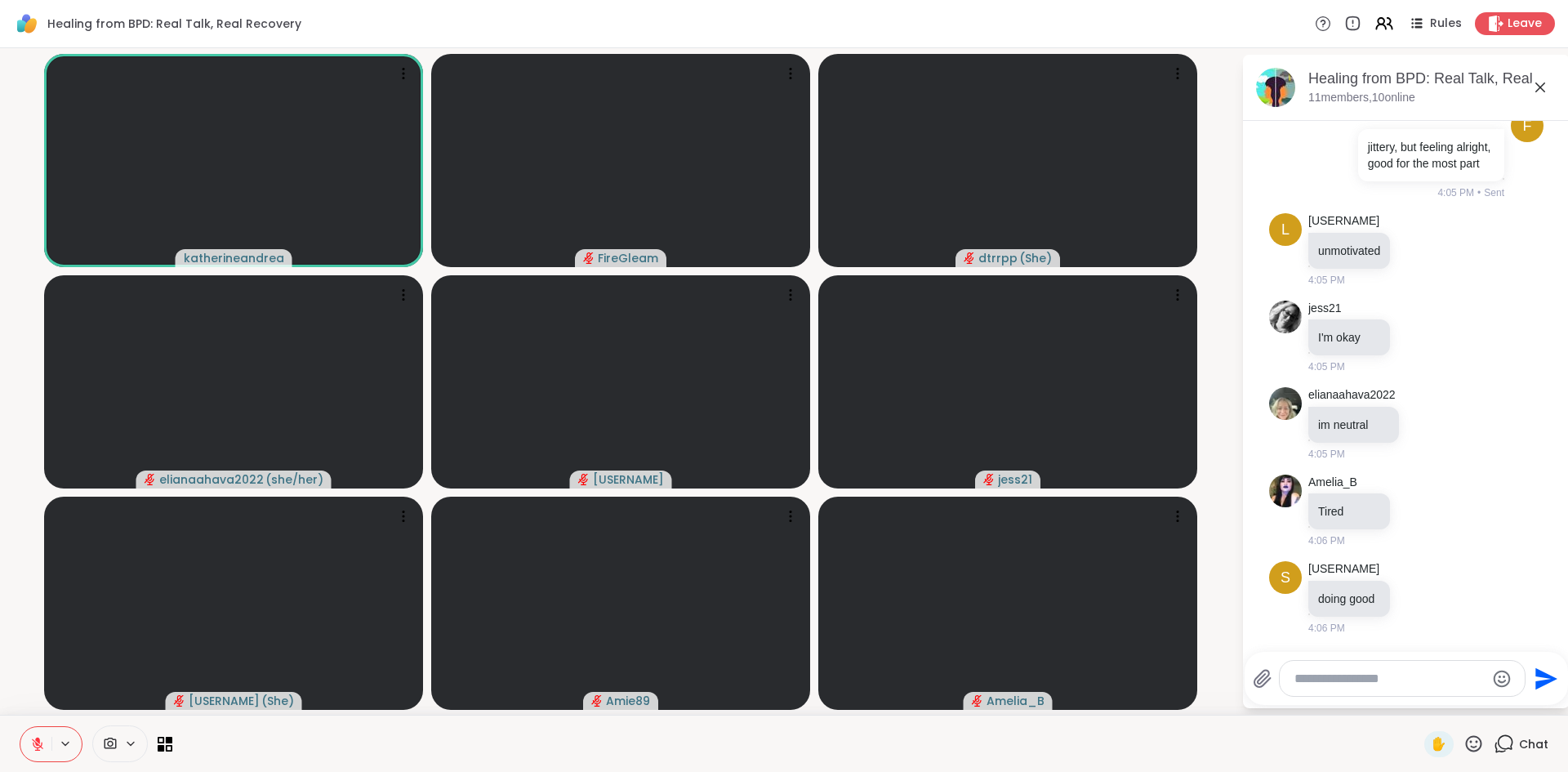 click on "[USERNAME] [USERNAME] [USERNAME] ( [PRONOUN] ) [USERNAME] ( [PRONOUN] ) [USERNAME] [USERNAME] [USERNAME]" at bounding box center [621, 382] 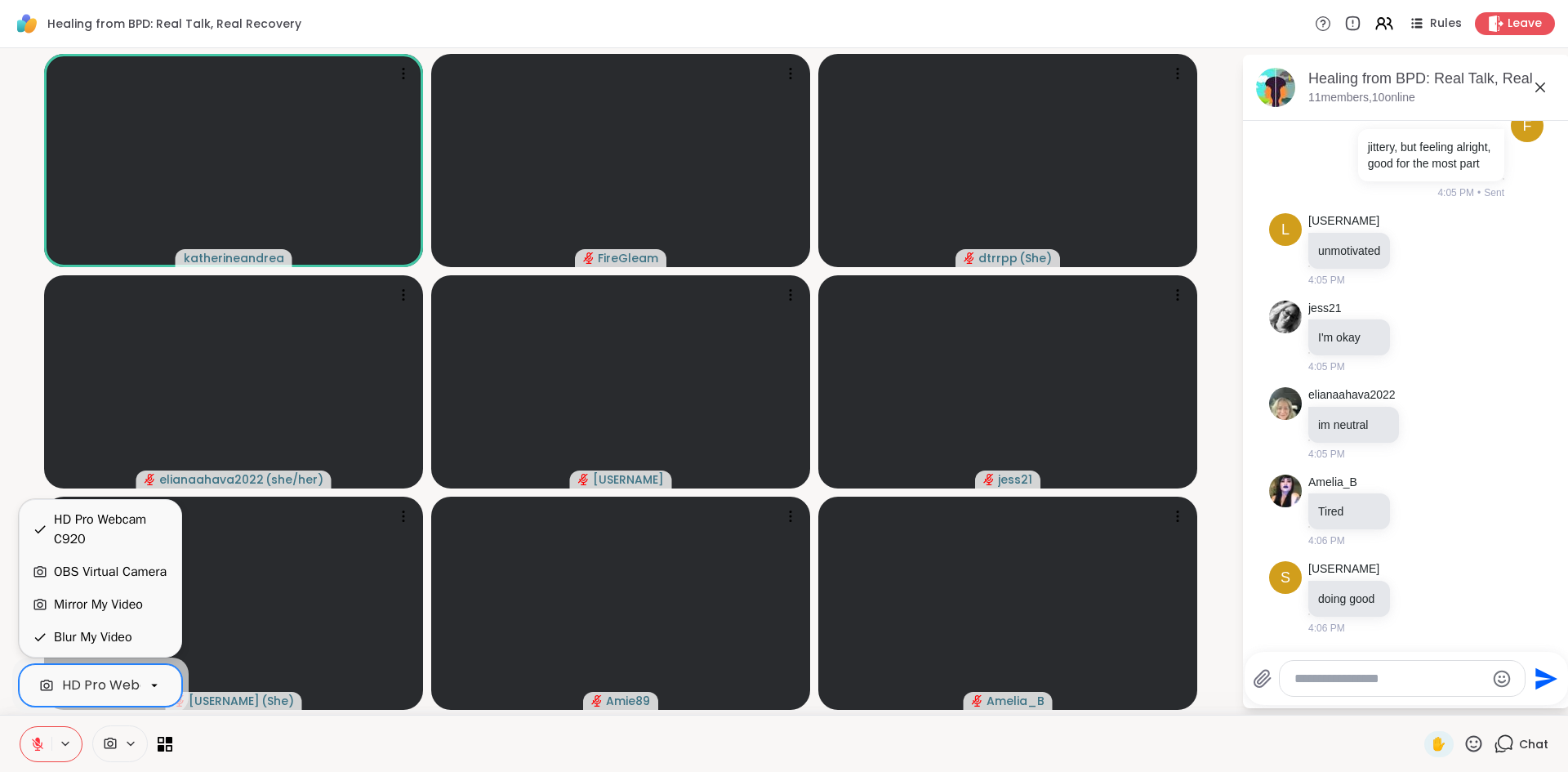 click 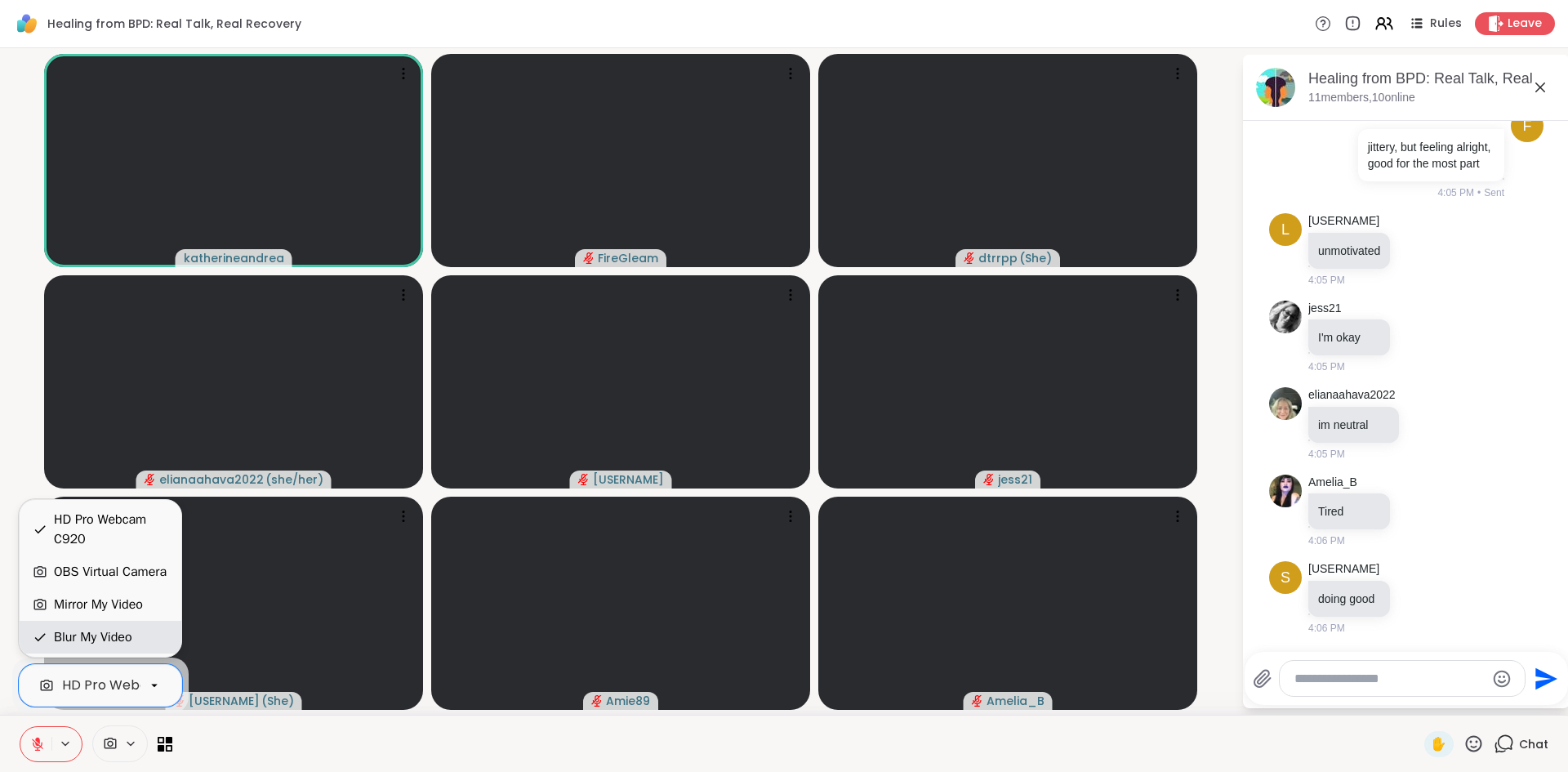 click on "Blur My Video" at bounding box center (100, 637) 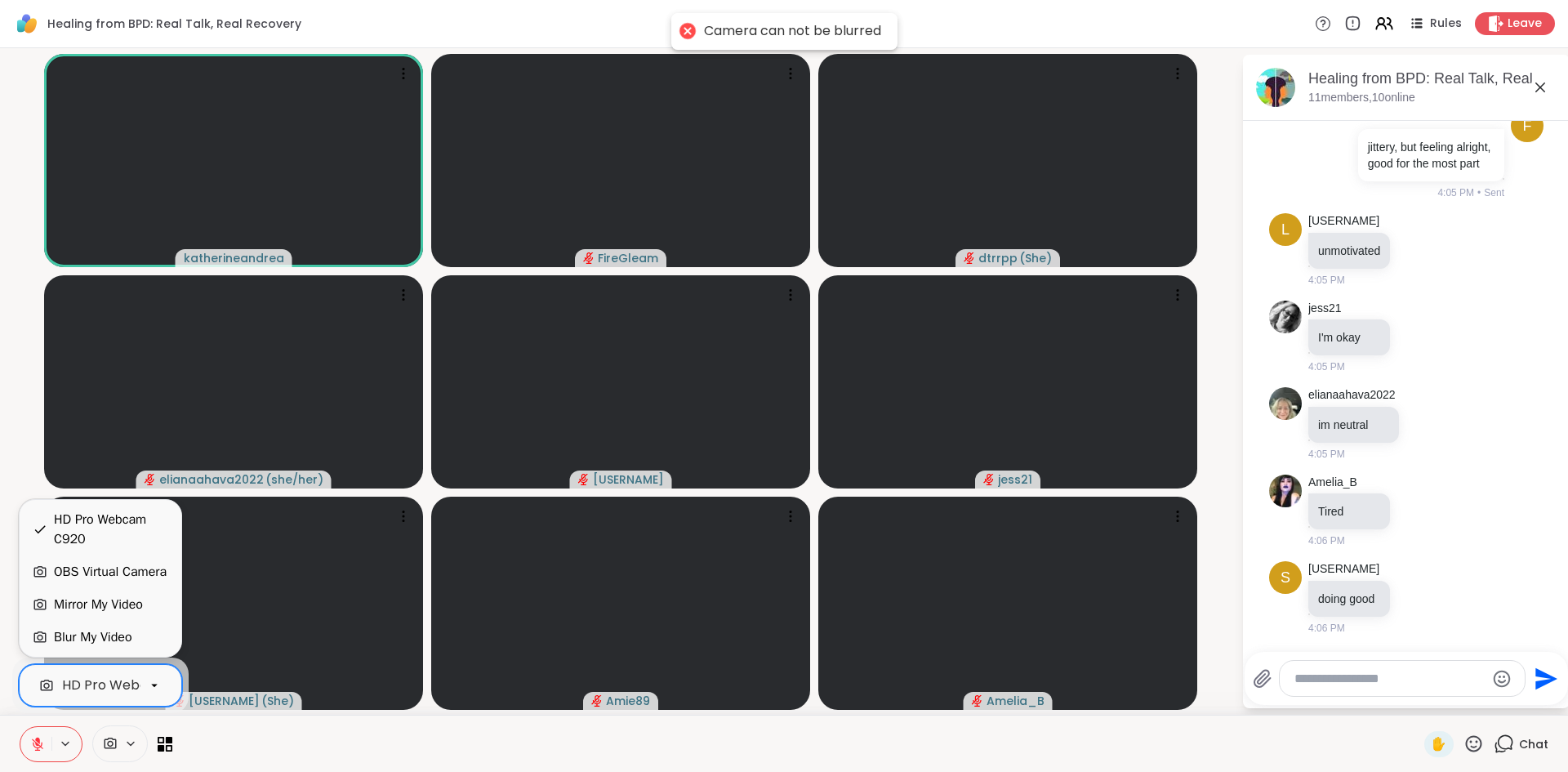 click 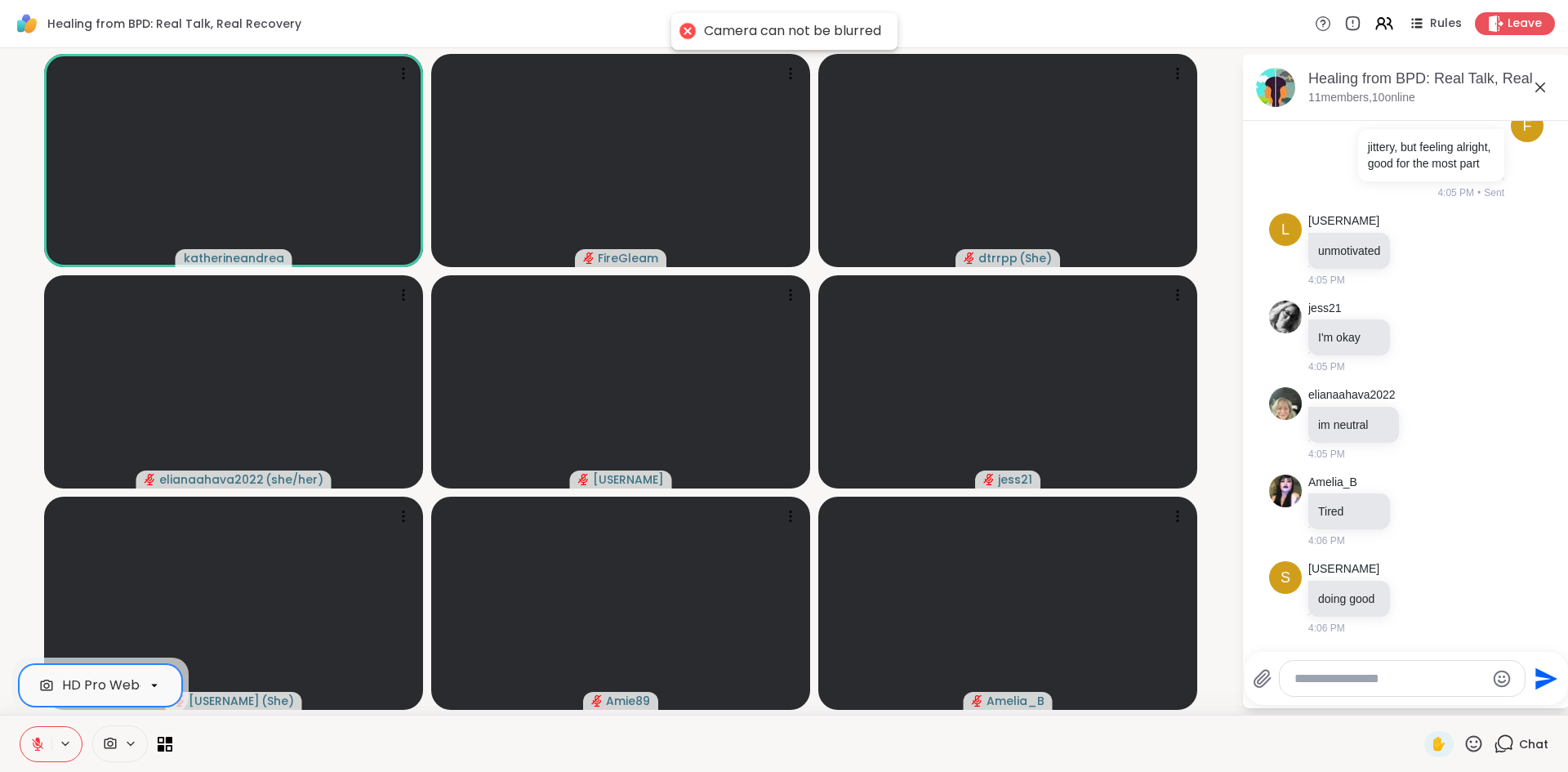 click 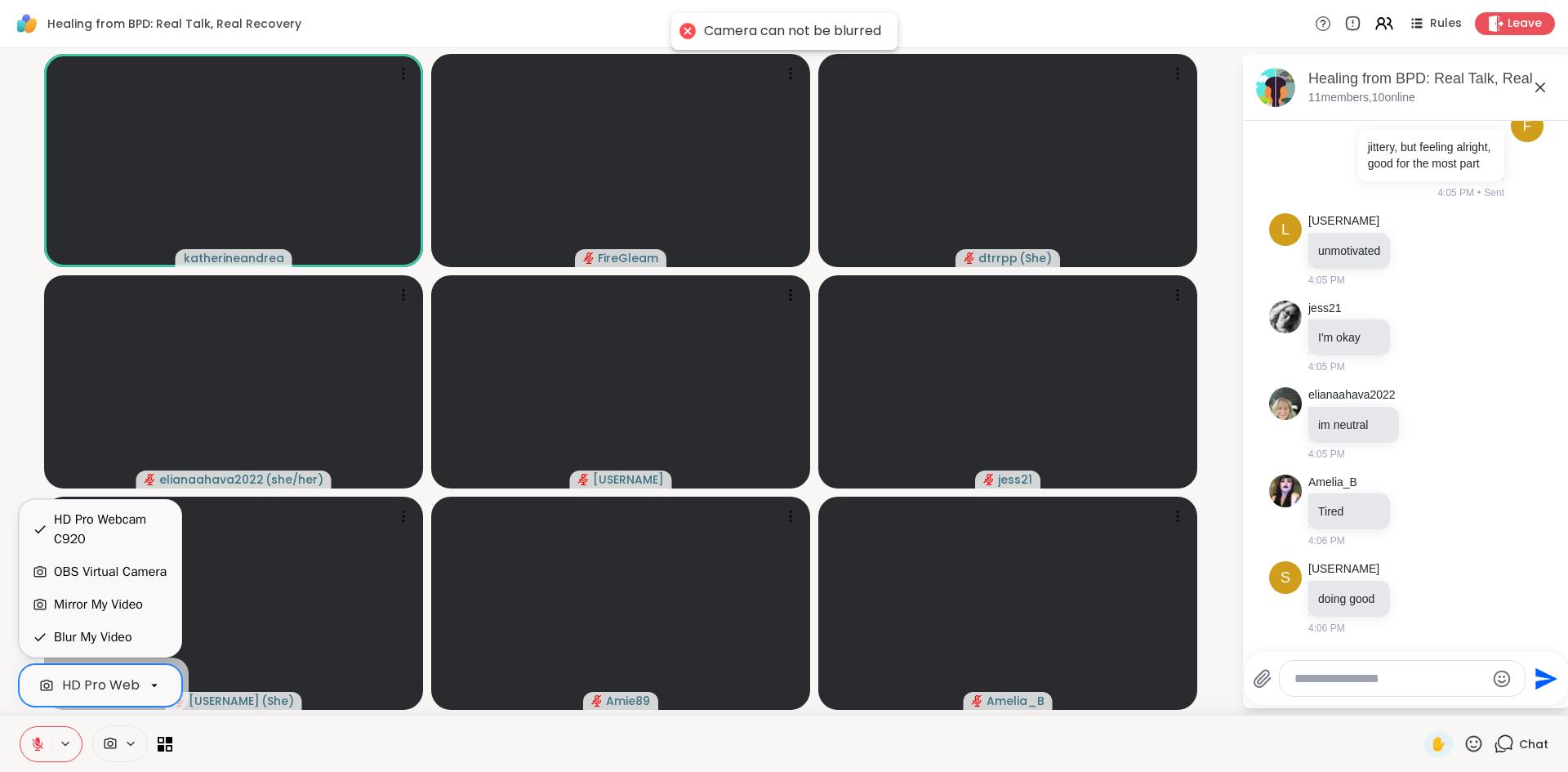 click on "Blur My Video" at bounding box center [100, 637] 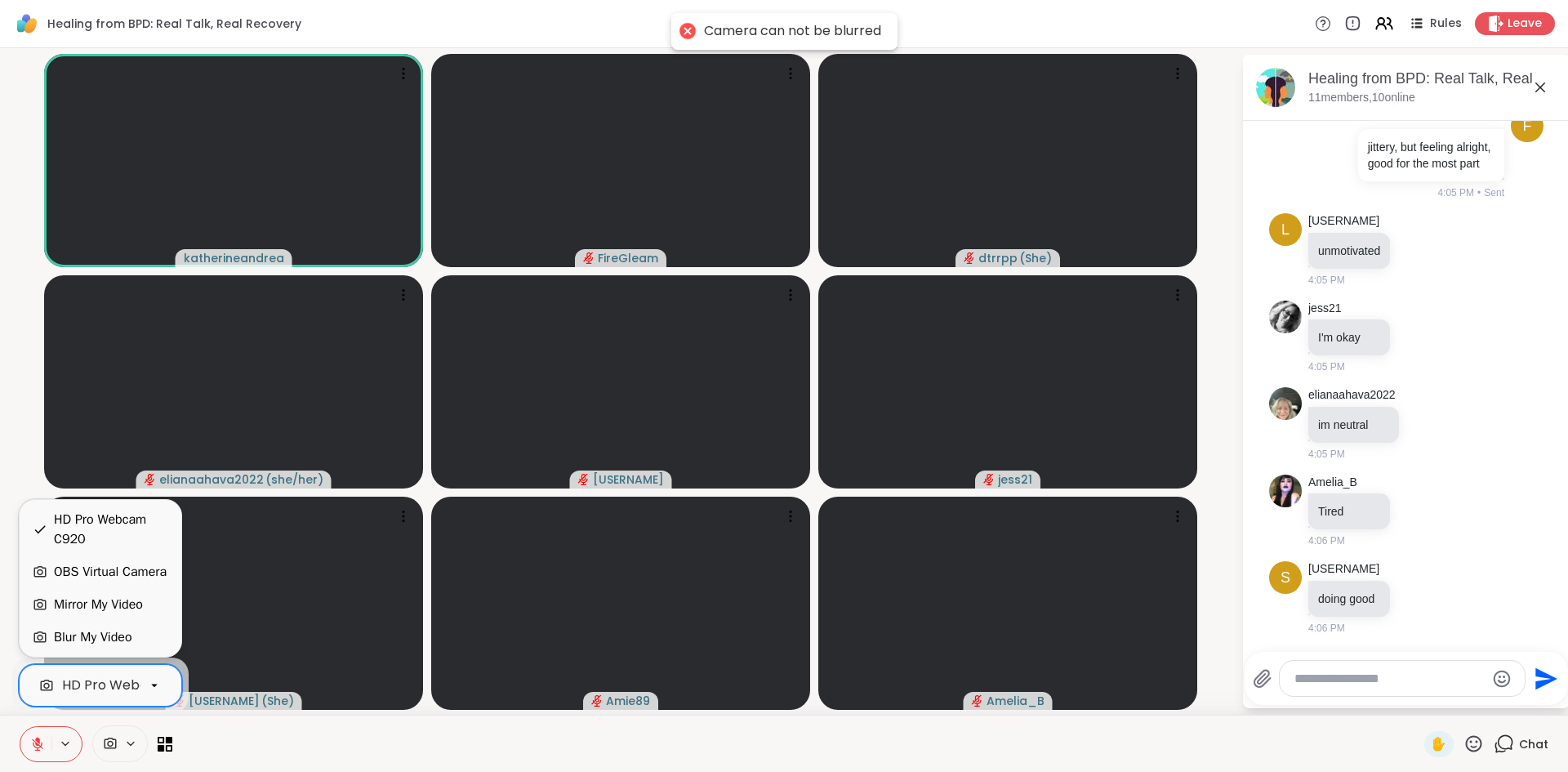 click 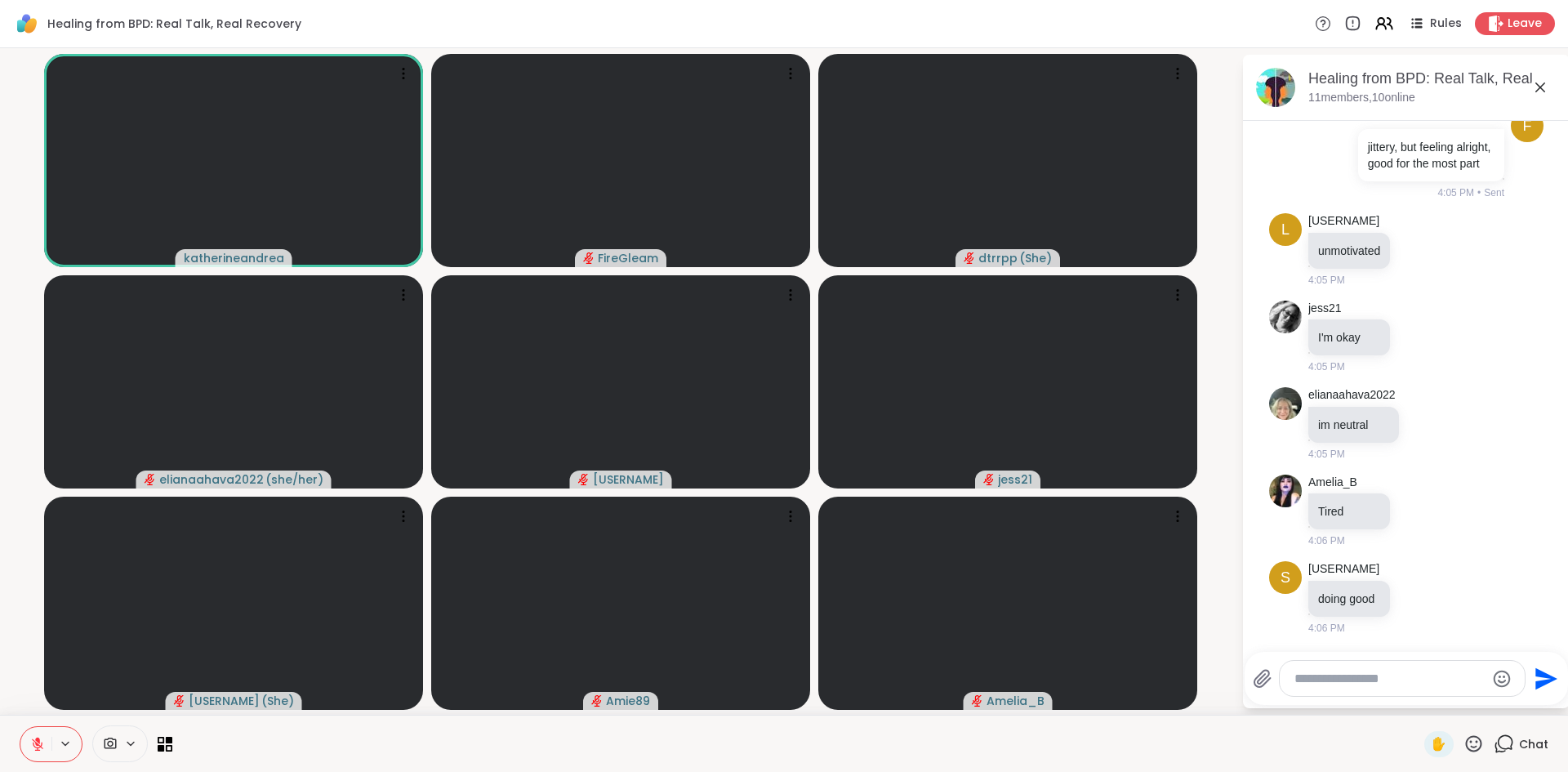 click at bounding box center (1389, 679) 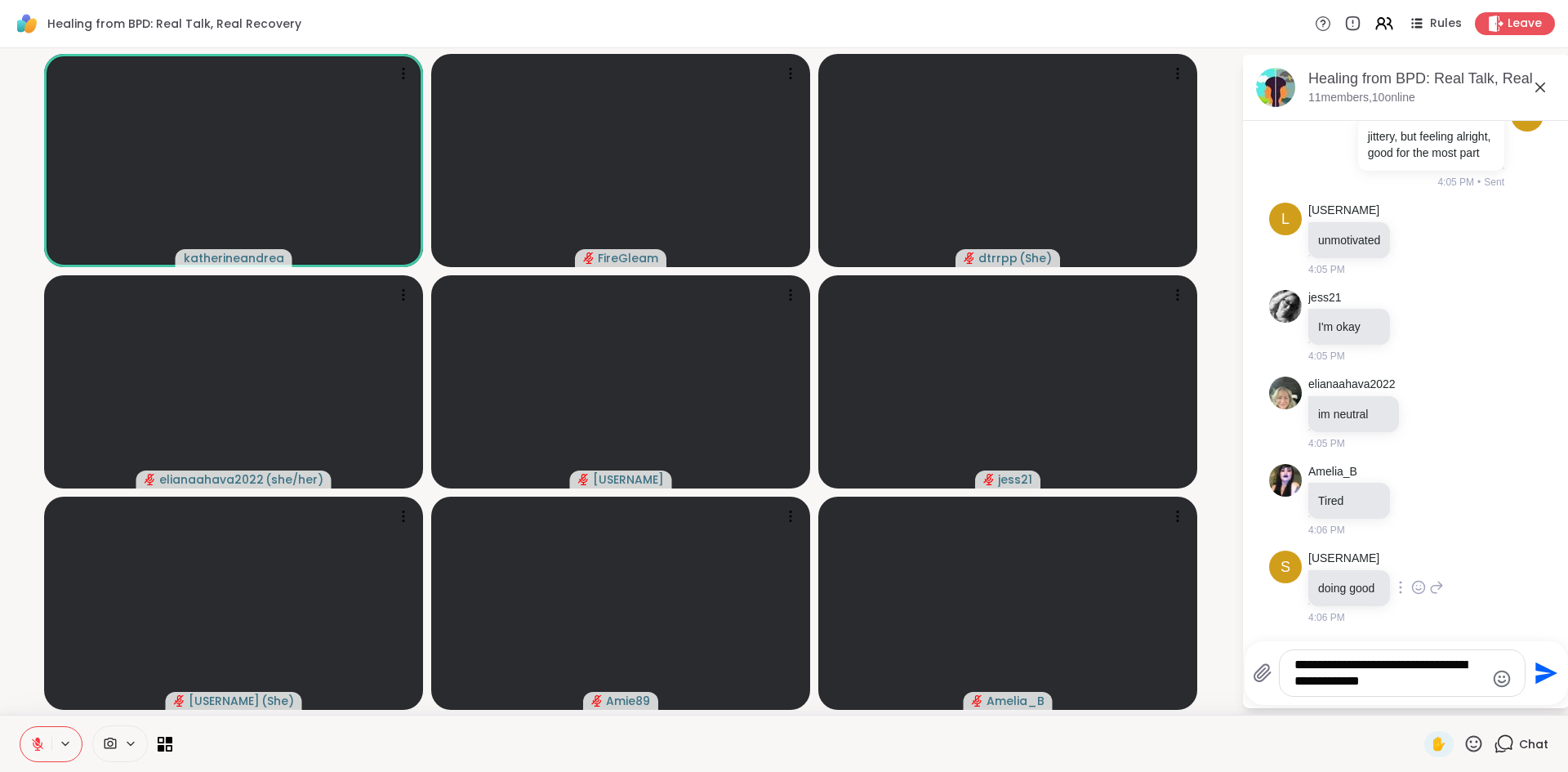type on "**********" 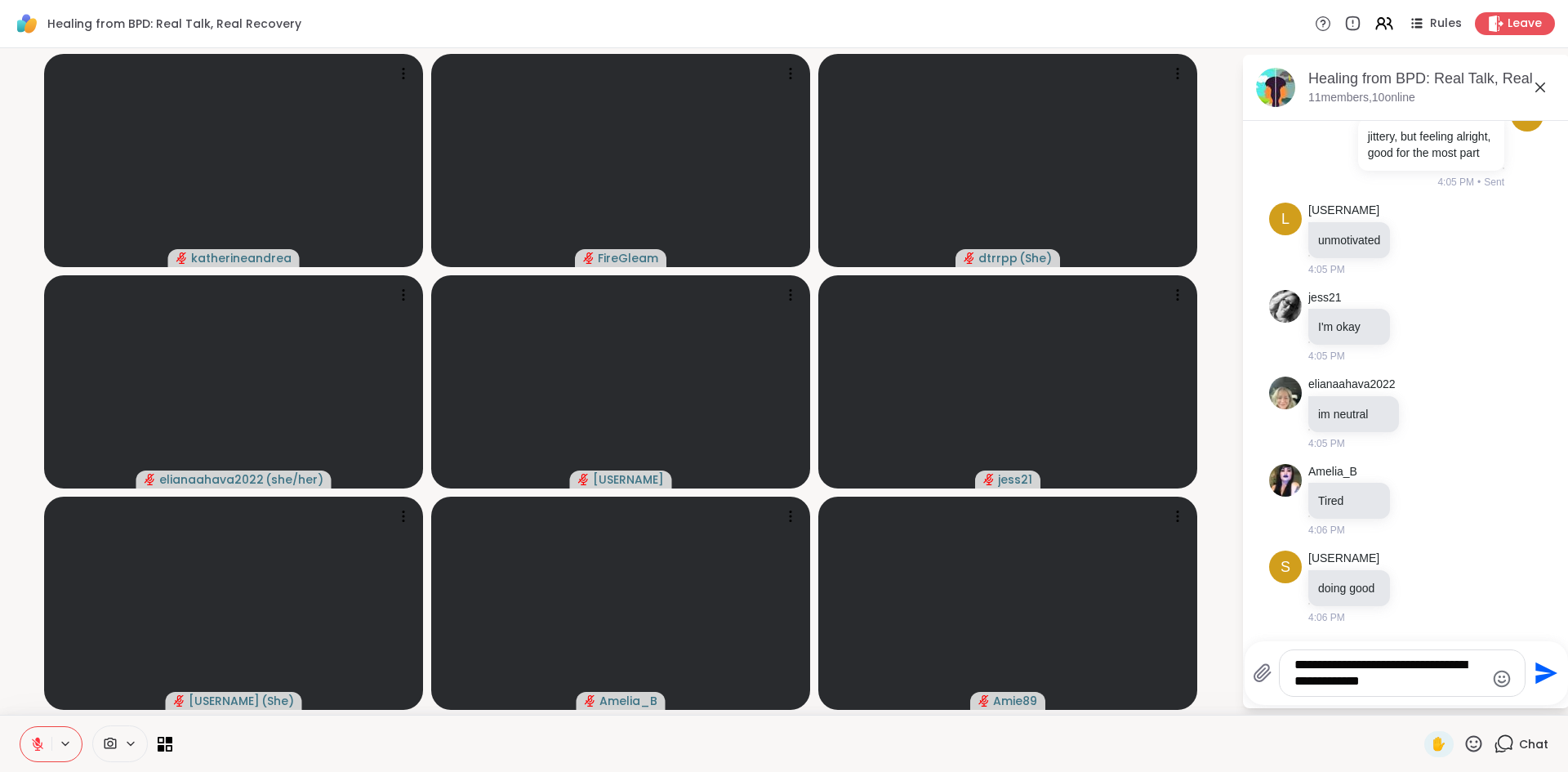 drag, startPoint x: 1419, startPoint y: 685, endPoint x: 1233, endPoint y: 654, distance: 188.56564 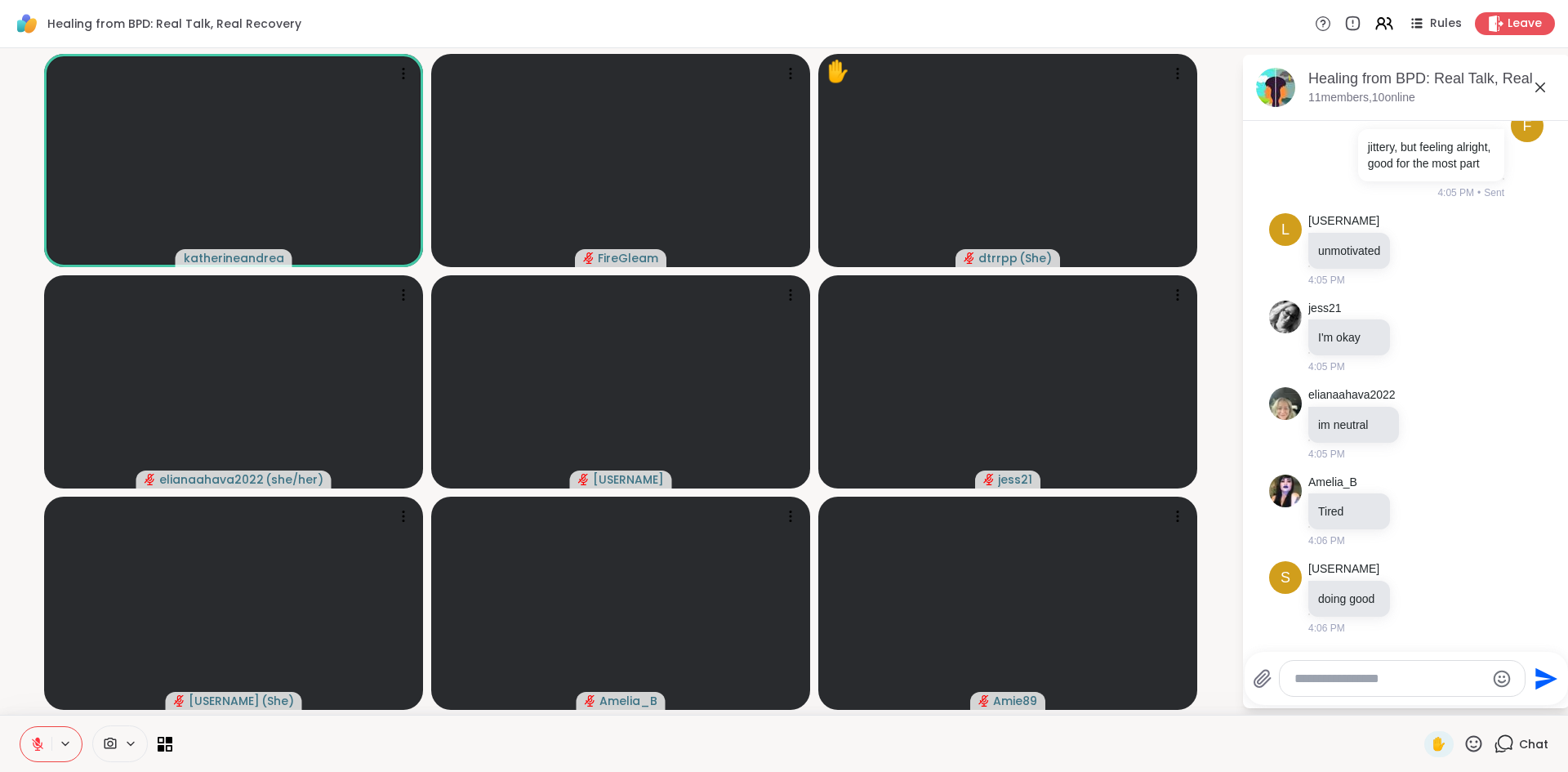 click at bounding box center [1402, 678] 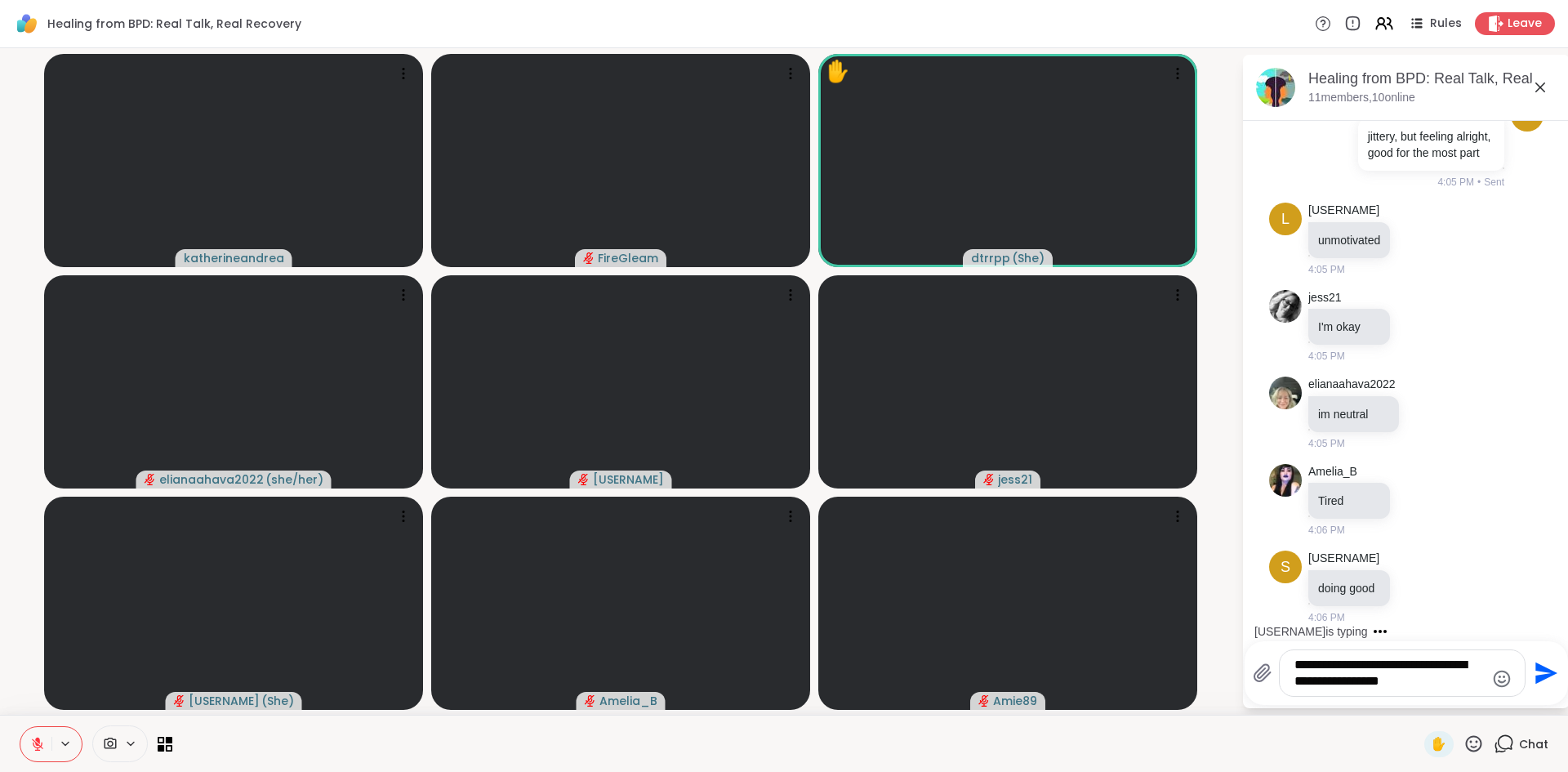 type on "**********" 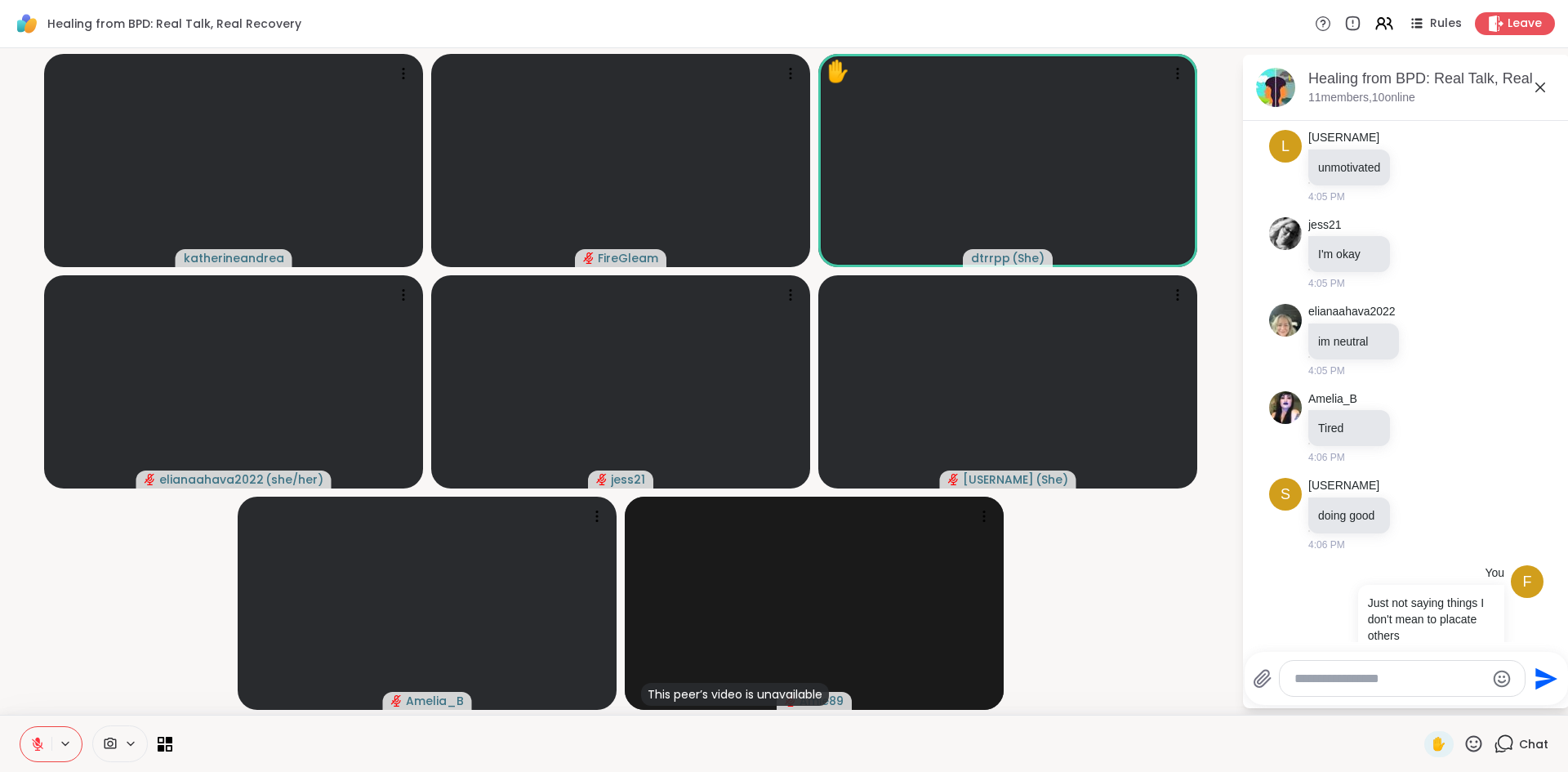 scroll, scrollTop: 360, scrollLeft: 0, axis: vertical 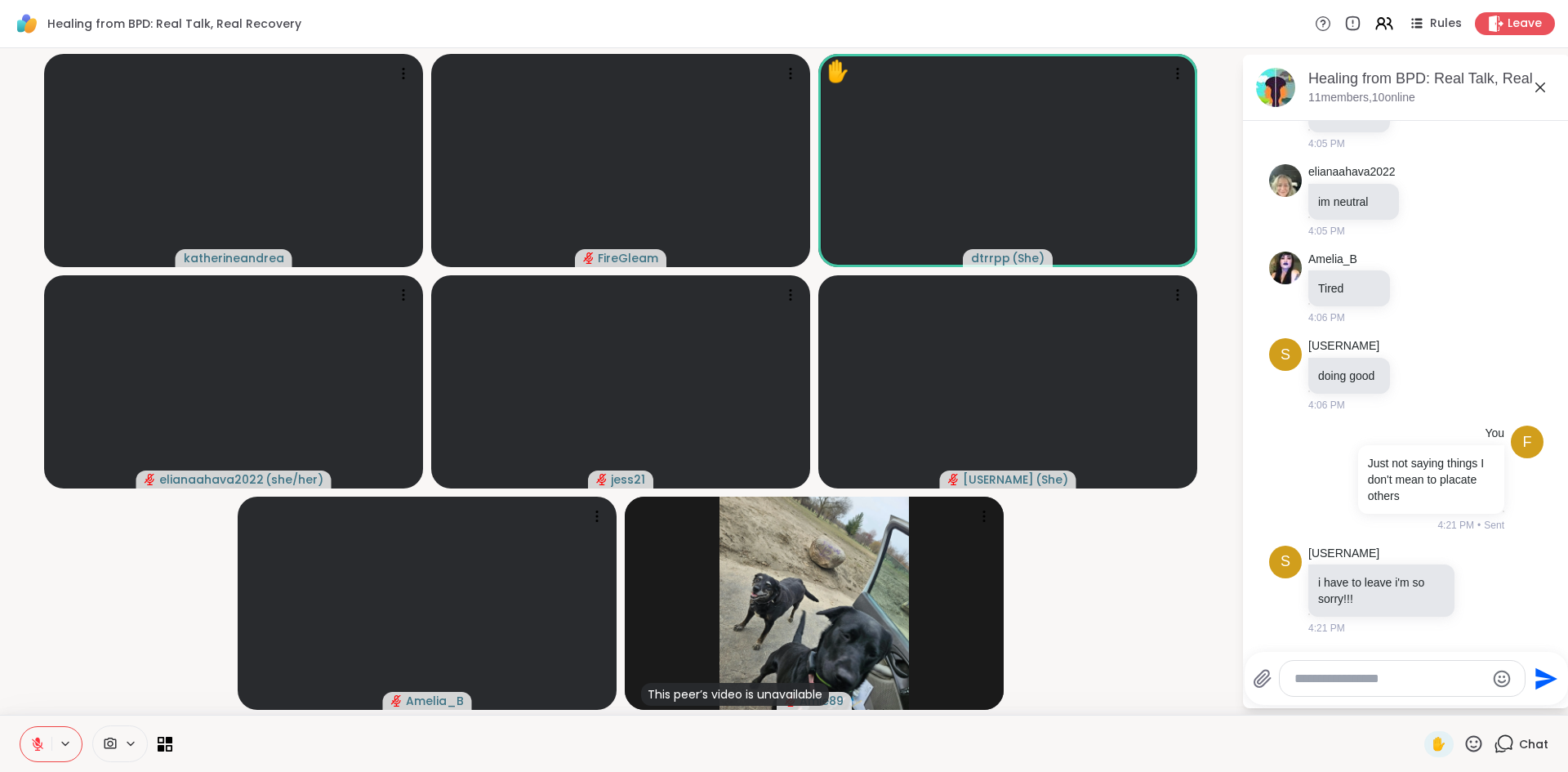 click on "[USERNAME] [USERNAME] ✋ [USERNAME] ( [PRONOUN] ) [USERNAME] ( [PRONOUN] ) [USERNAME] [USERNAME] [USERNAME] This peer’s video is unavailable [USERNAME]" at bounding box center [621, 382] 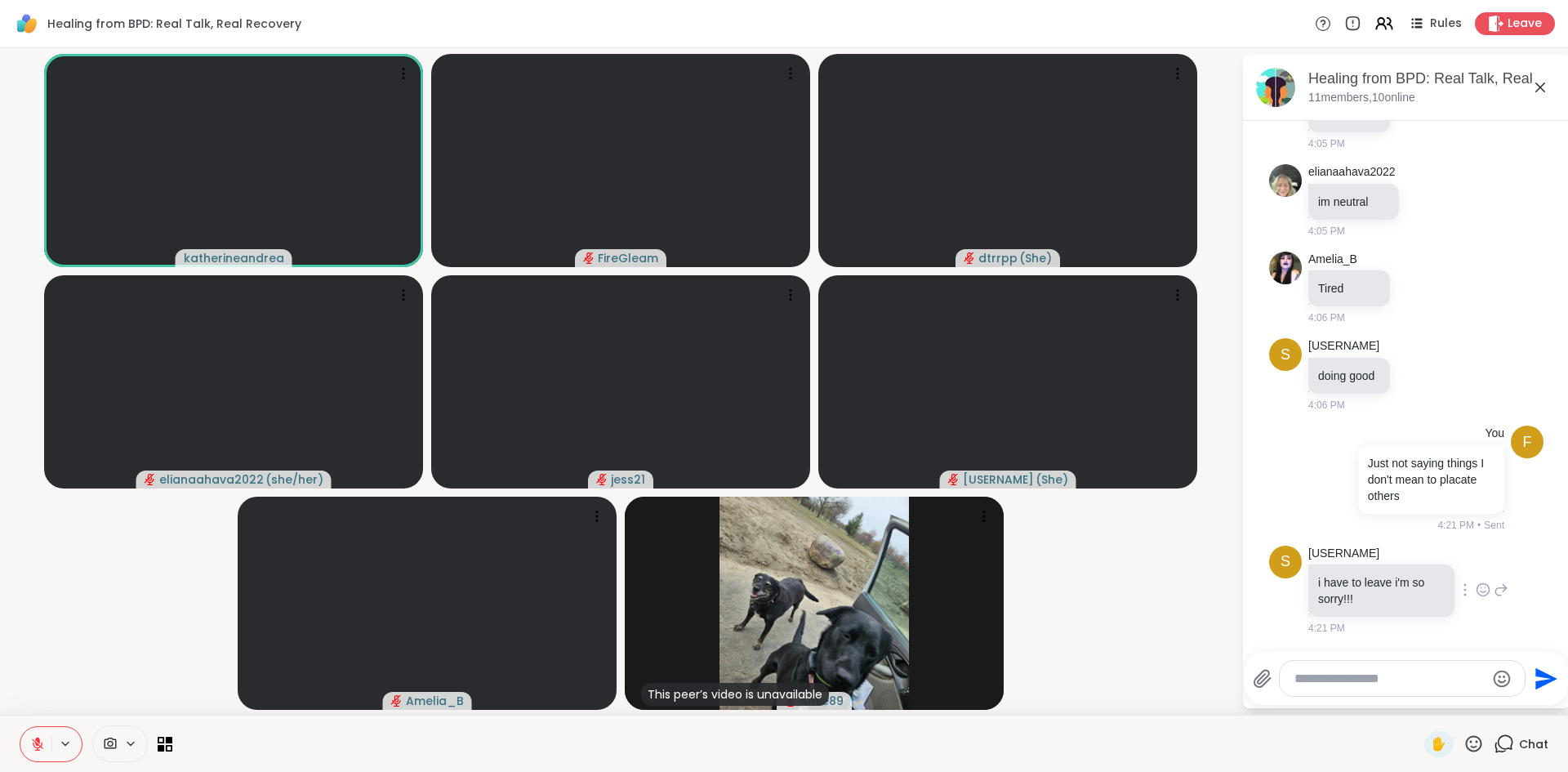 click on "[USERNAME] i have to leave i'm so sorry!!! [TIME]" at bounding box center (1408, 591) 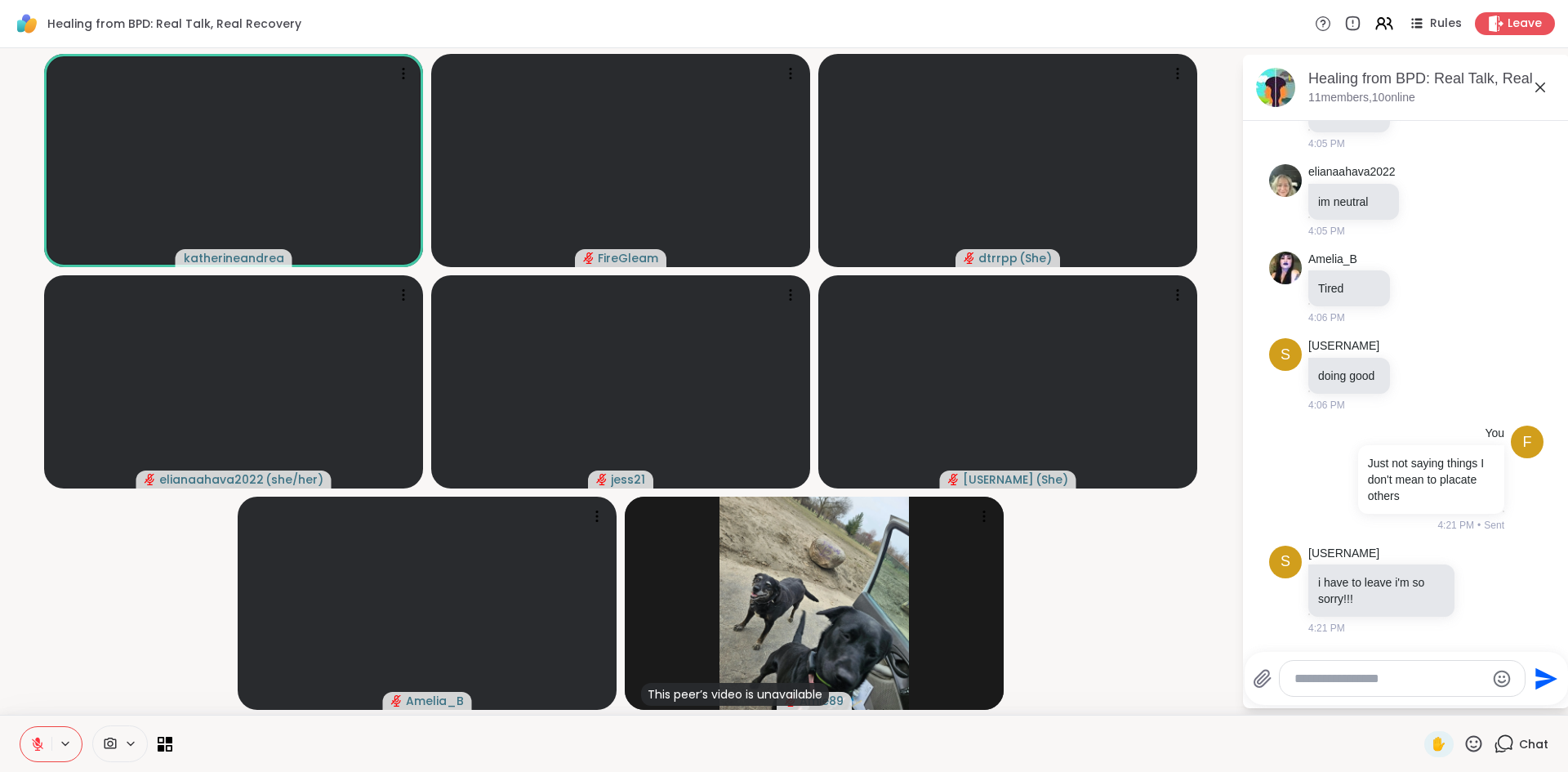 click at bounding box center (1389, 679) 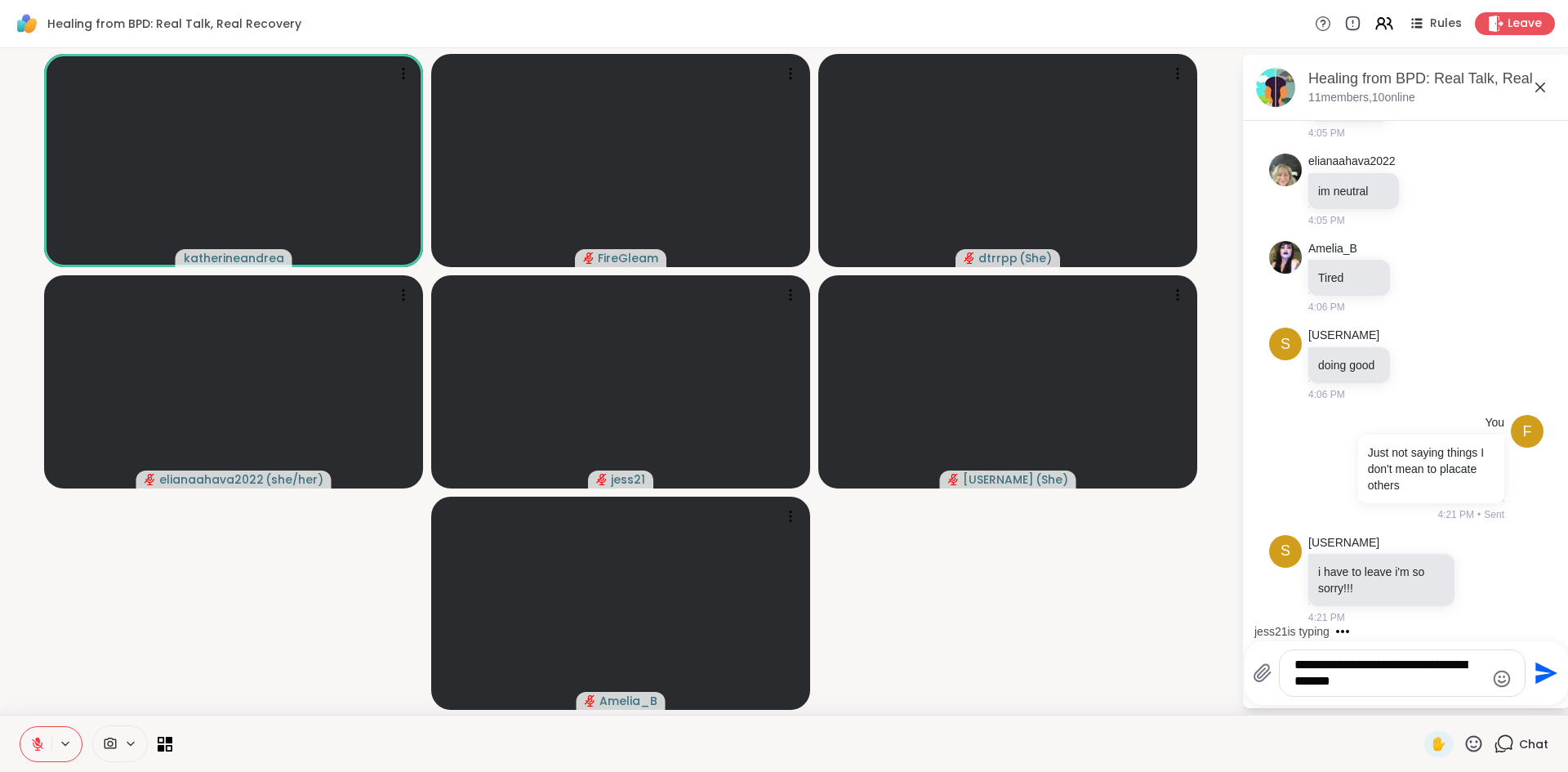 type on "**********" 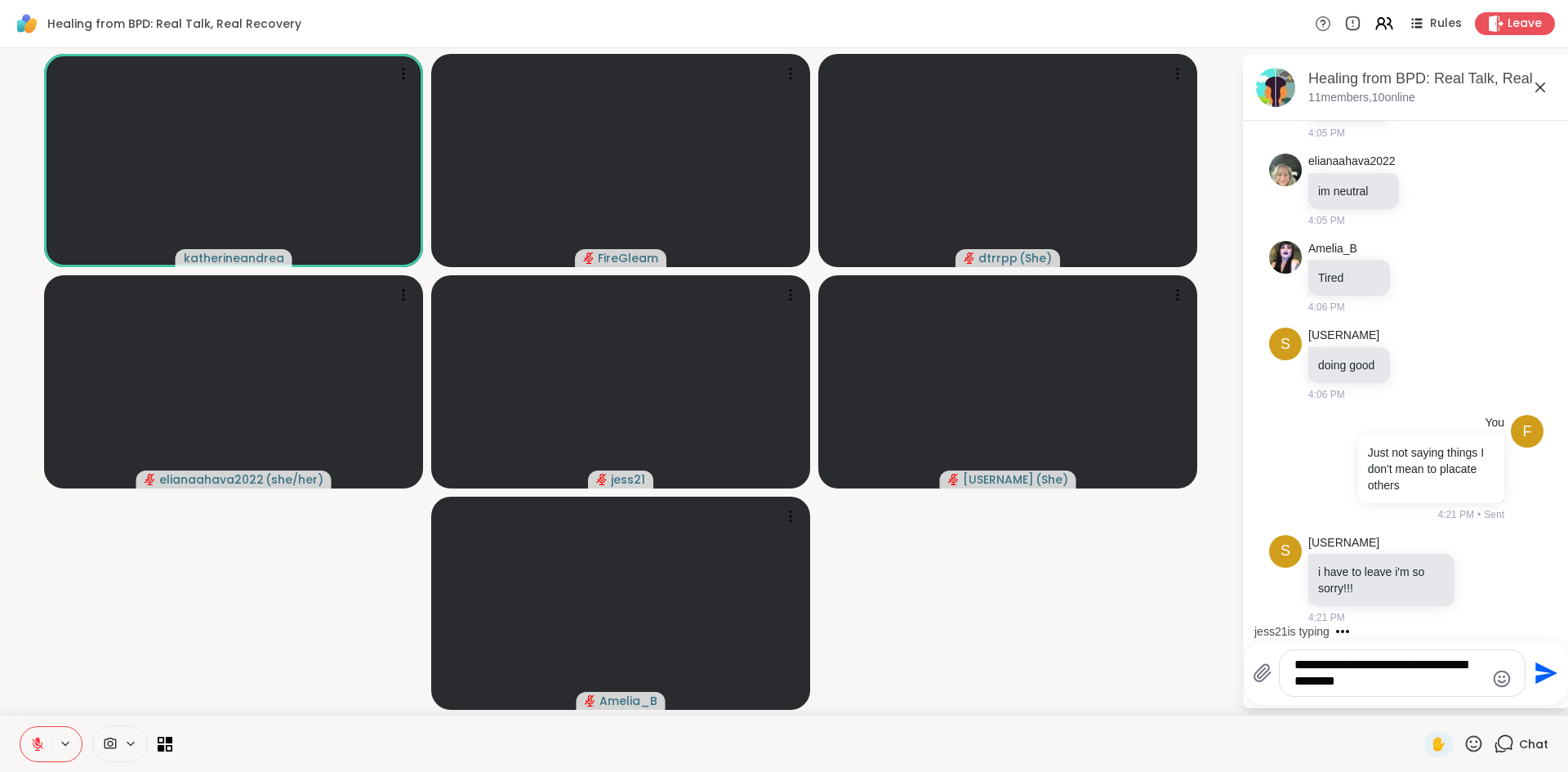 type 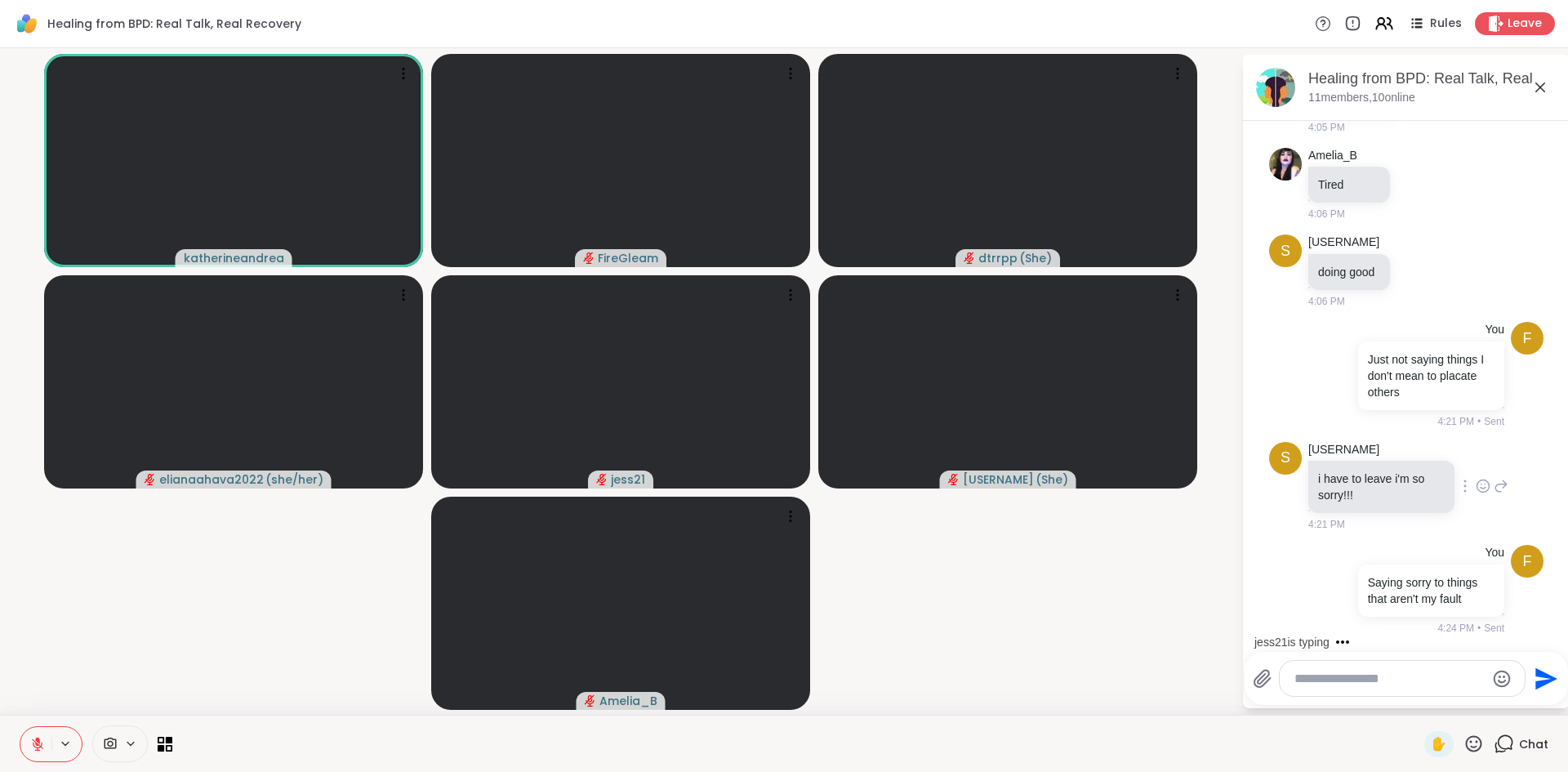 scroll, scrollTop: 584, scrollLeft: 0, axis: vertical 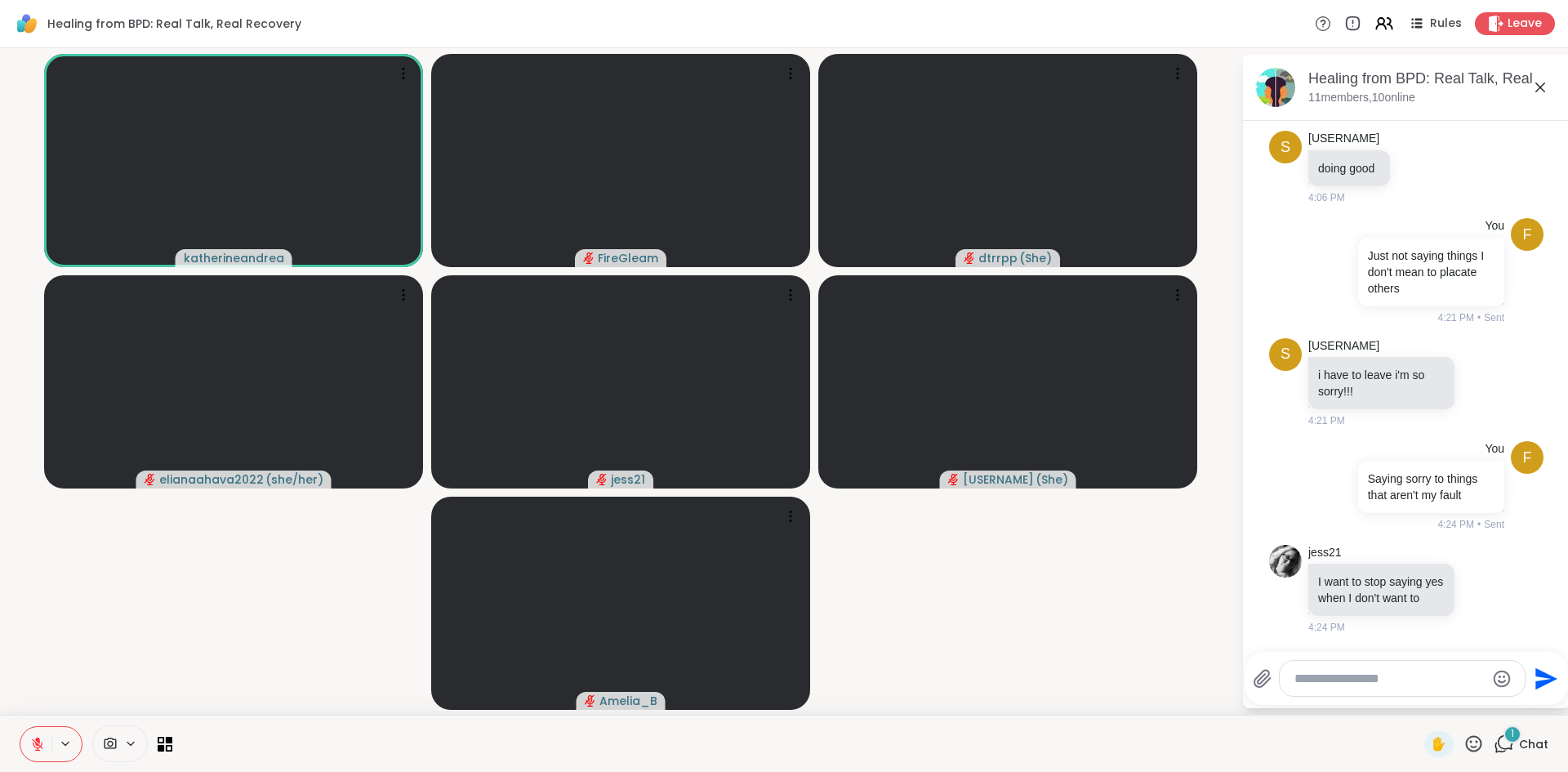click on "[USERNAME] [USERNAME] [USERNAME] ( [PRONOUN] ) [USERNAME] ( [PRONOUN] ) [USERNAME] [USERNAME]" at bounding box center [621, 382] 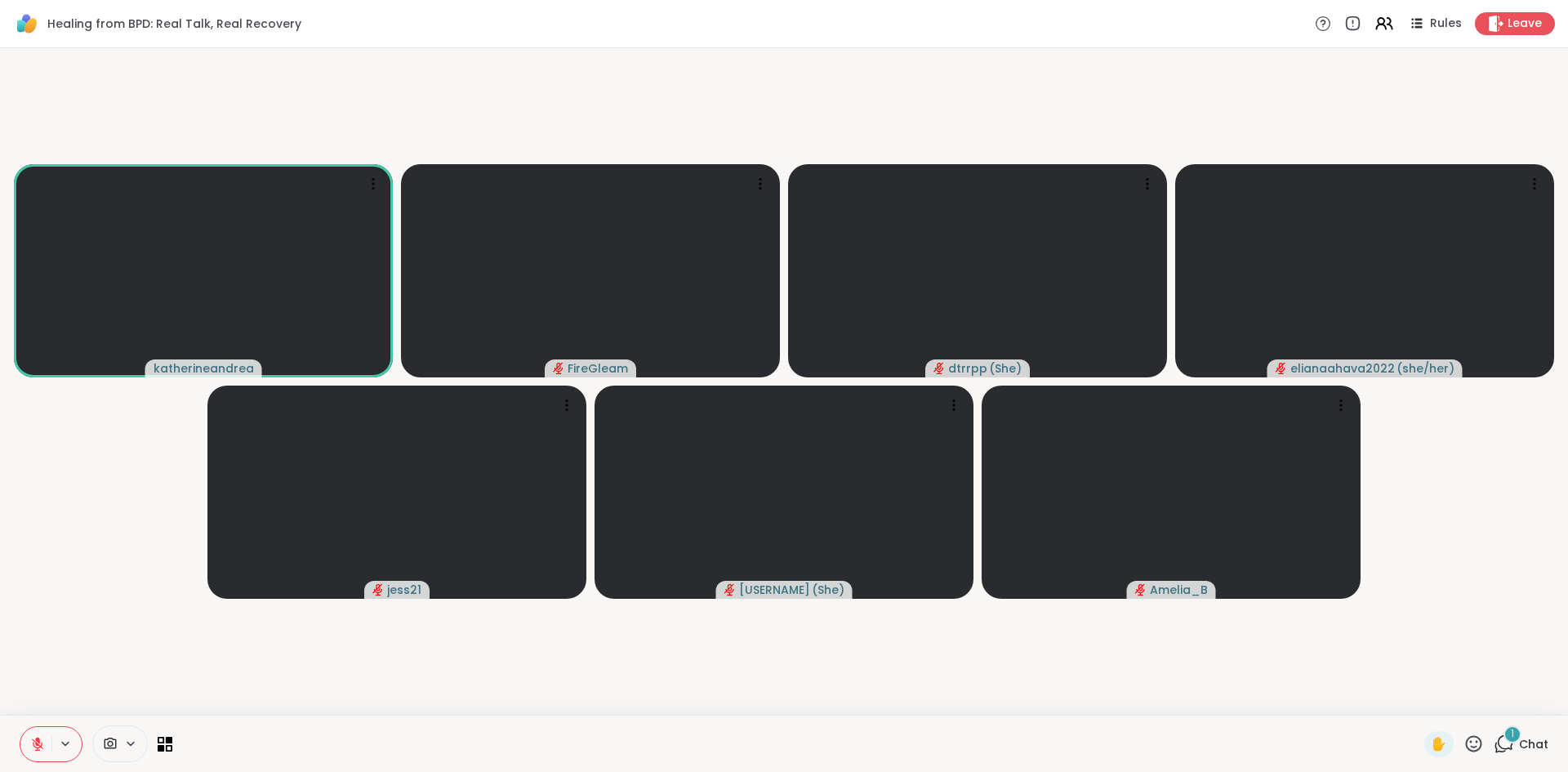 click on "1" at bounding box center [1512, 734] 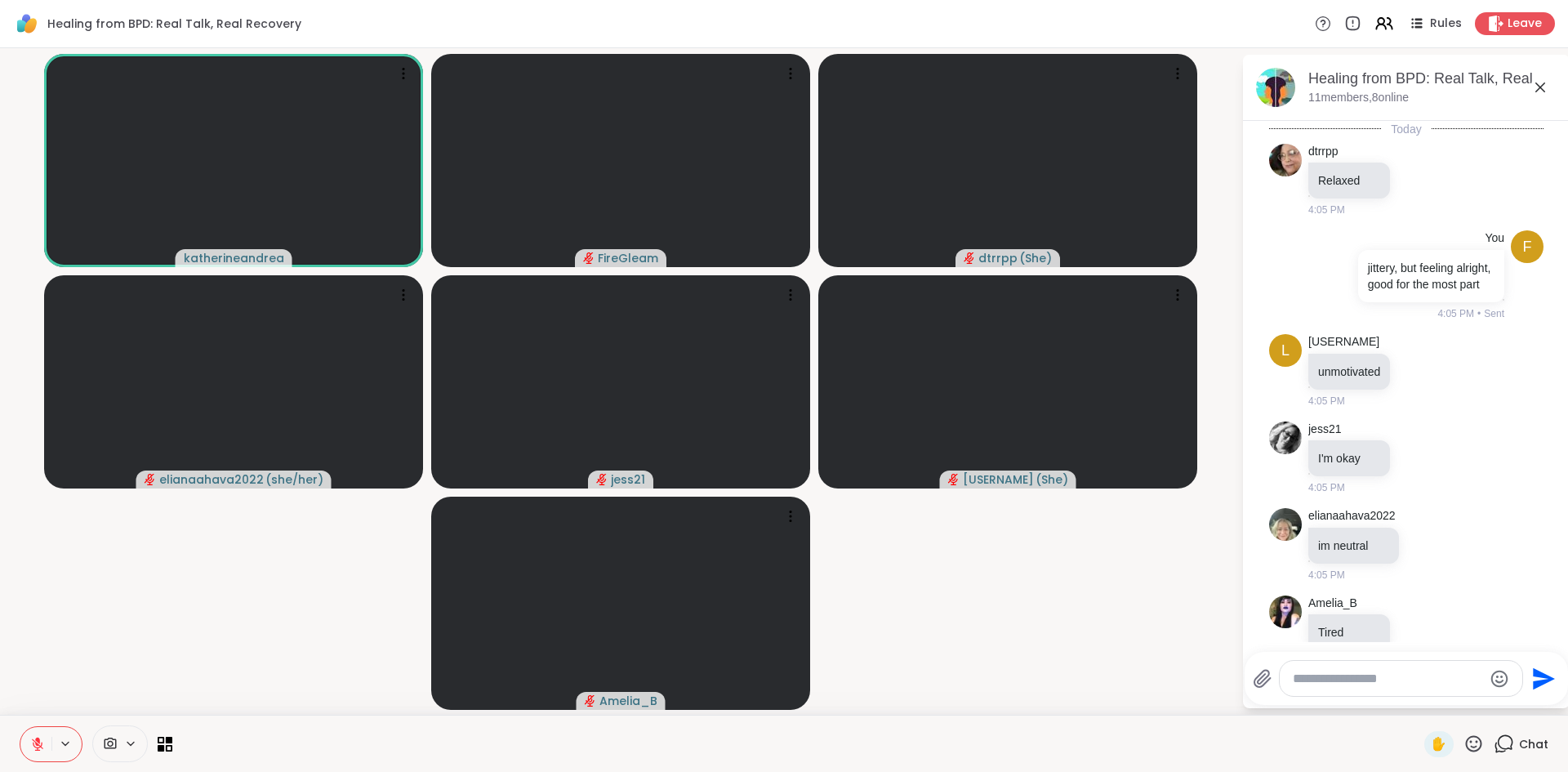 scroll, scrollTop: 639, scrollLeft: 0, axis: vertical 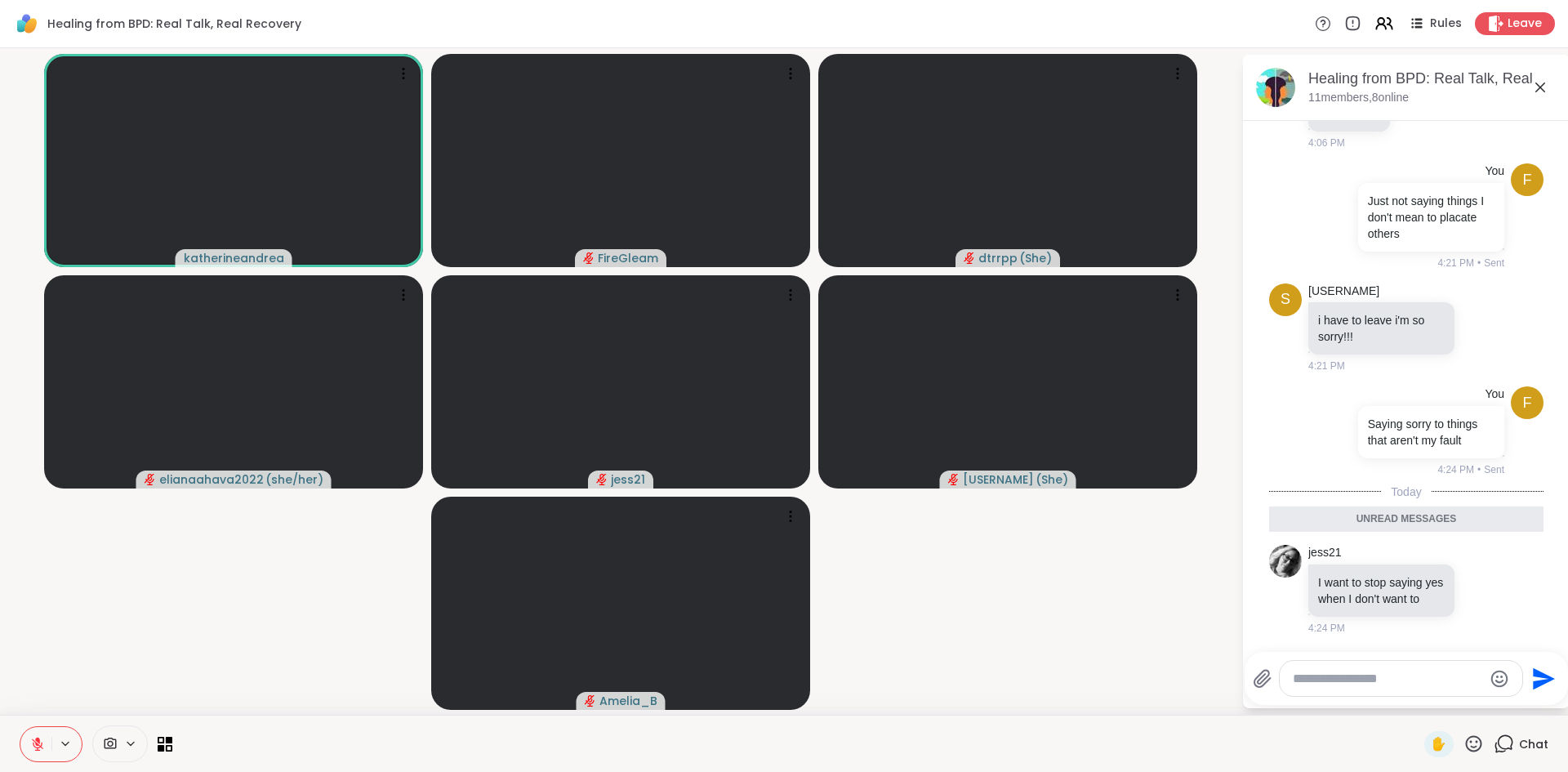 click at bounding box center [1388, 679] 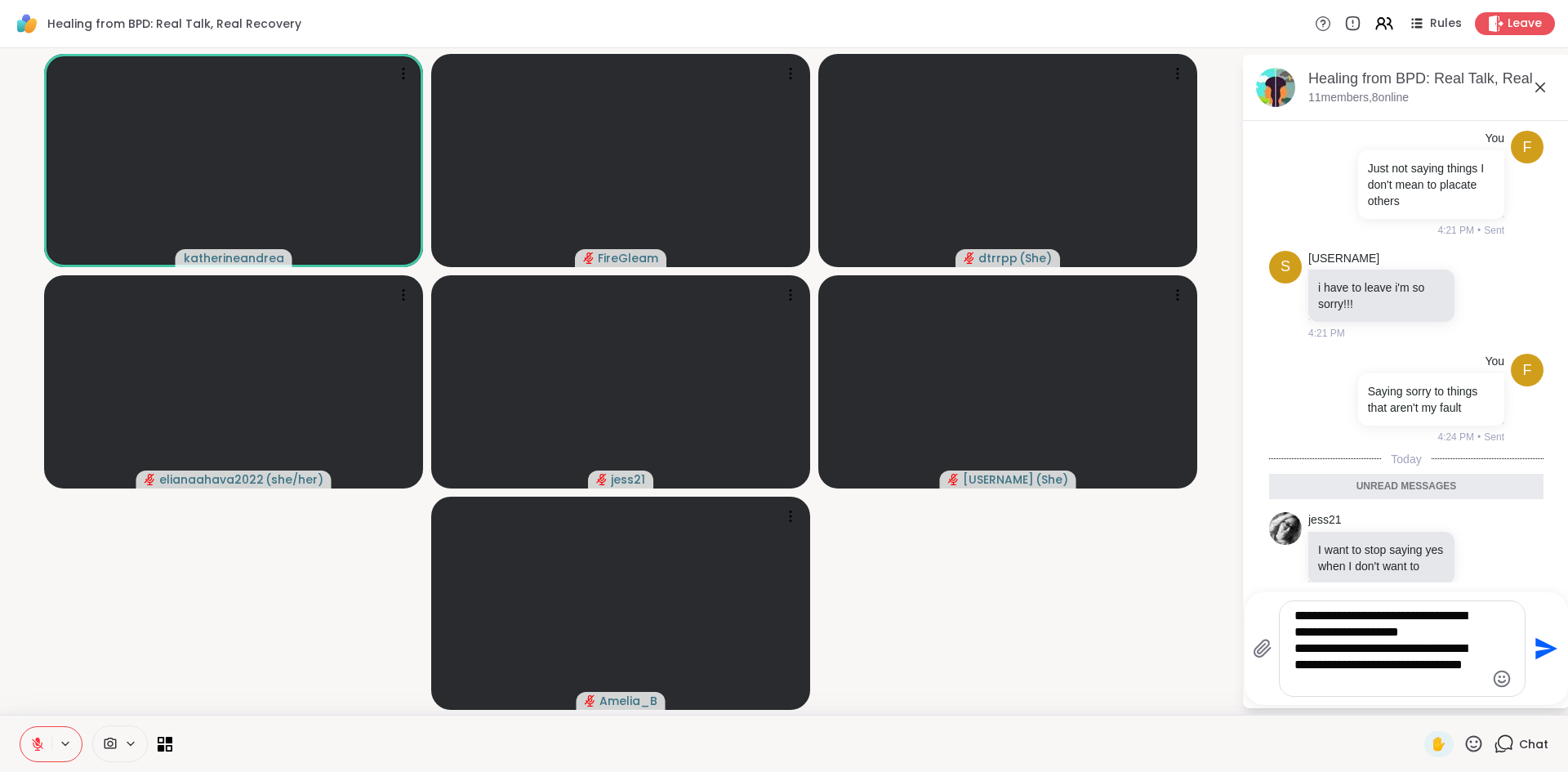 type on "**********" 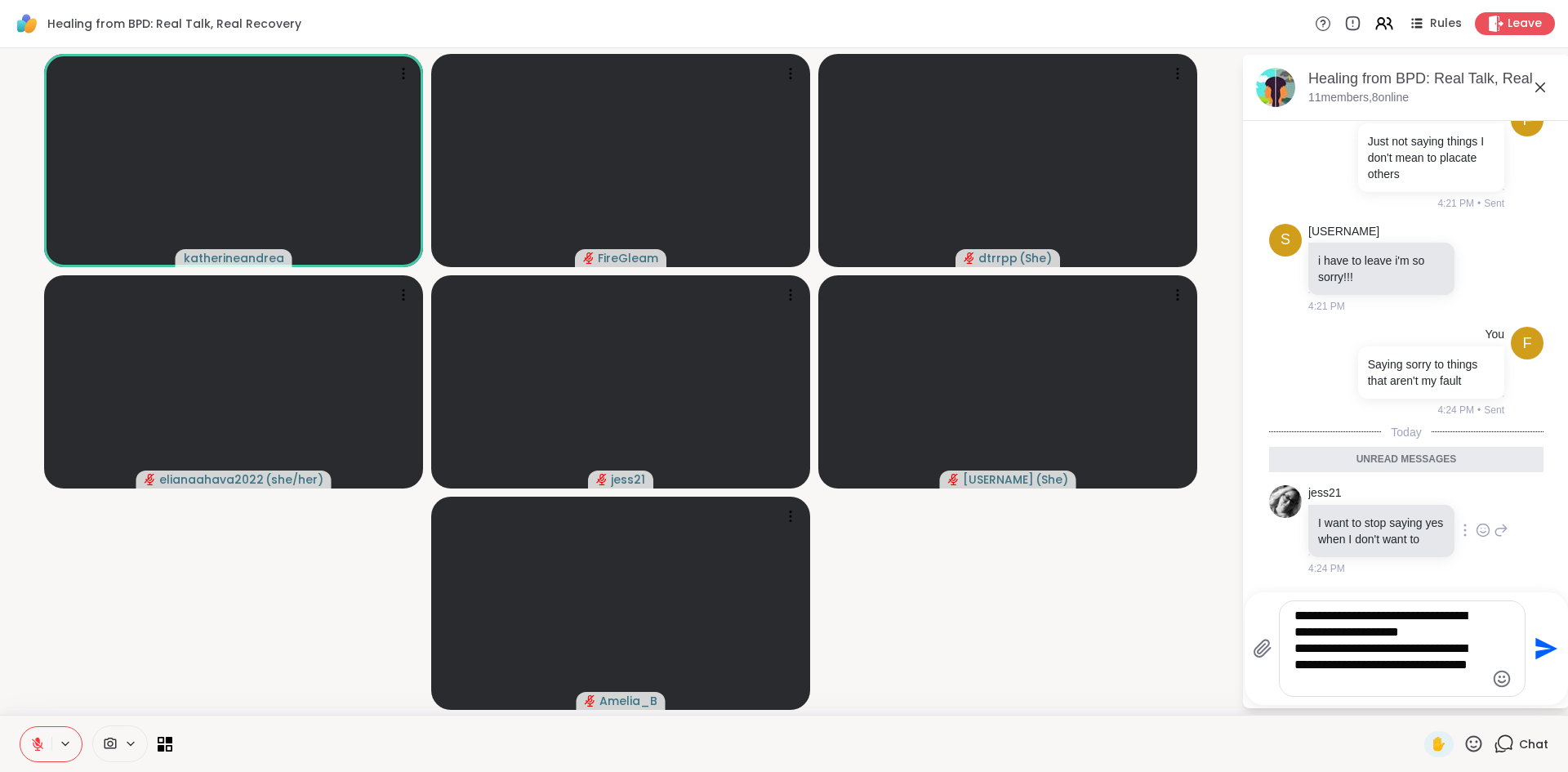 scroll, scrollTop: 698, scrollLeft: 0, axis: vertical 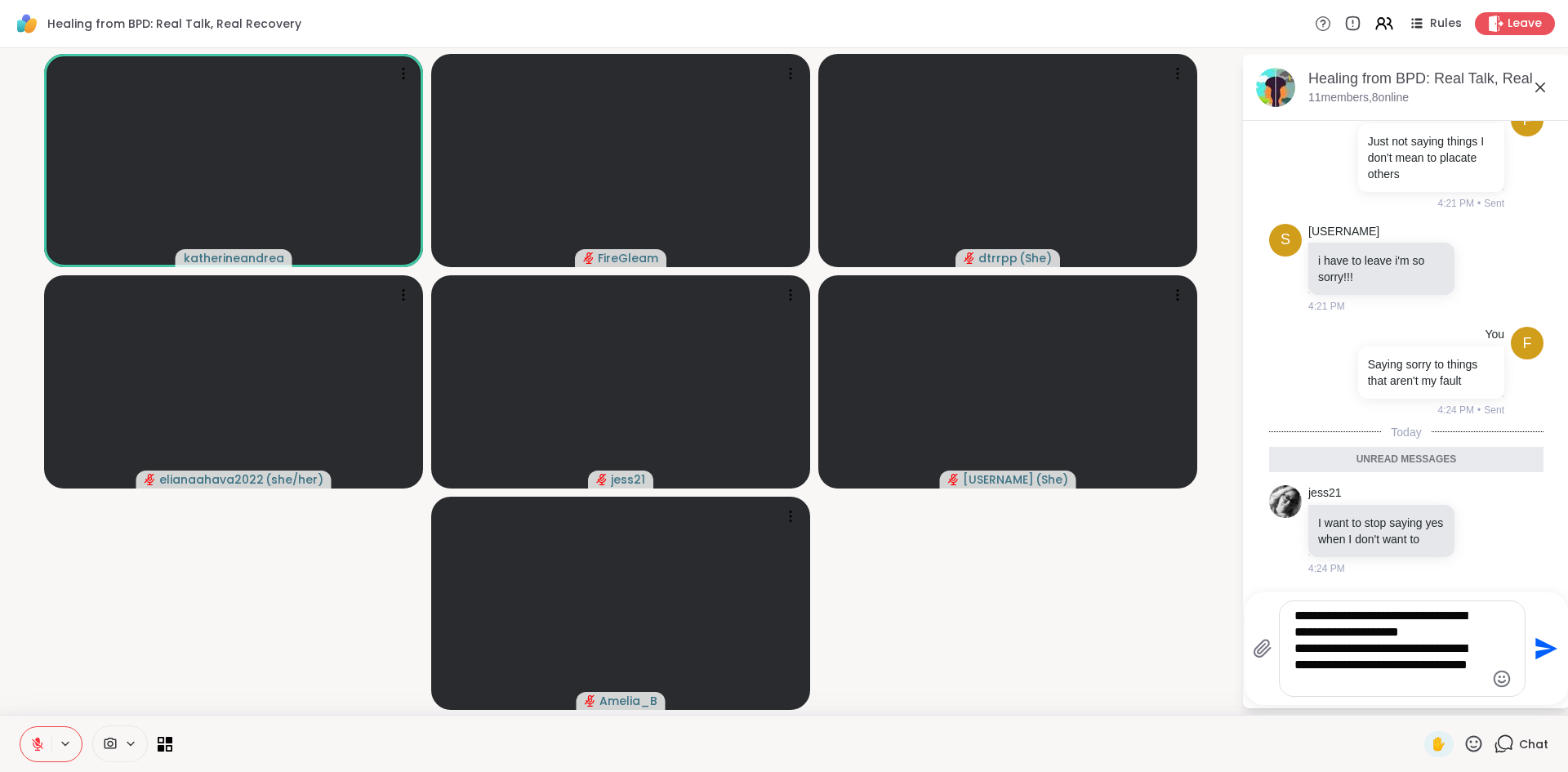 click on "**********" at bounding box center [1389, 649] 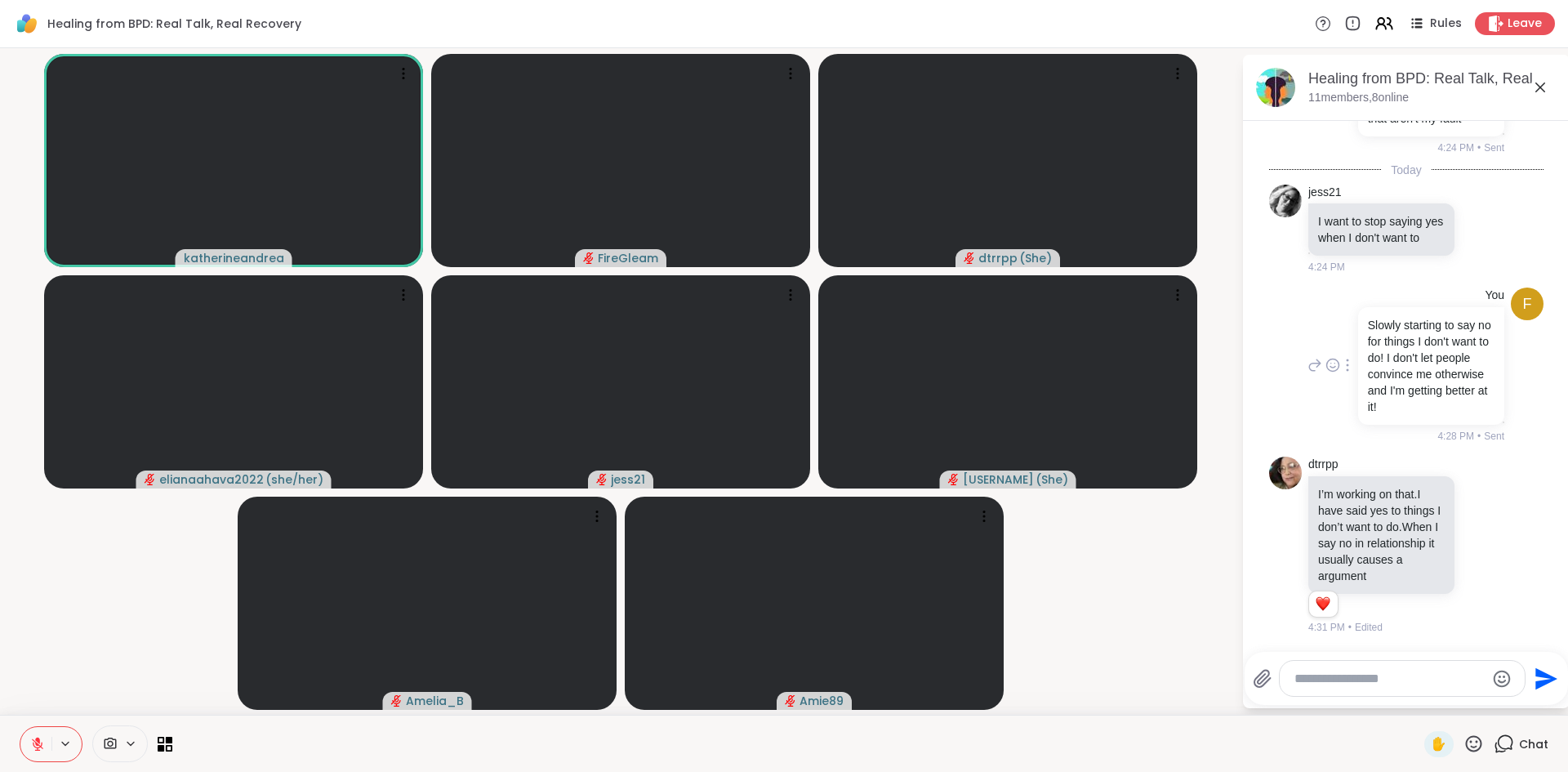 scroll, scrollTop: 961, scrollLeft: 0, axis: vertical 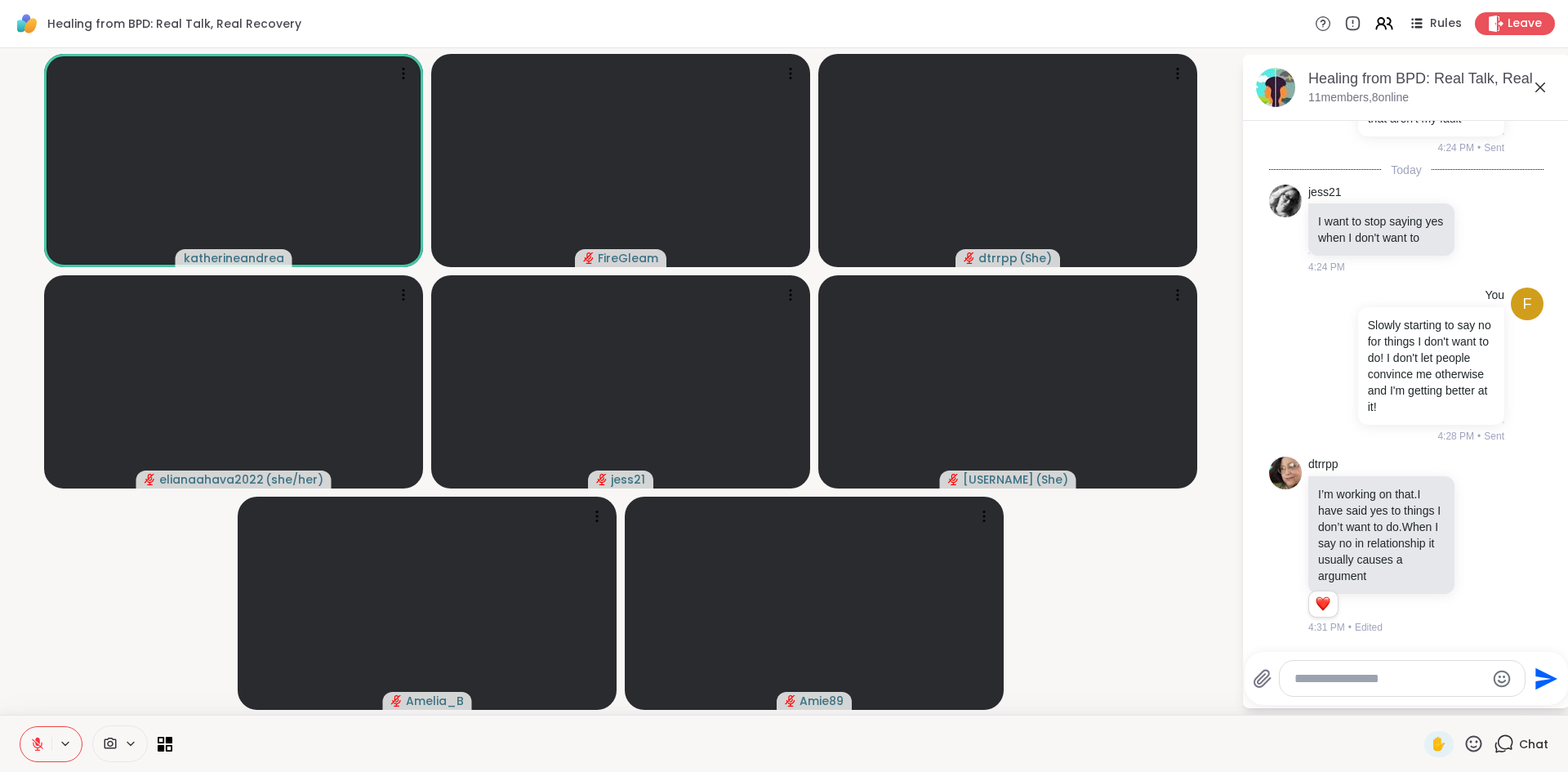 click on "[USERNAME] [USERNAME] [USERNAME] ( [PRONOUN] ) [USERNAME] ( [PRONOUN] ) [USERNAME] [USERNAME]" at bounding box center [621, 382] 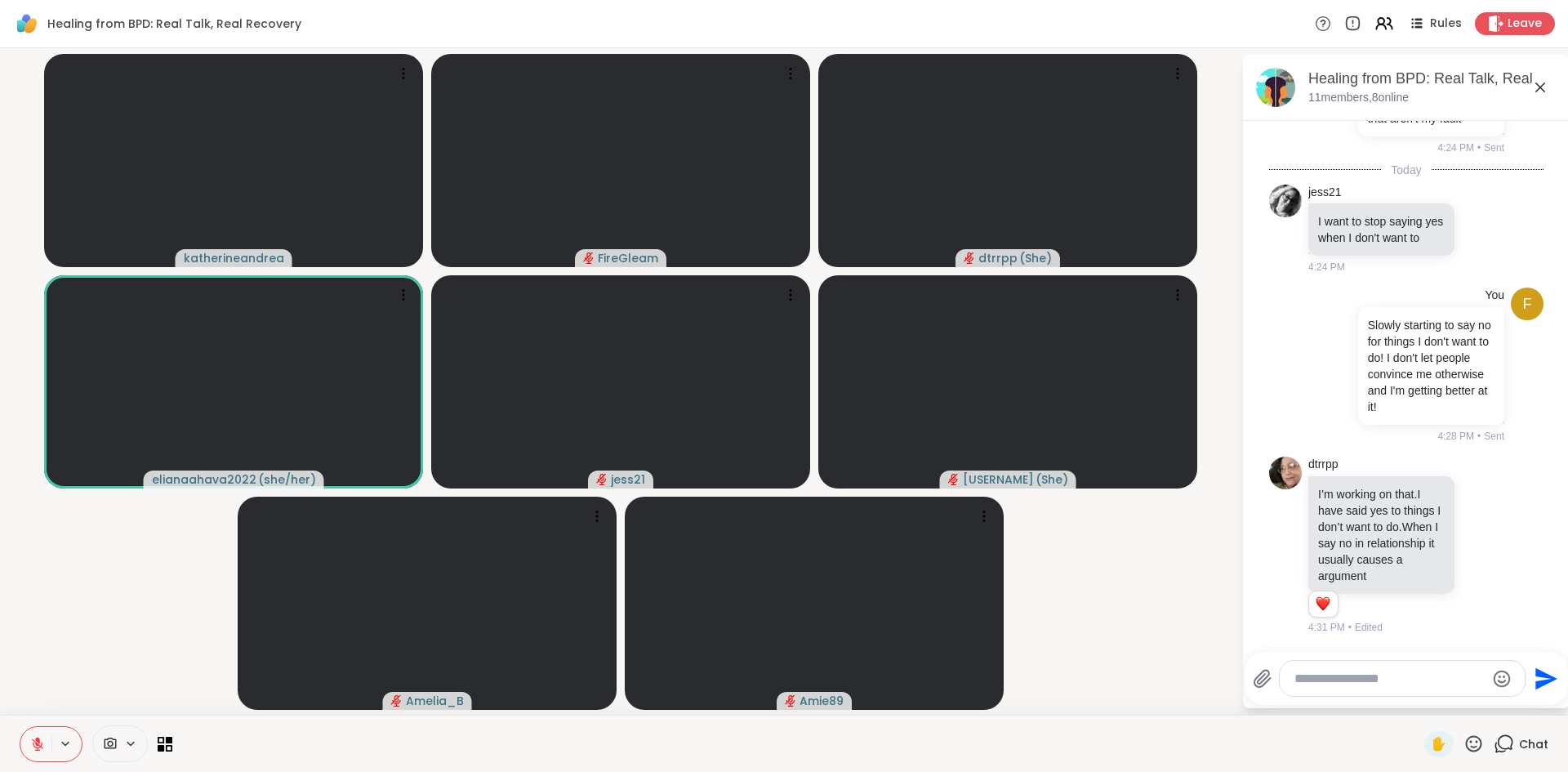 click at bounding box center (1389, 679) 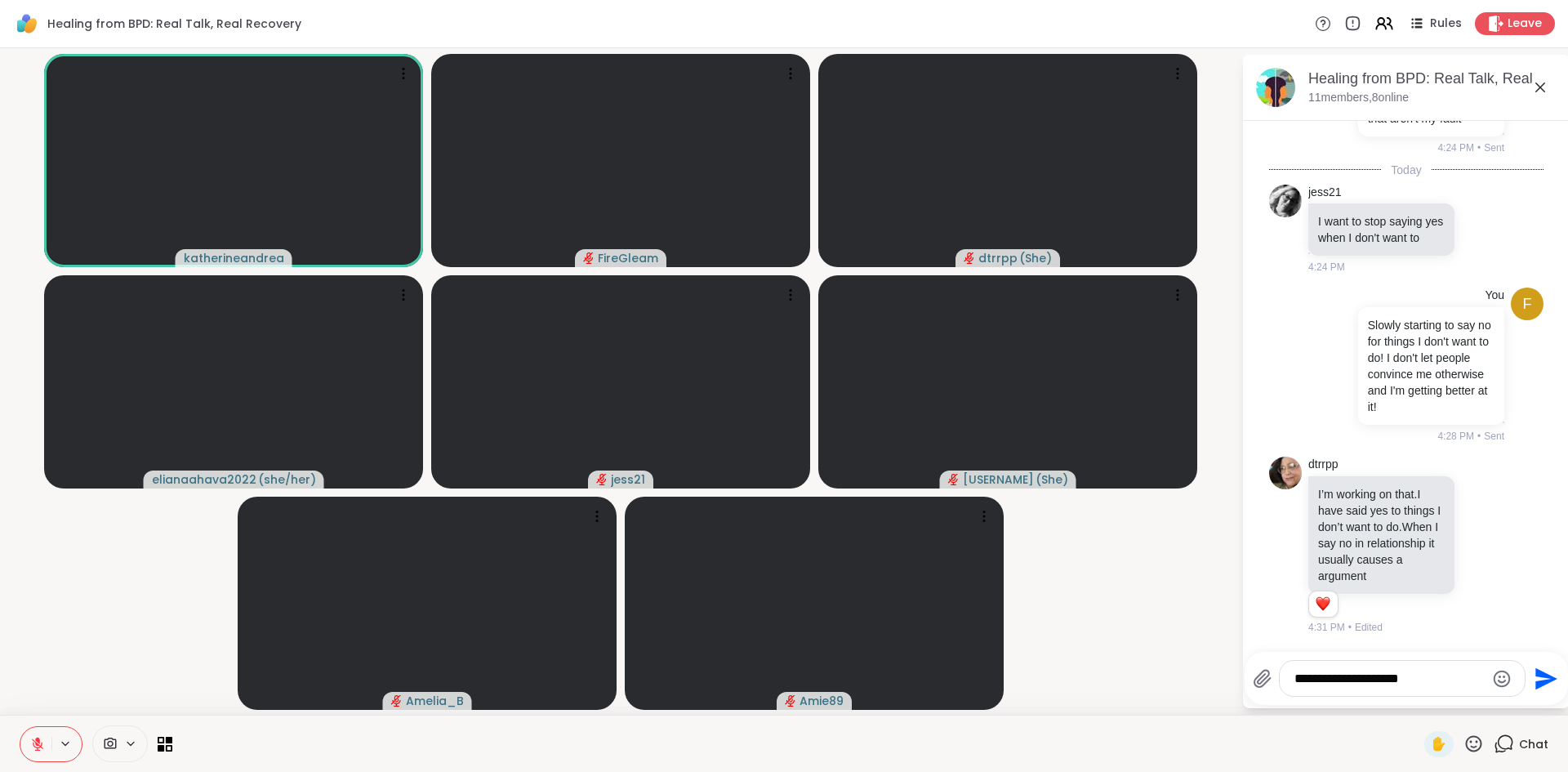 type on "**********" 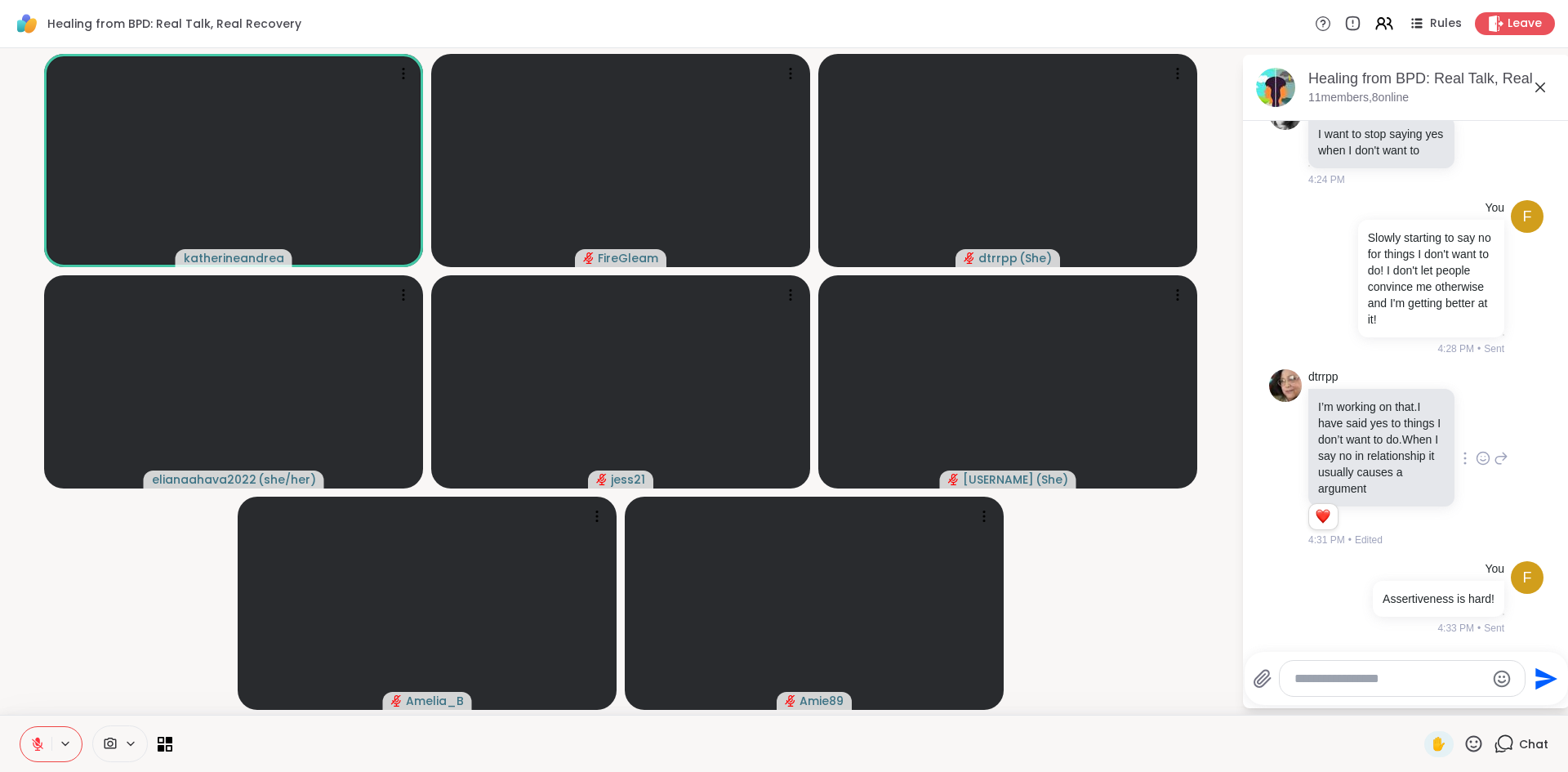 scroll, scrollTop: 1185, scrollLeft: 0, axis: vertical 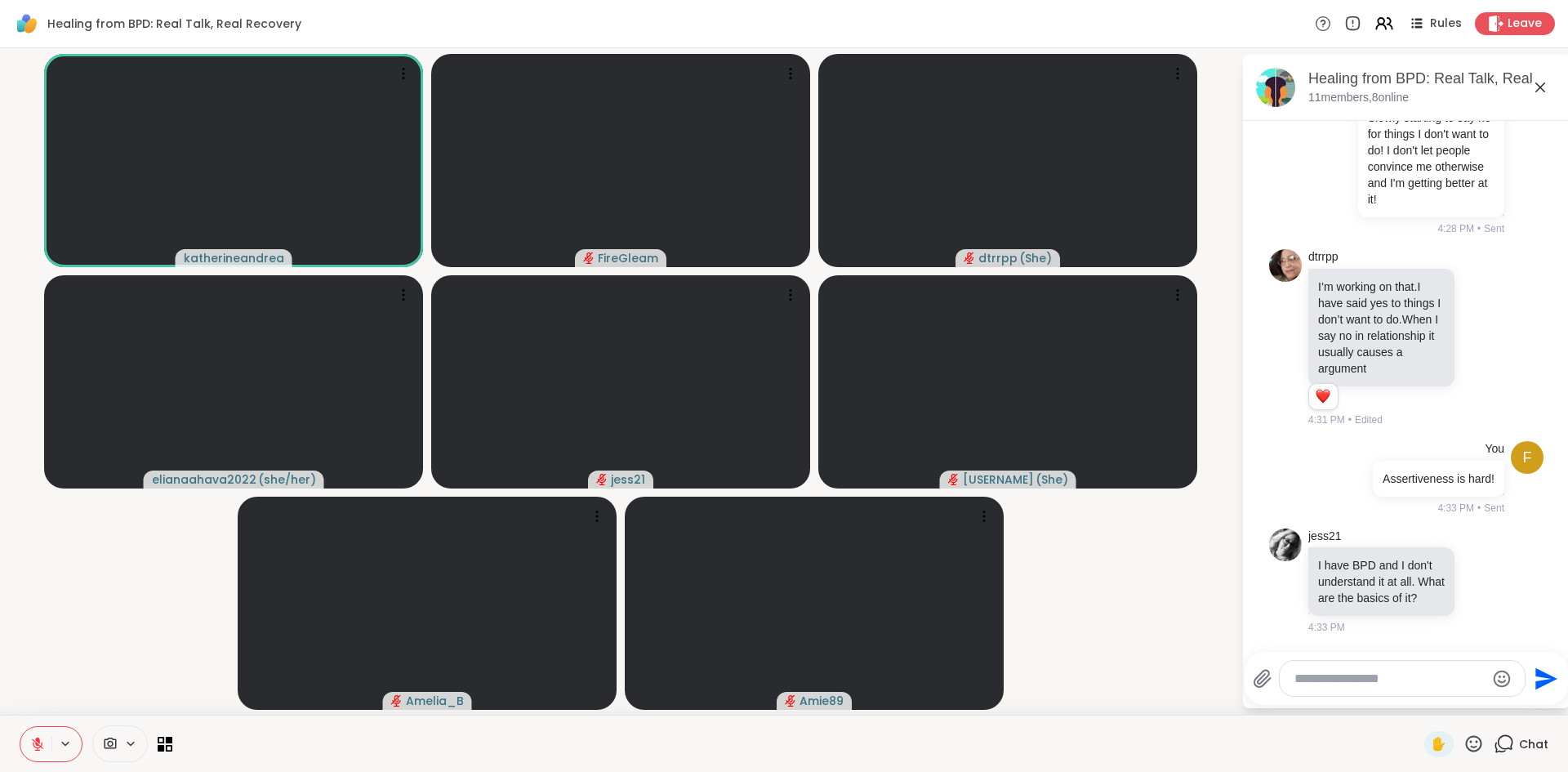 click at bounding box center (1389, 679) 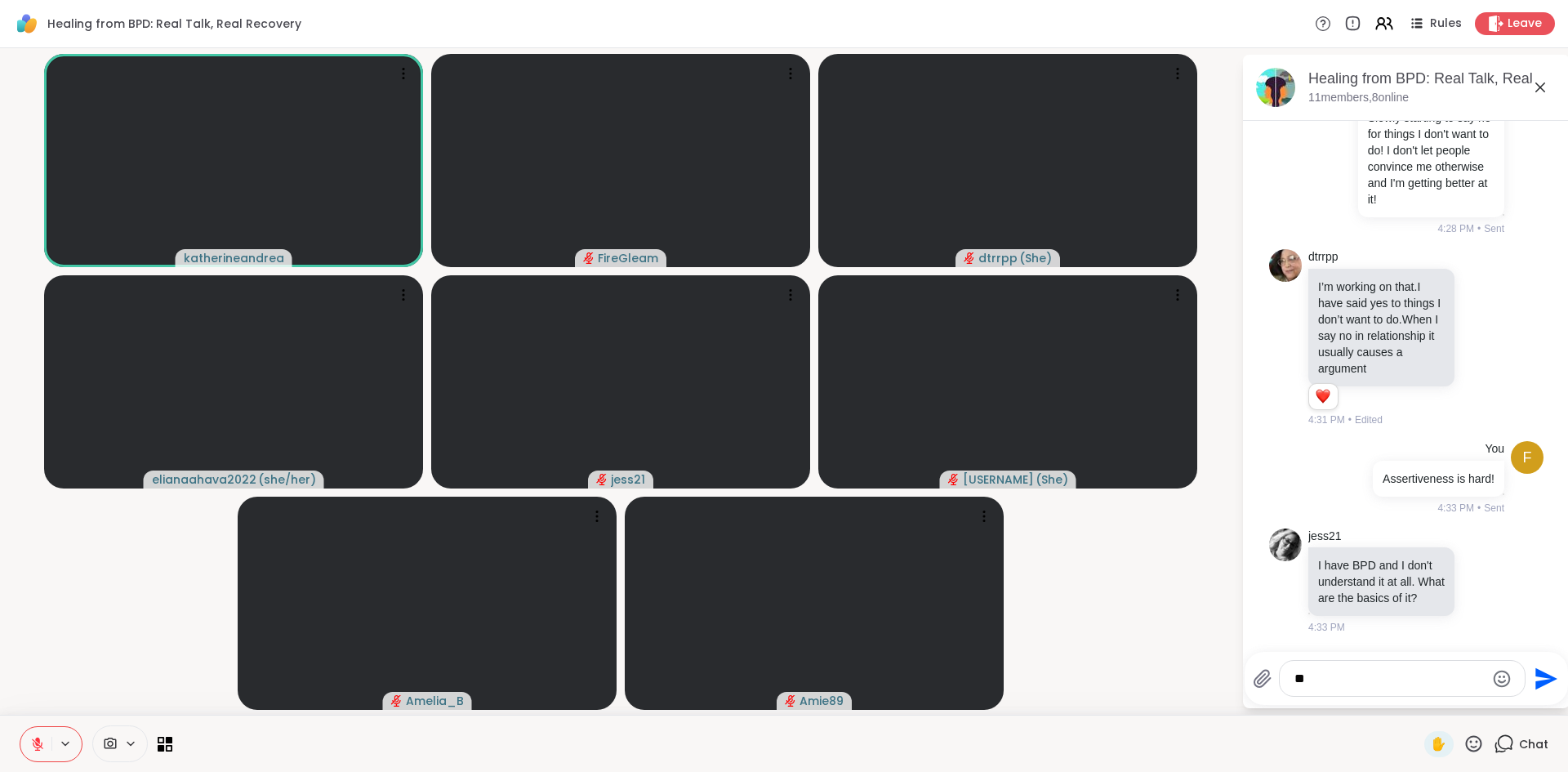 type on "*" 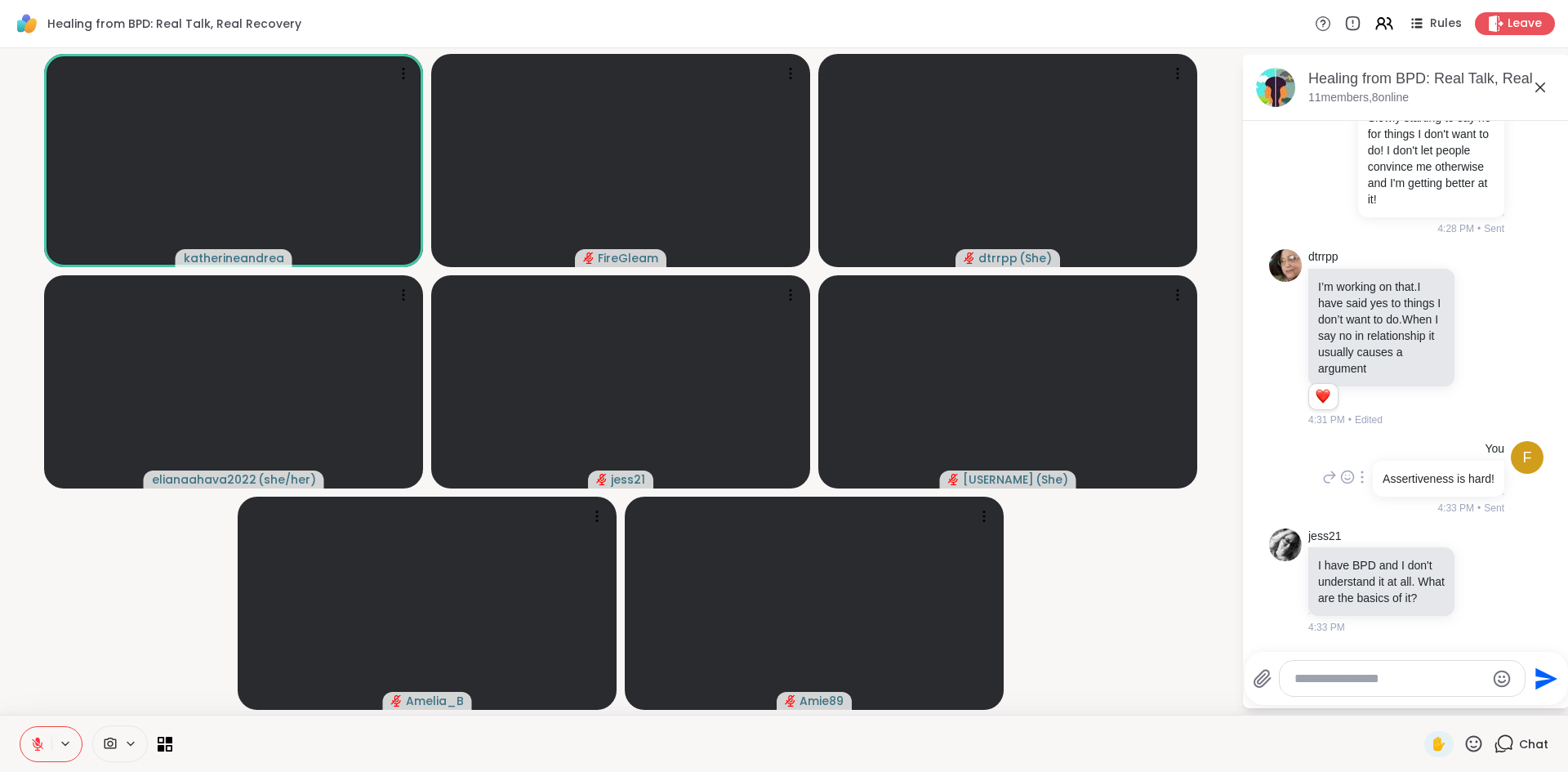 click at bounding box center [1389, 679] 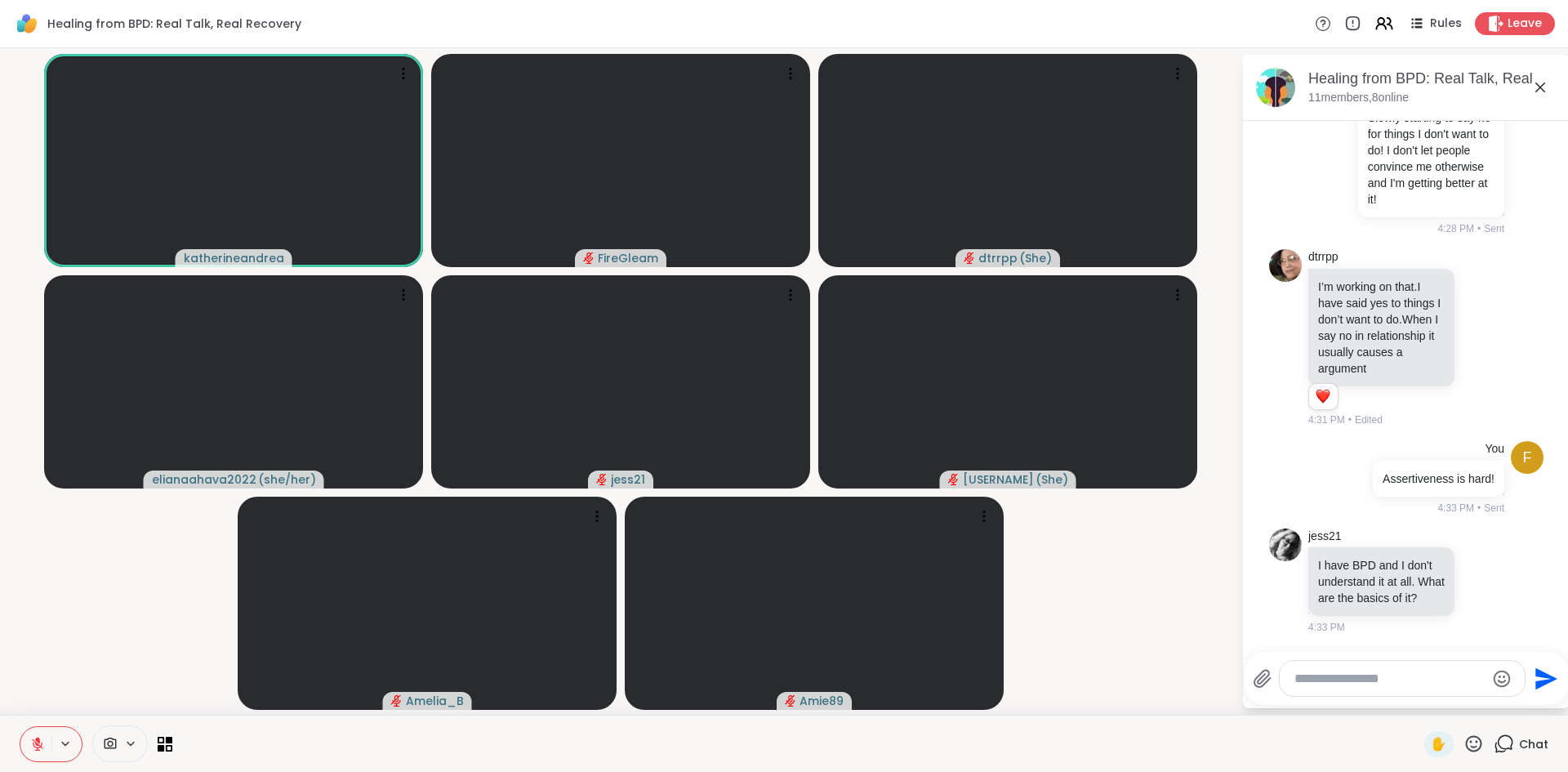 drag, startPoint x: 1457, startPoint y: 685, endPoint x: 1449, endPoint y: 671, distance: 16.124515 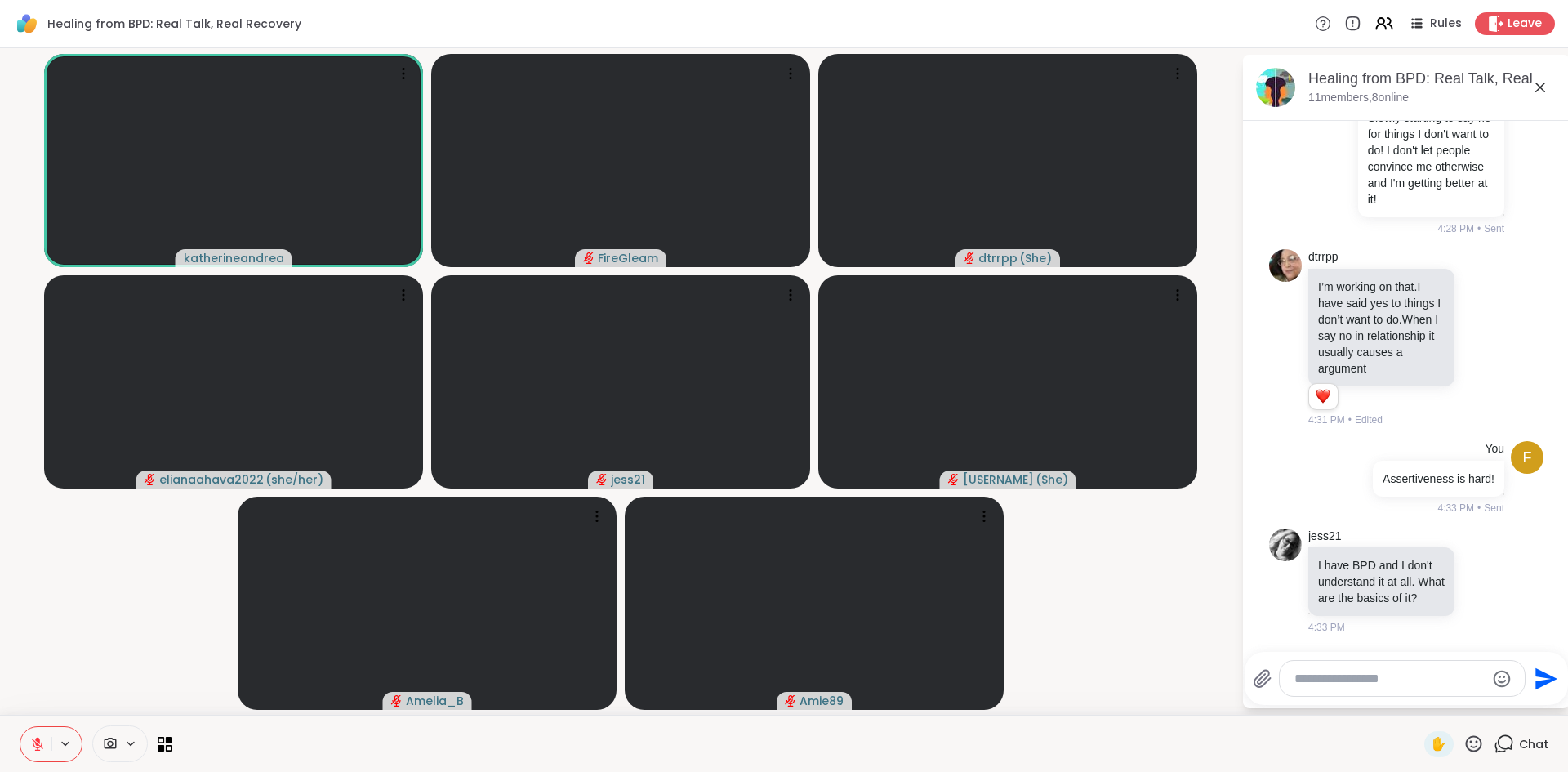 click on "[USERNAME] [USERNAME] [USERNAME] ( [PRONOUN] ) [USERNAME] ( [PRONOUN] ) [USERNAME] [USERNAME]" at bounding box center [621, 382] 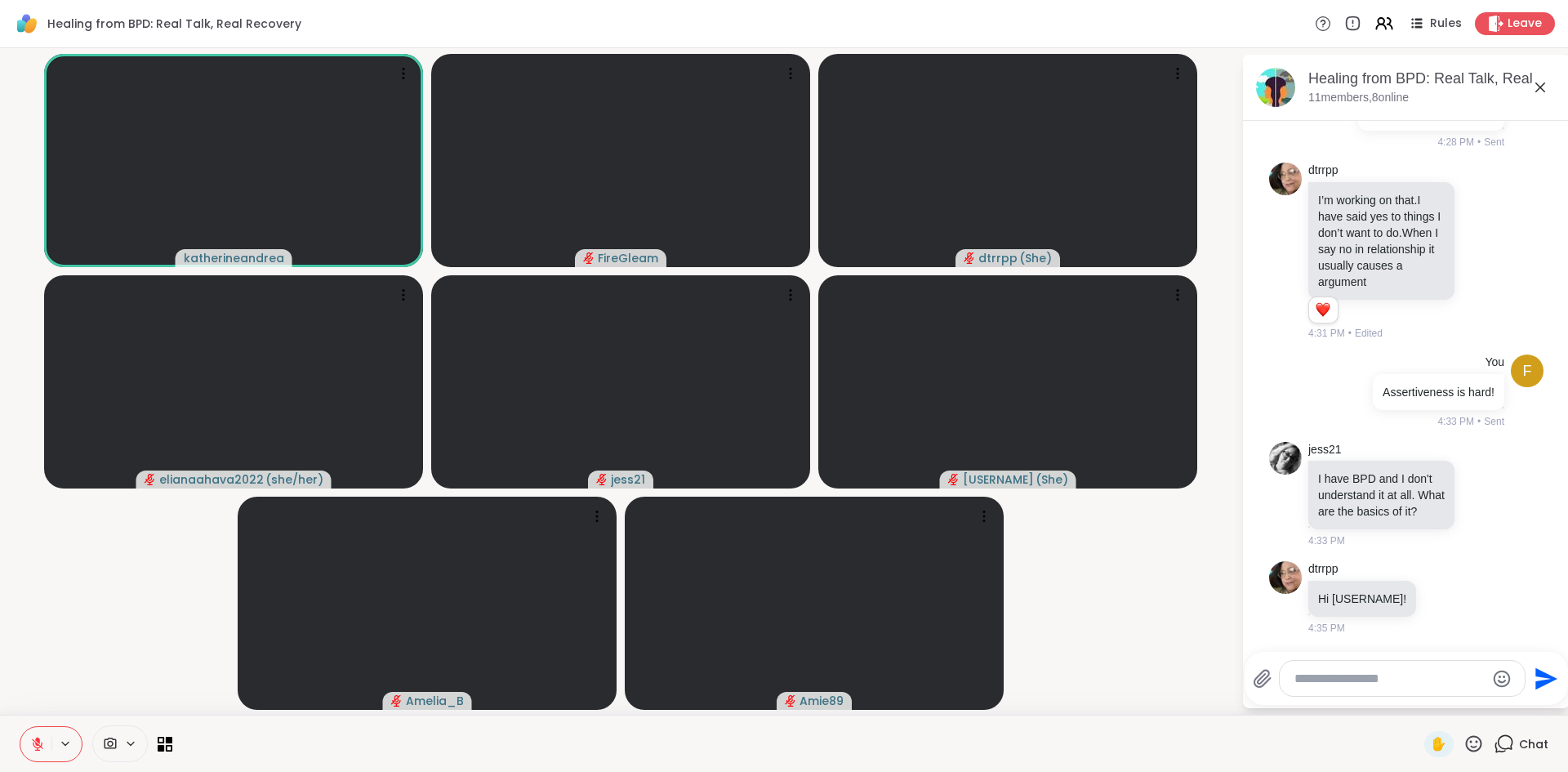 click at bounding box center [1389, 679] 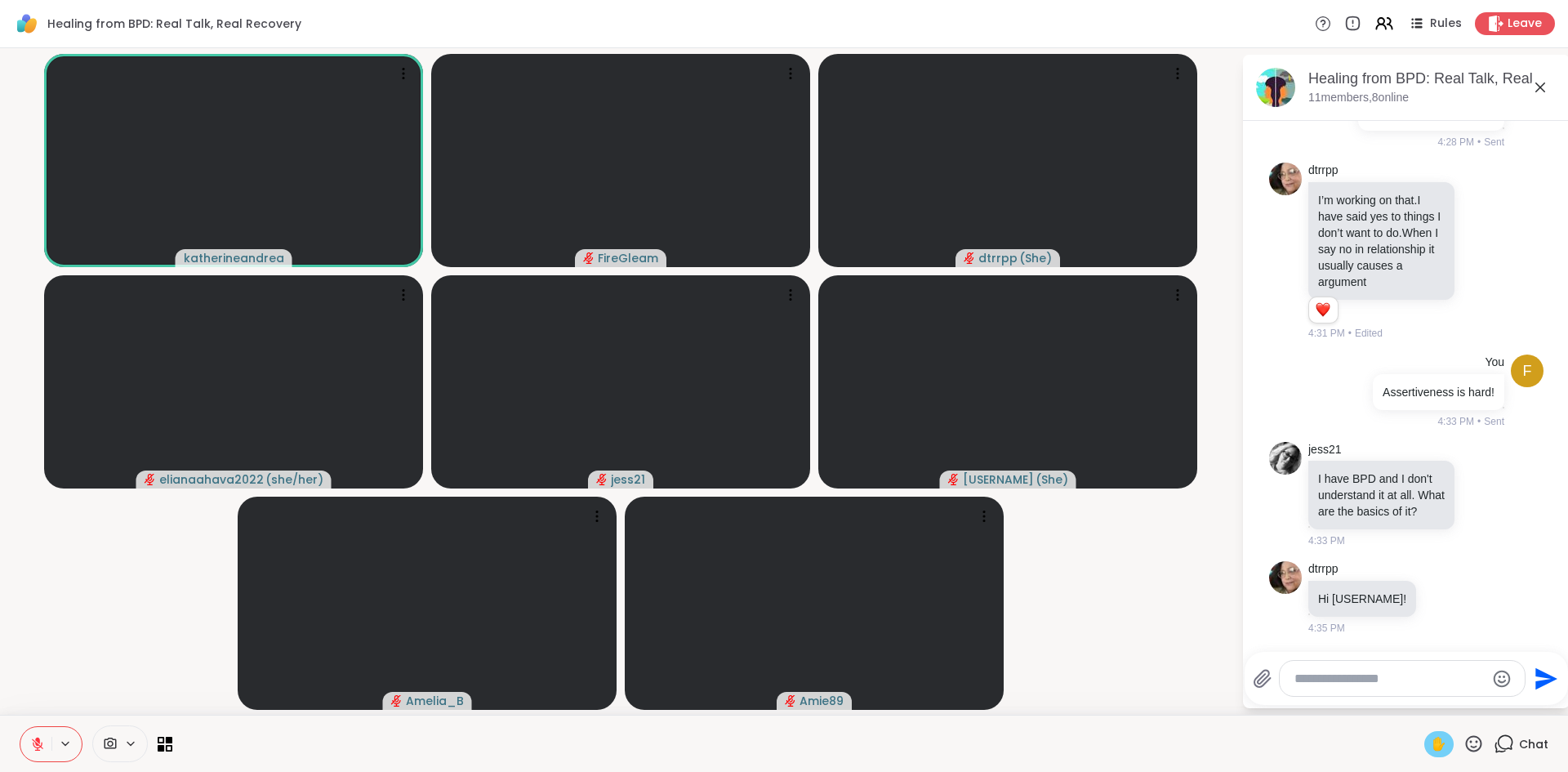 click on "✋" at bounding box center [1439, 744] 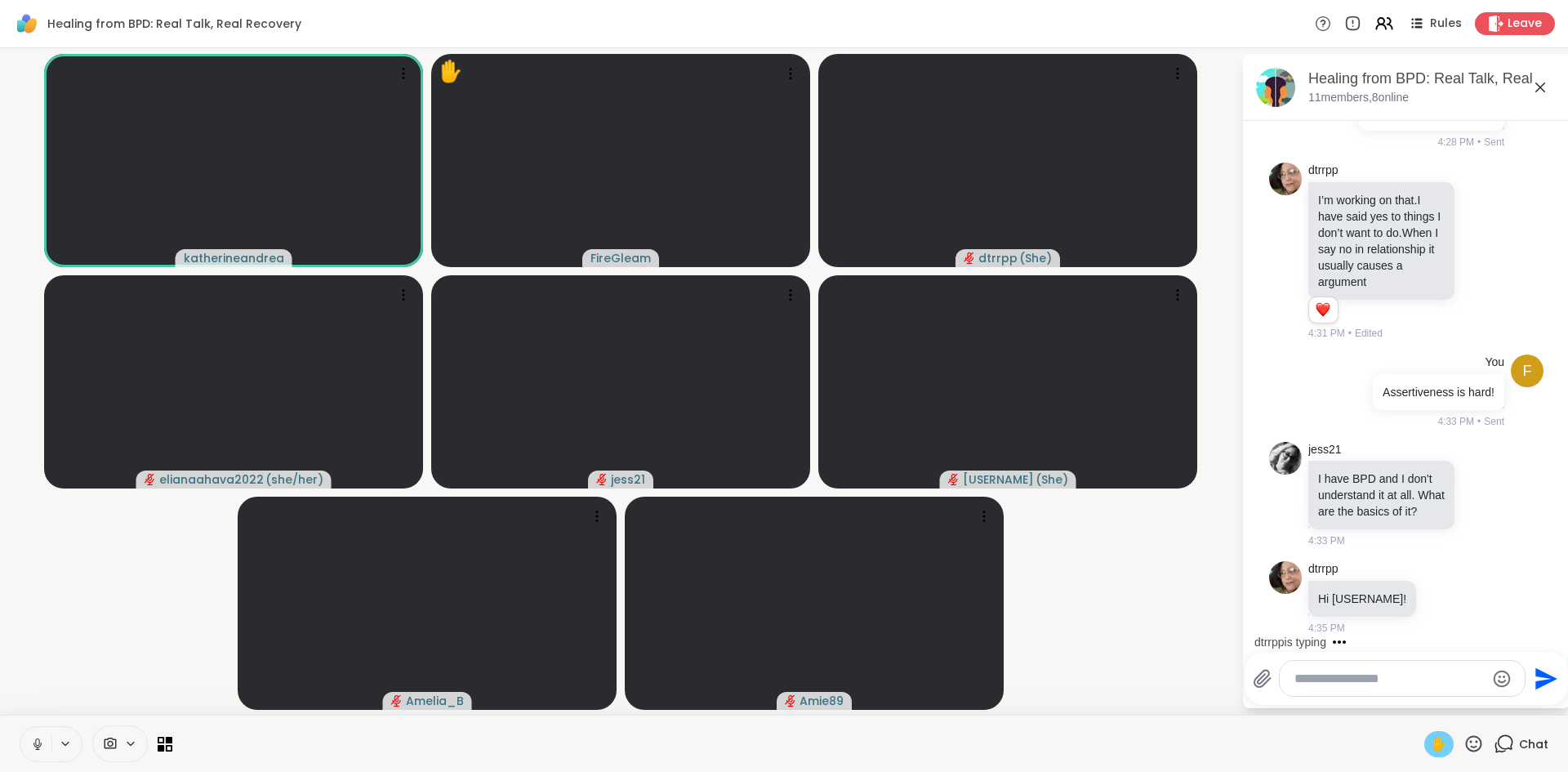 scroll, scrollTop: 1359, scrollLeft: 0, axis: vertical 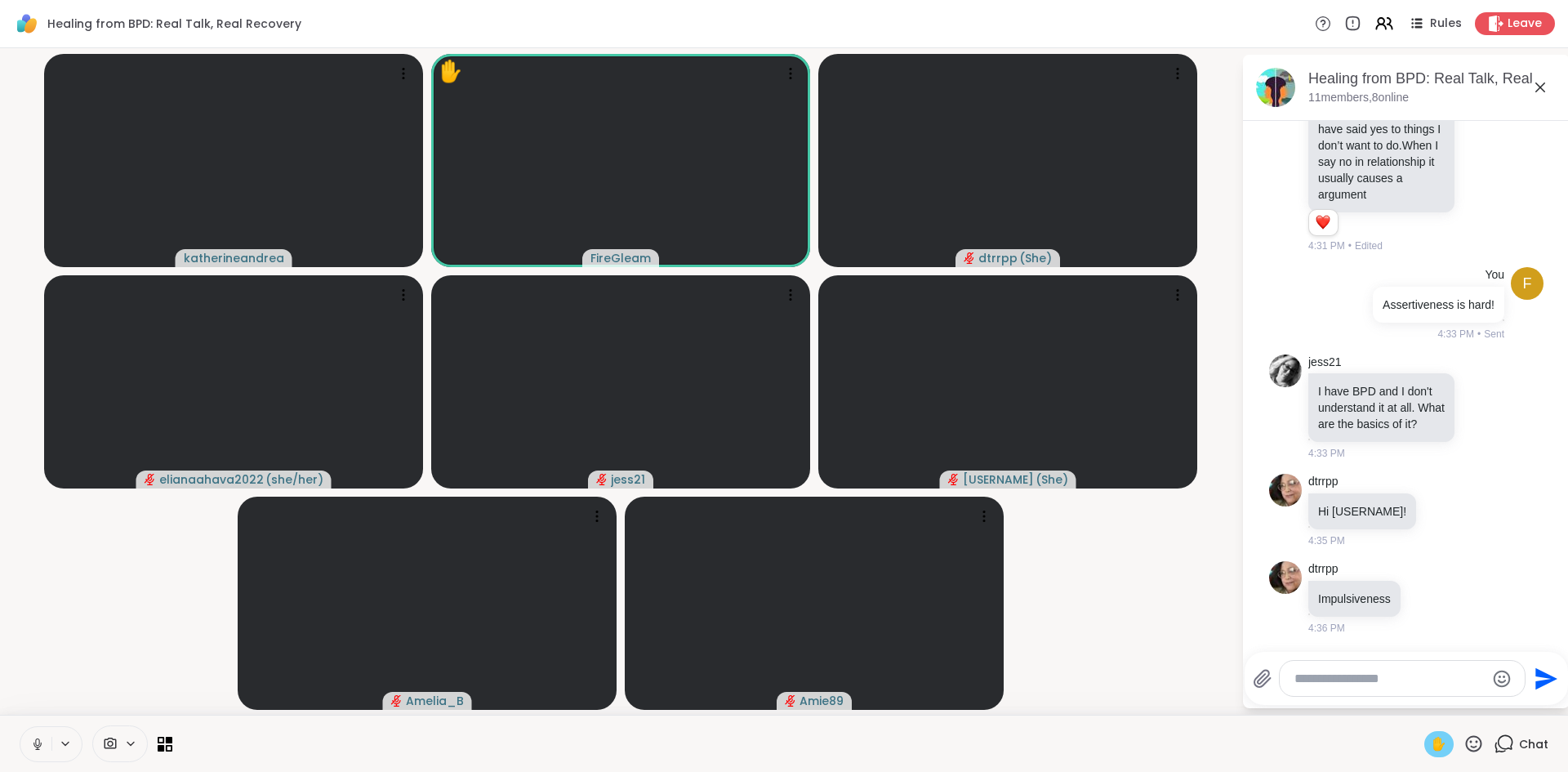 click on "[USERNAME] [USERNAME] [USERNAME] ( [PRONOUN] ) [USERNAME] ( [PRONOUN] ) [USERNAME] [USERNAME] ( [PRONOUN] ) [USERNAME] [USERNAME]" at bounding box center (621, 382) 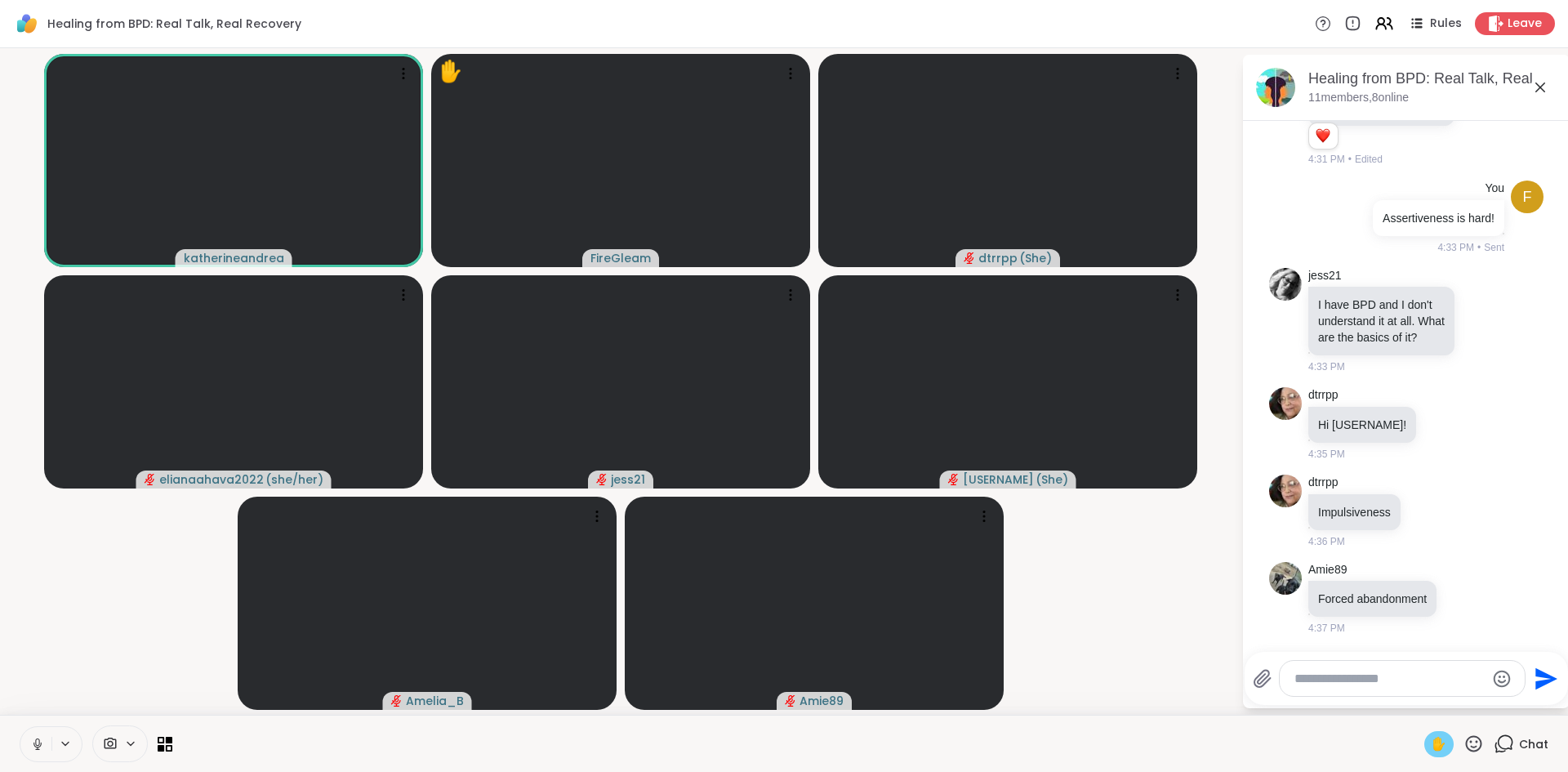 click on "[USERNAME] [USERNAME] [USERNAME] ( [PRONOUN] ) [USERNAME] ( [PRONOUN] ) [USERNAME] [USERNAME] ( [PRONOUN] ) [USERNAME] [USERNAME]" at bounding box center [621, 382] 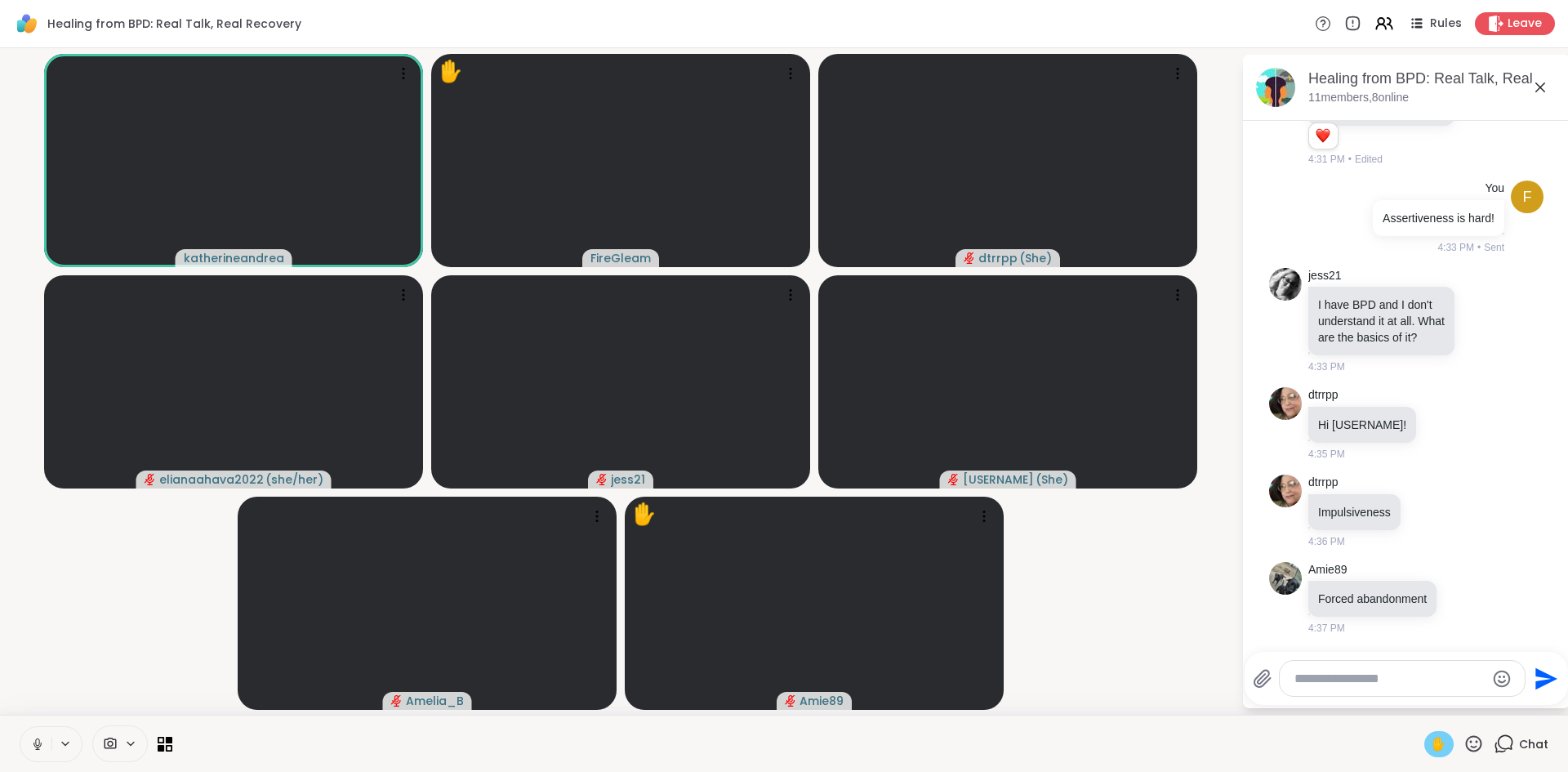 click on "[USERNAME] [USERNAME] [USERNAME] ( [PRONOUN] ) [USERNAME] ( [PRONOUN] ) [USERNAME] [USERNAME] ✋ [USERNAME]" at bounding box center [621, 382] 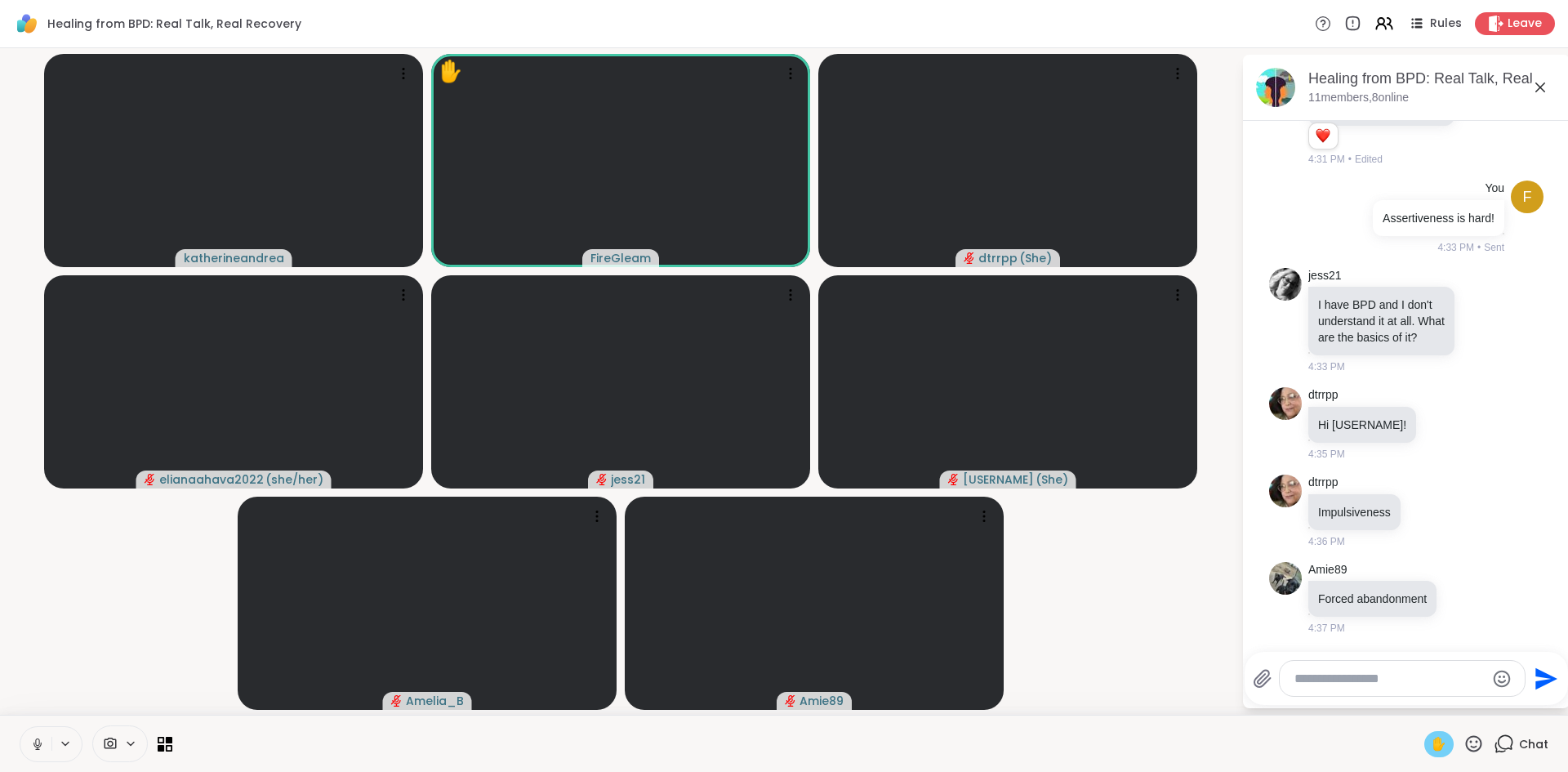 click on "[USERNAME] [USERNAME] [USERNAME] ( [PRONOUN] ) [USERNAME] ( [PRONOUN] ) [USERNAME] [USERNAME] ( [PRONOUN] ) [USERNAME] [USERNAME]" at bounding box center (621, 382) 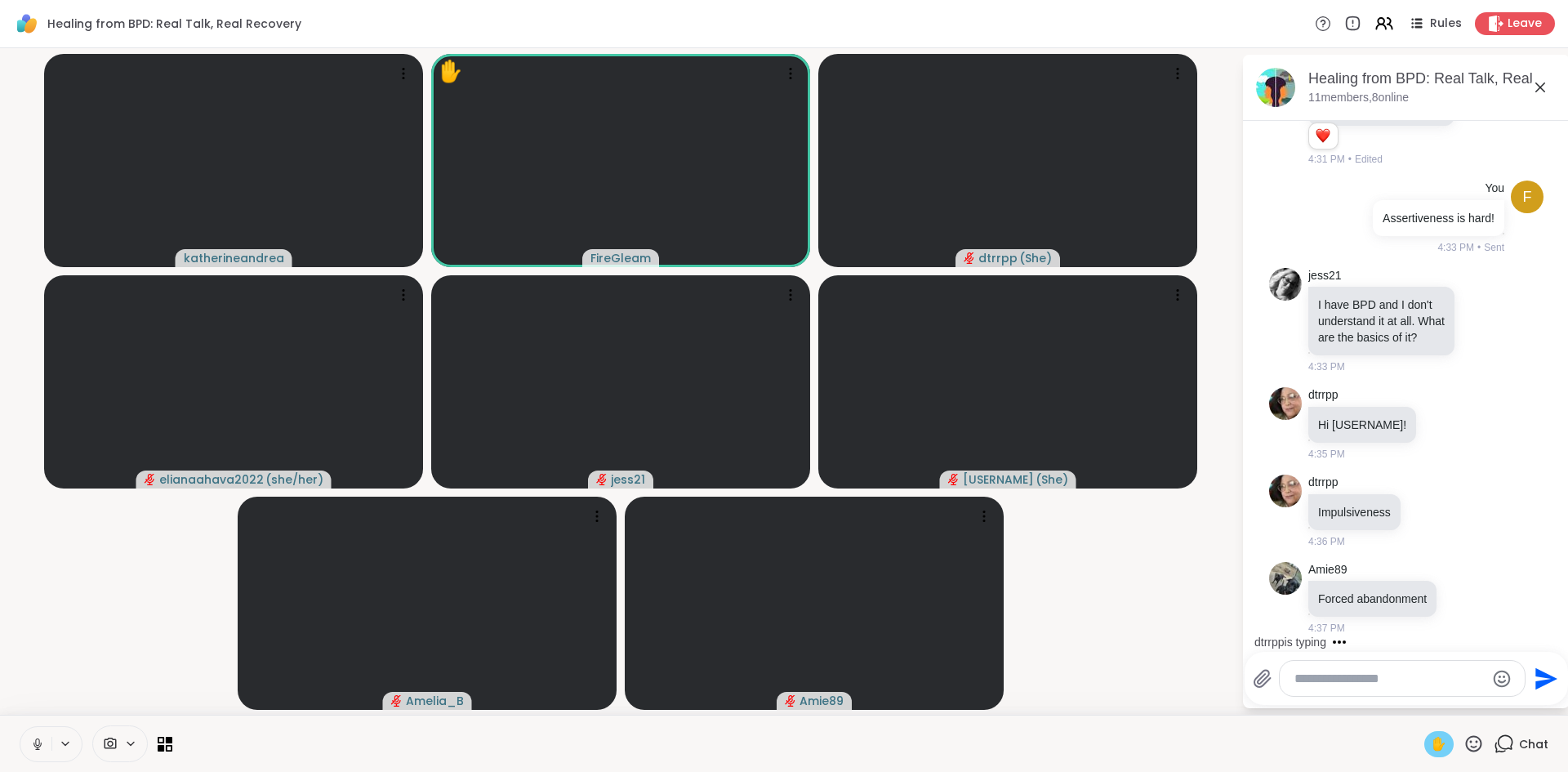 click on "[USERNAME] [USERNAME] [USERNAME] ( [PRONOUN] ) [USERNAME] ( [PRONOUN] ) [USERNAME] [USERNAME] ( [PRONOUN] ) [USERNAME] [USERNAME]" at bounding box center (621, 382) 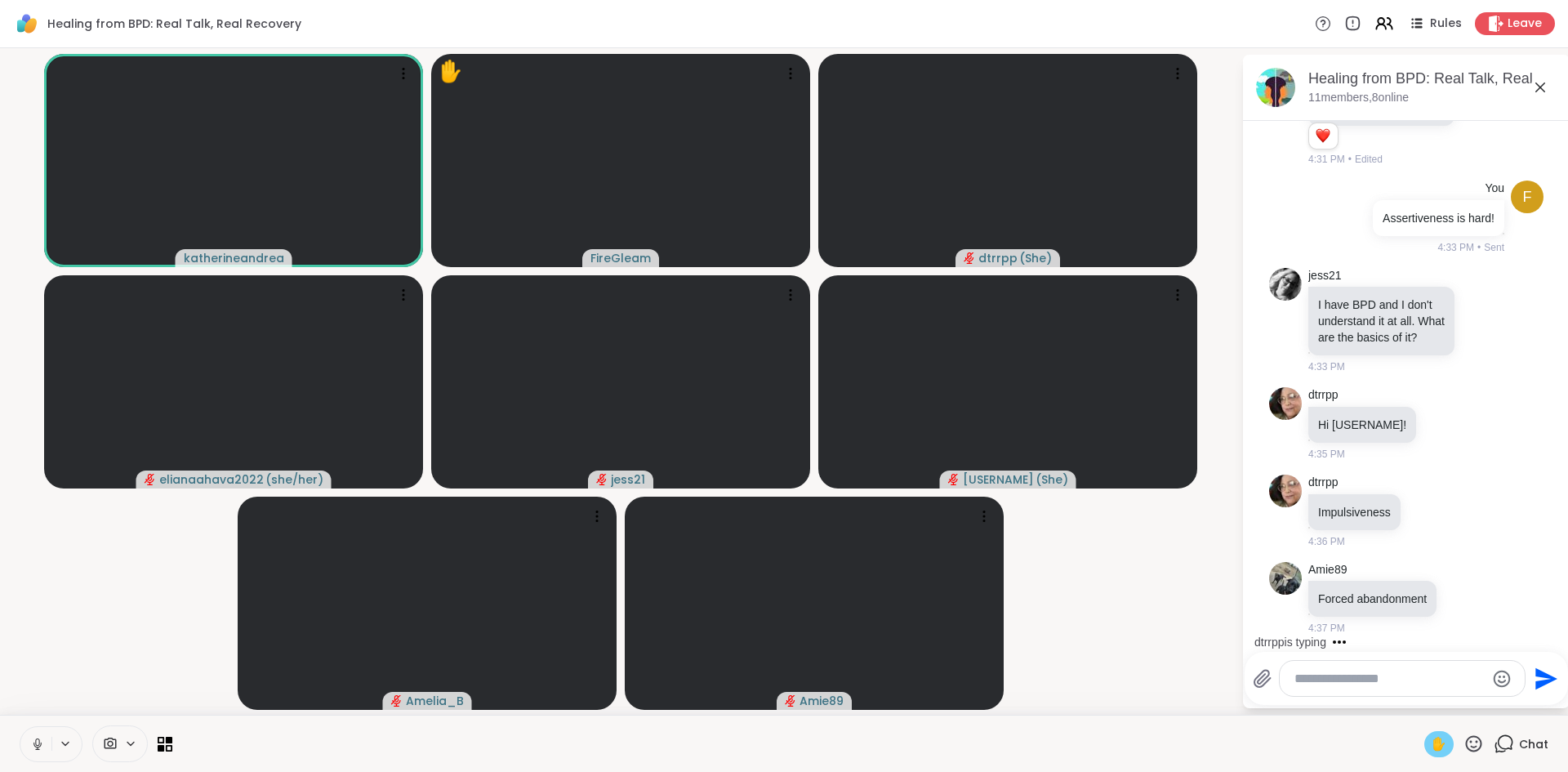 click on "✋" at bounding box center (1439, 744) 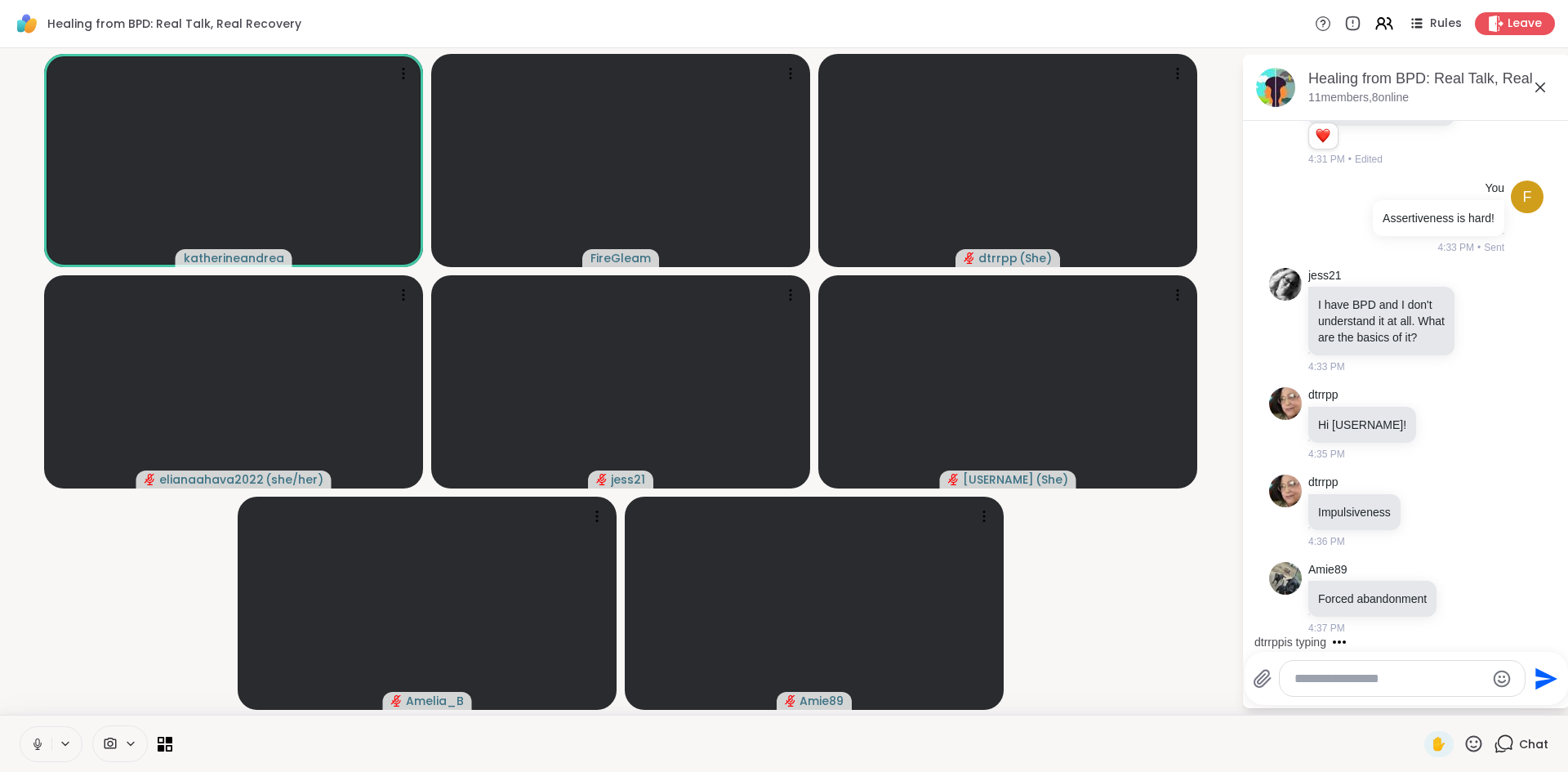 click on "[USERNAME] [USERNAME] [USERNAME] ( [PRONOUN] ) [USERNAME] ( [PRONOUN] ) [USERNAME] [USERNAME]" at bounding box center [621, 382] 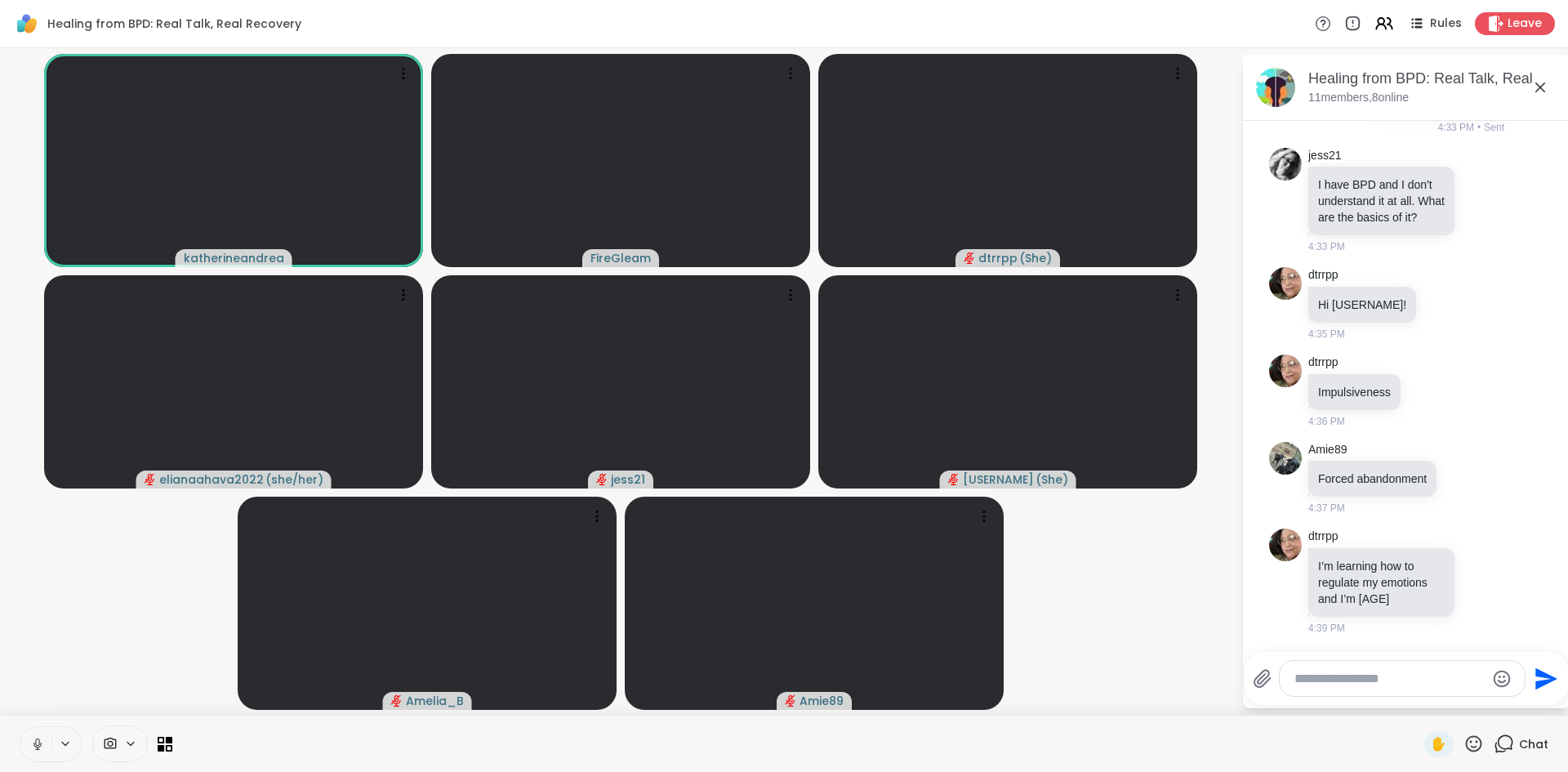 click at bounding box center (1389, 679) 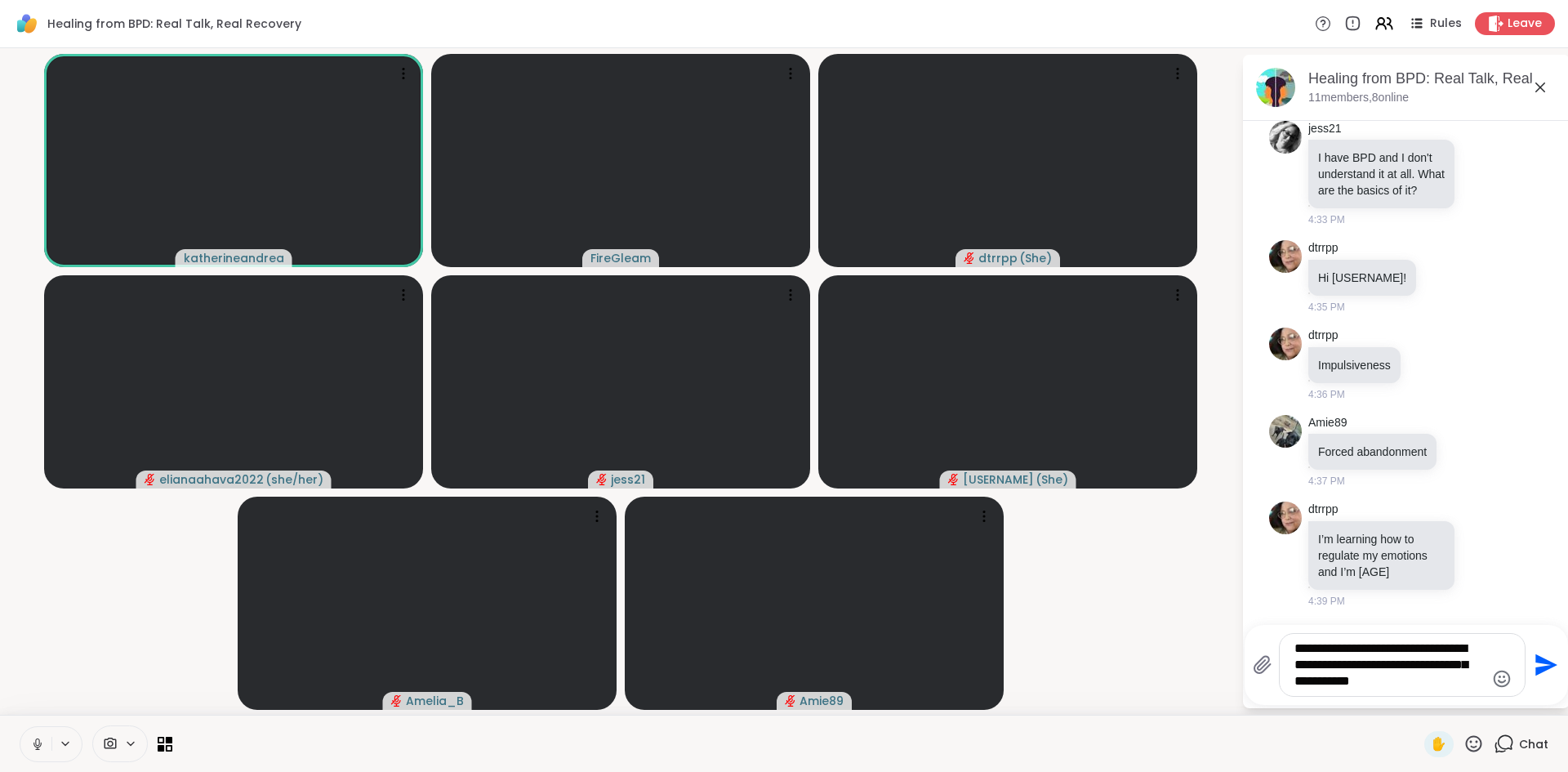 type on "**********" 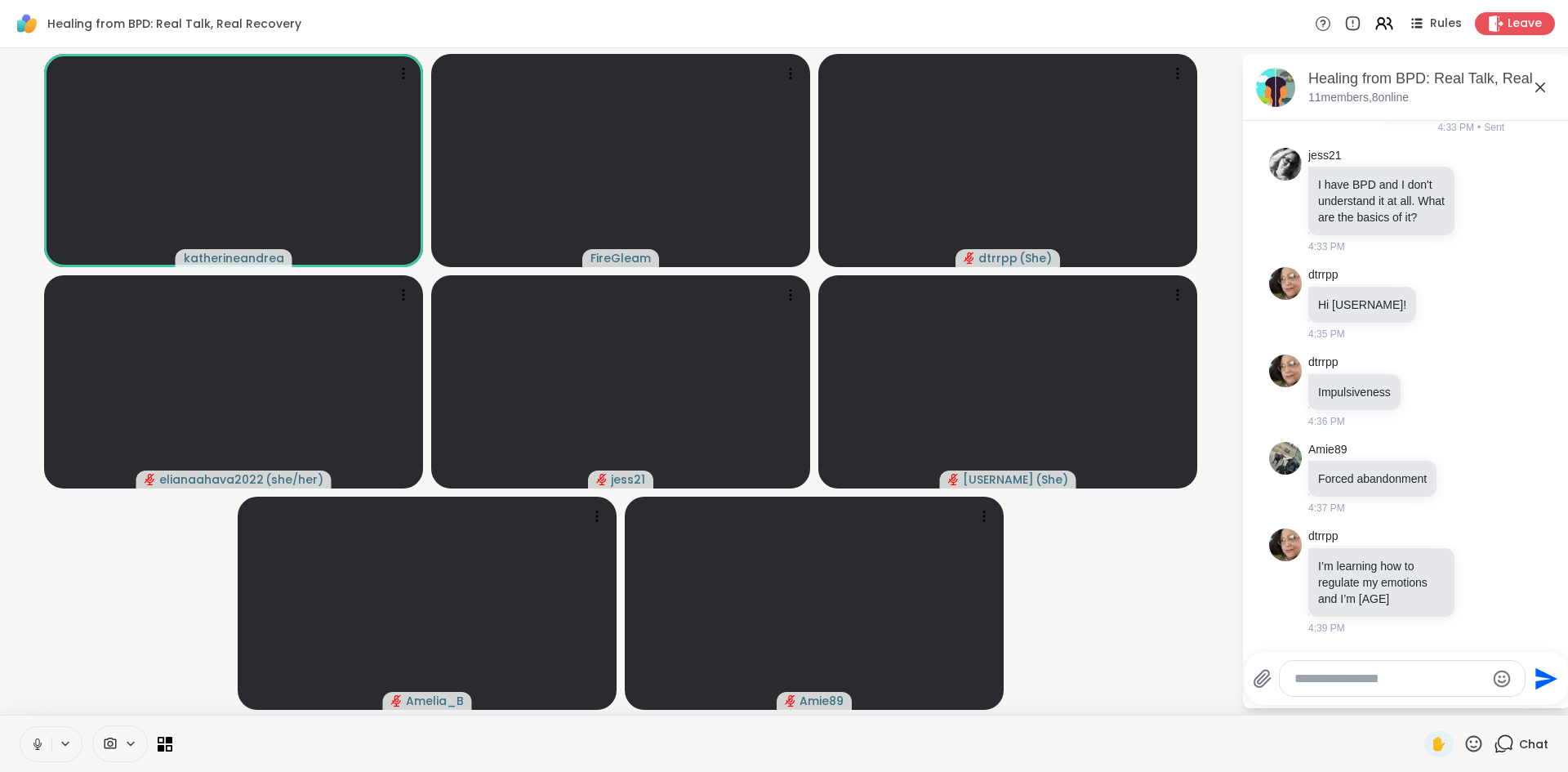 scroll, scrollTop: 1701, scrollLeft: 0, axis: vertical 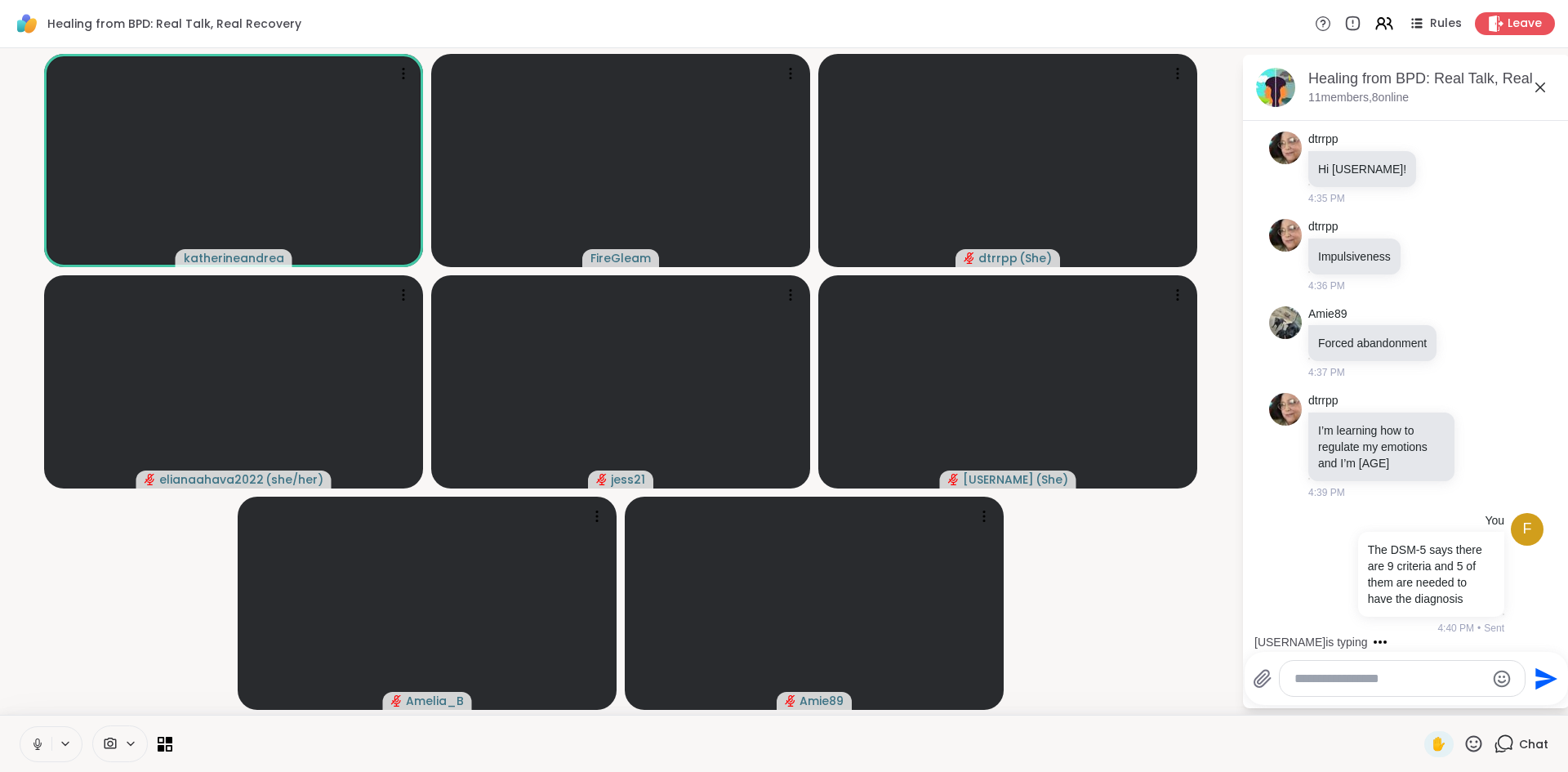 click 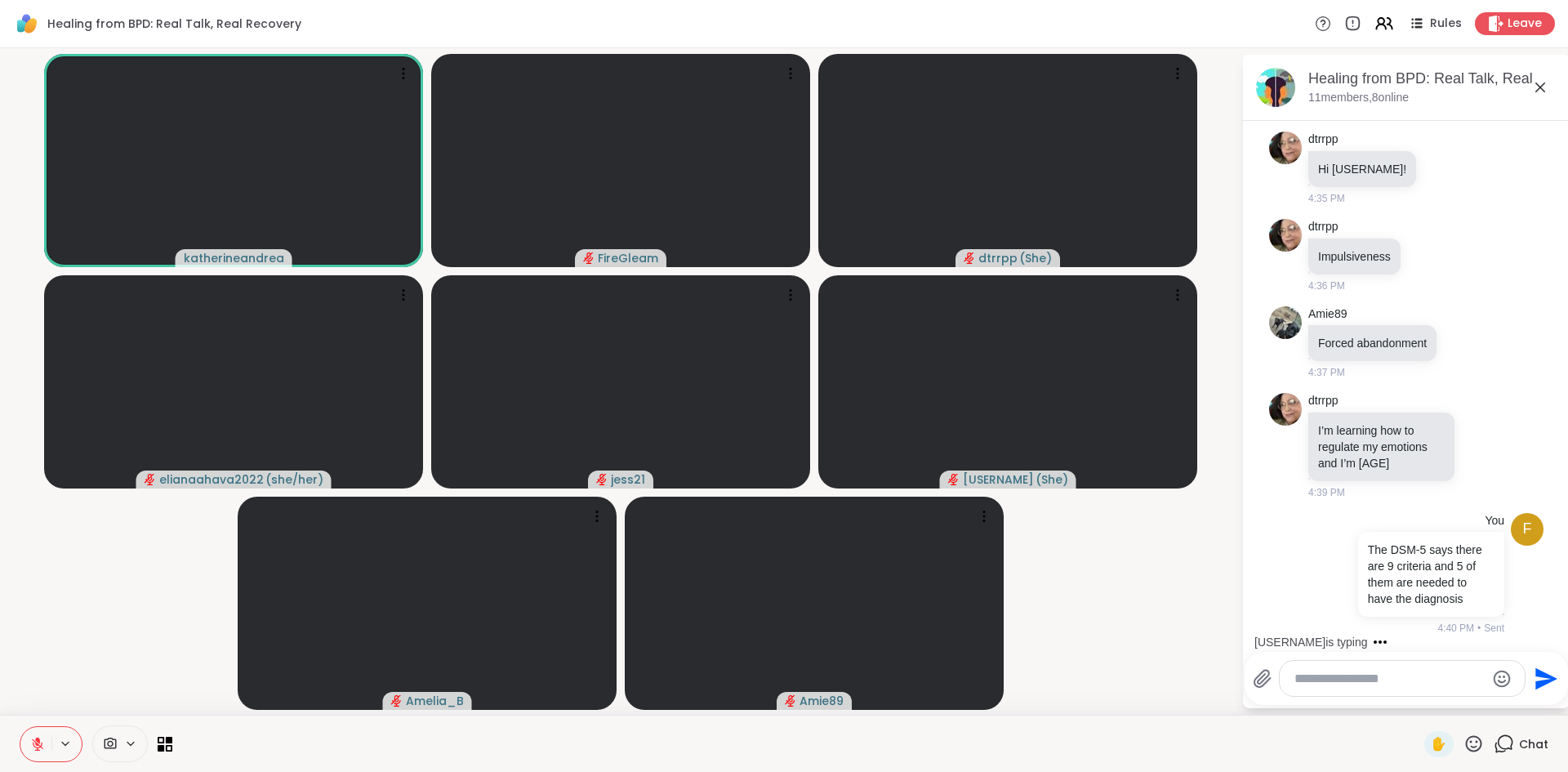 click on "[USERNAME] [USERNAME] [USERNAME] ( [PRONOUN] ) [USERNAME] ( [PRONOUN] ) [USERNAME] [USERNAME]" at bounding box center (621, 382) 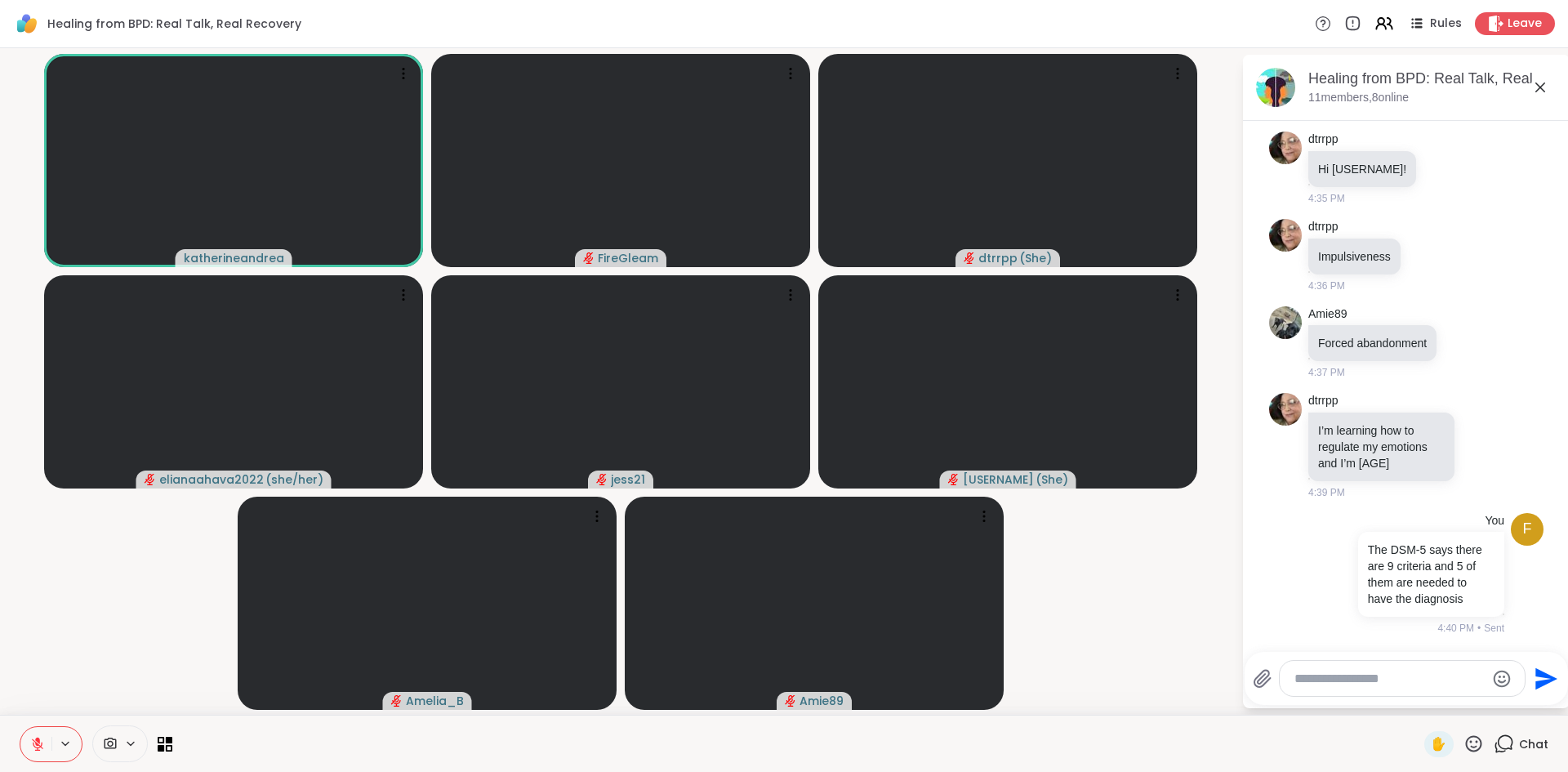 drag, startPoint x: 52, startPoint y: 565, endPoint x: 46, endPoint y: 559, distance: 8.485281 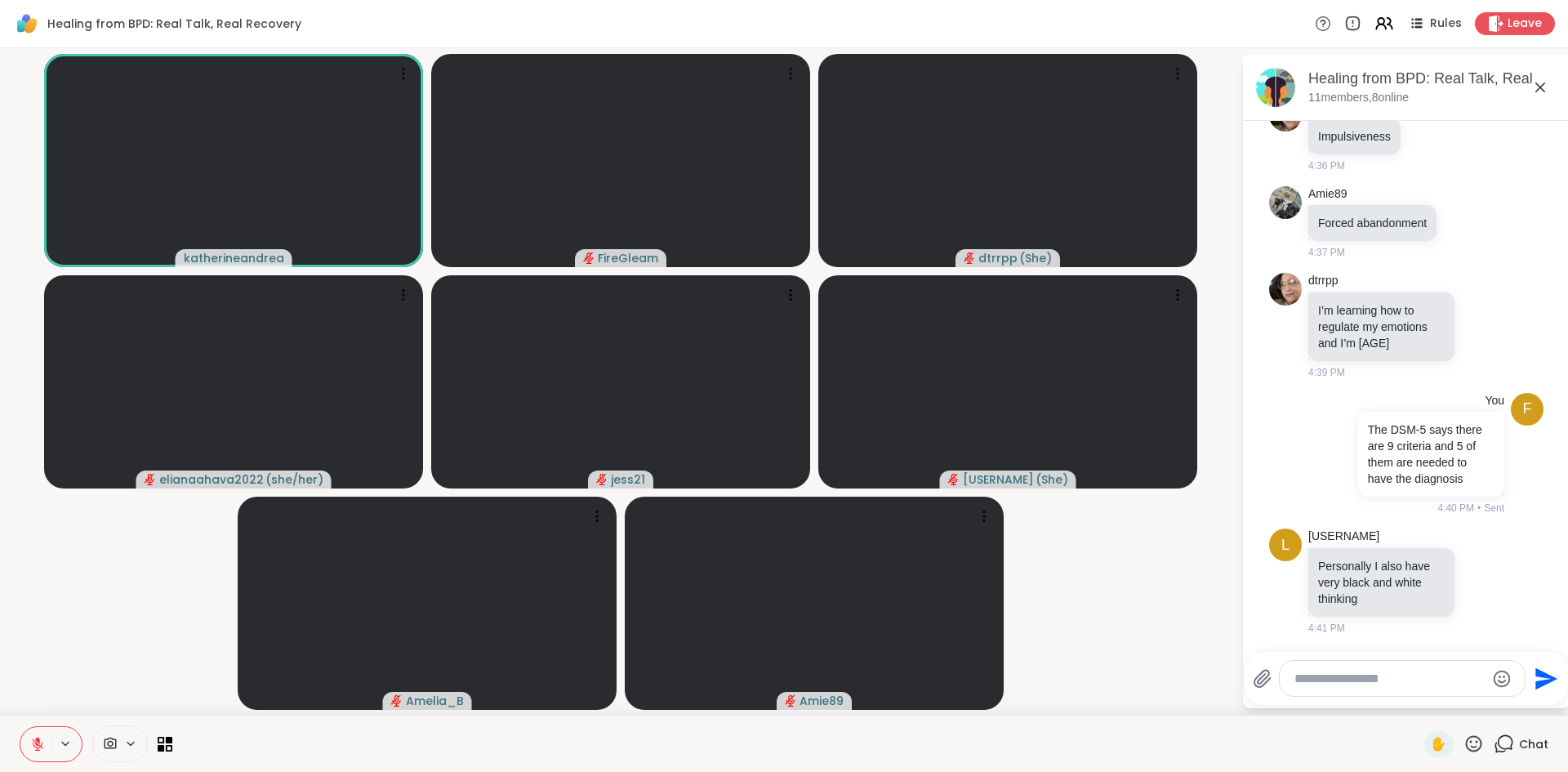 click at bounding box center (1389, 679) 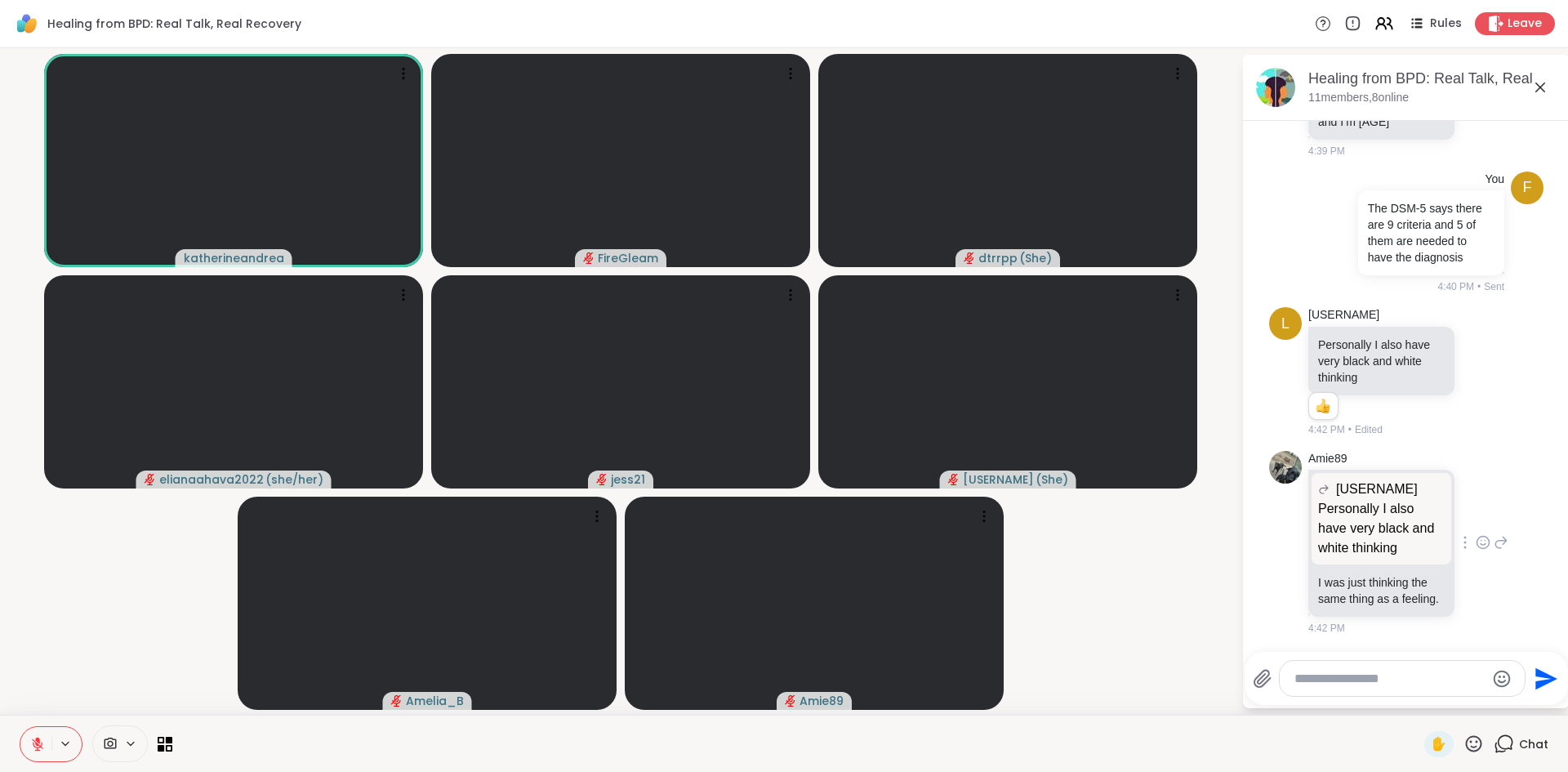 scroll, scrollTop: 2059, scrollLeft: 0, axis: vertical 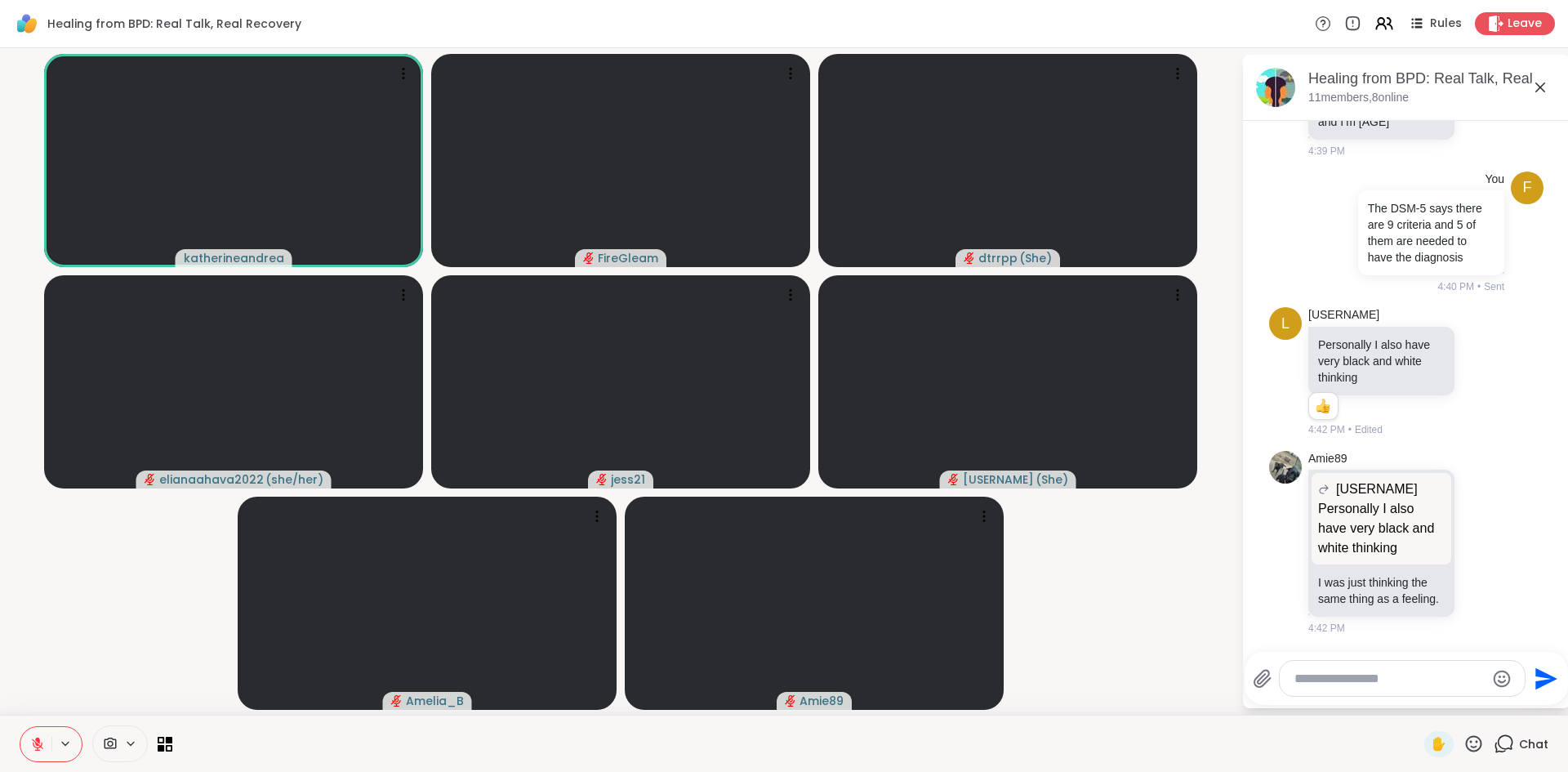 click at bounding box center [1389, 679] 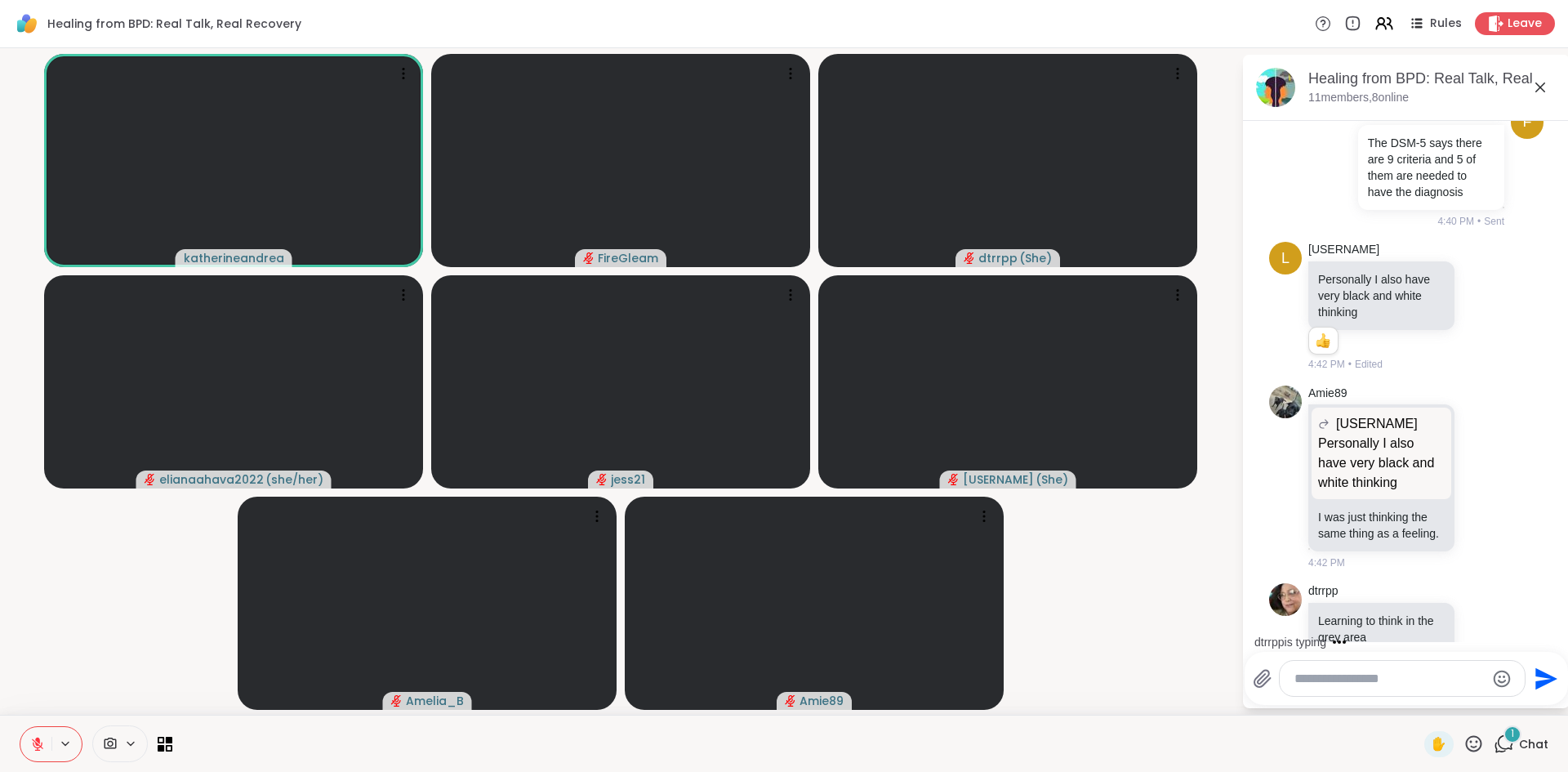scroll, scrollTop: 2162, scrollLeft: 0, axis: vertical 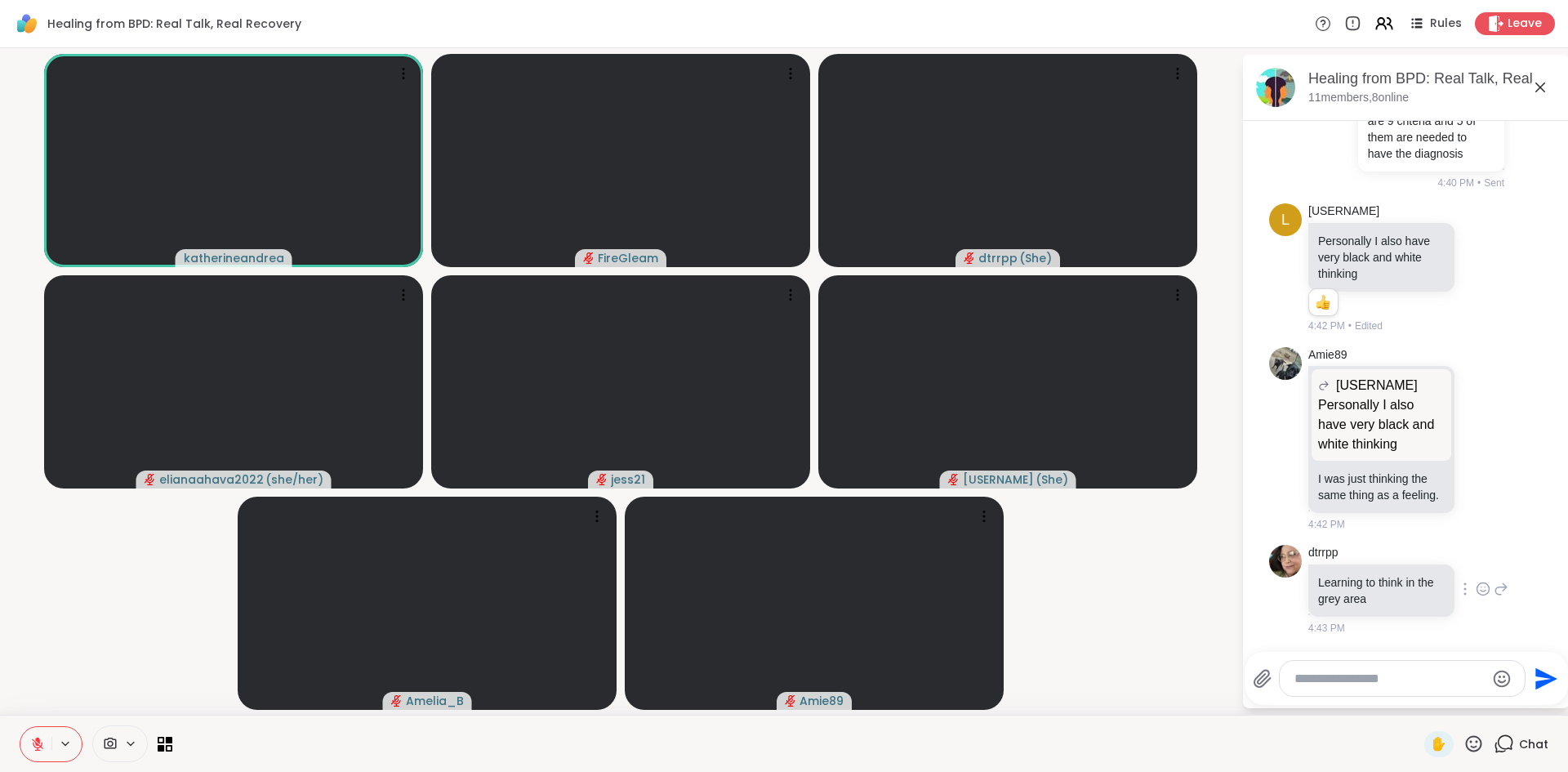 click 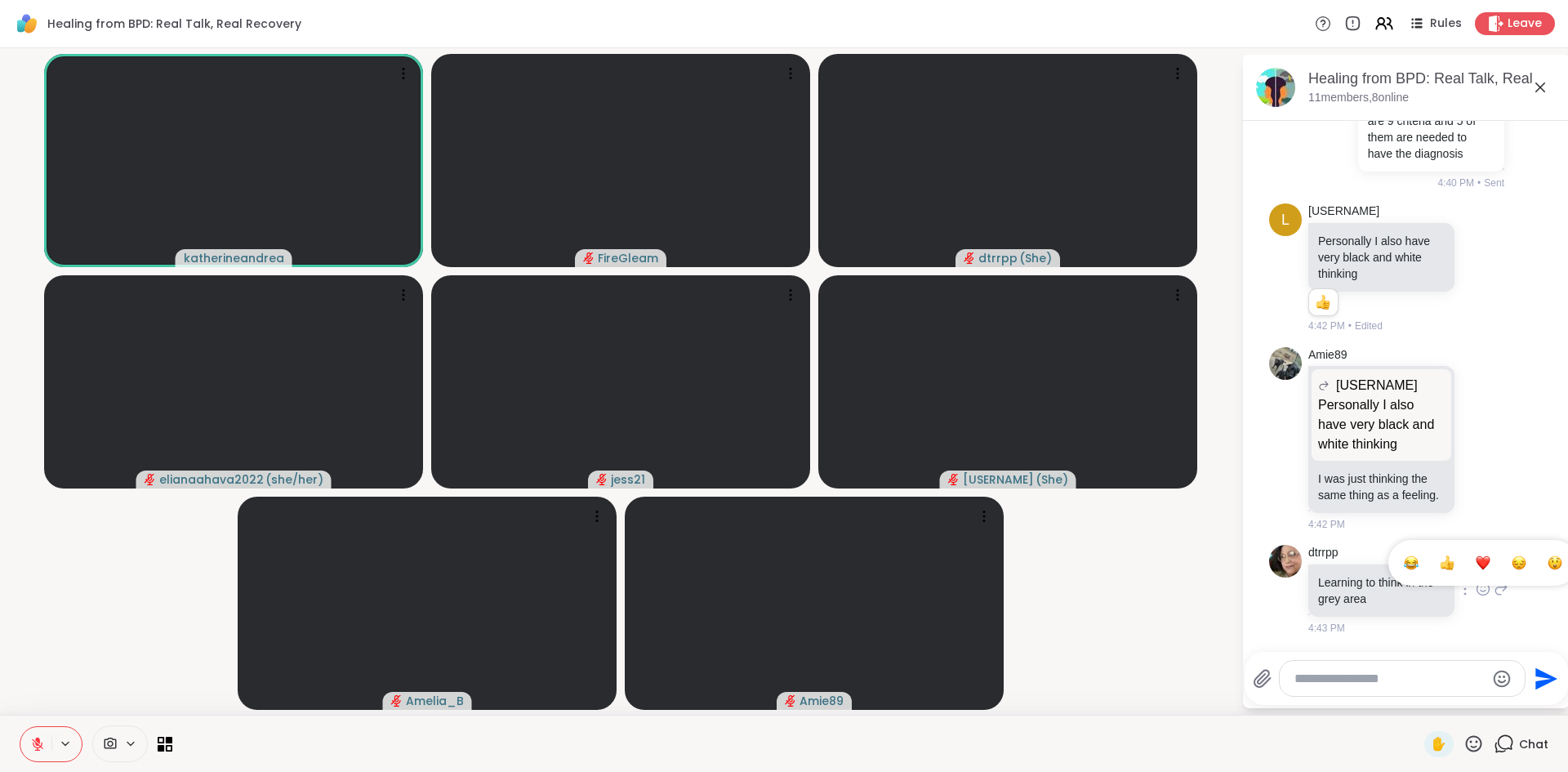 click at bounding box center (1483, 563) 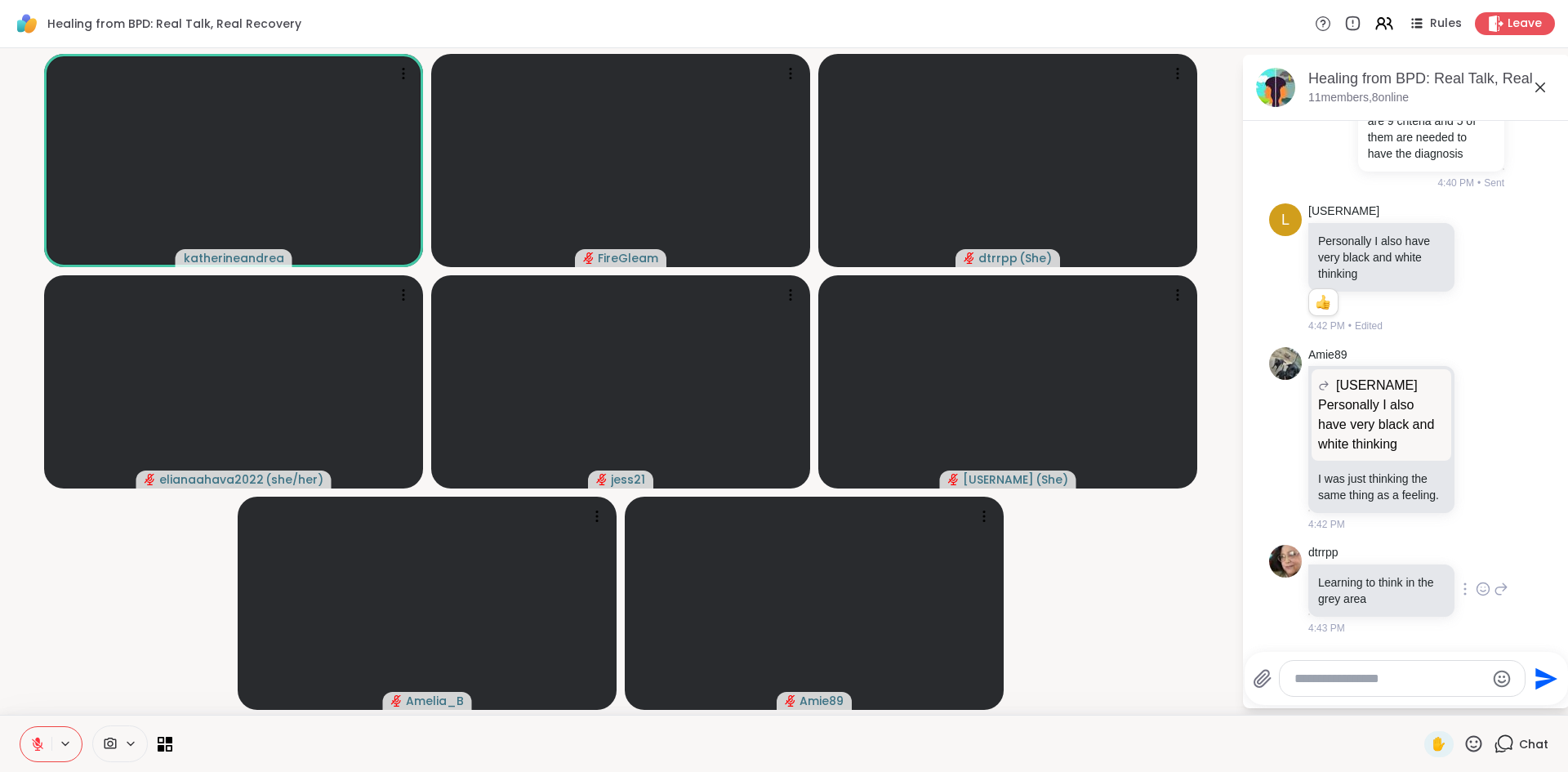 scroll, scrollTop: 2185, scrollLeft: 0, axis: vertical 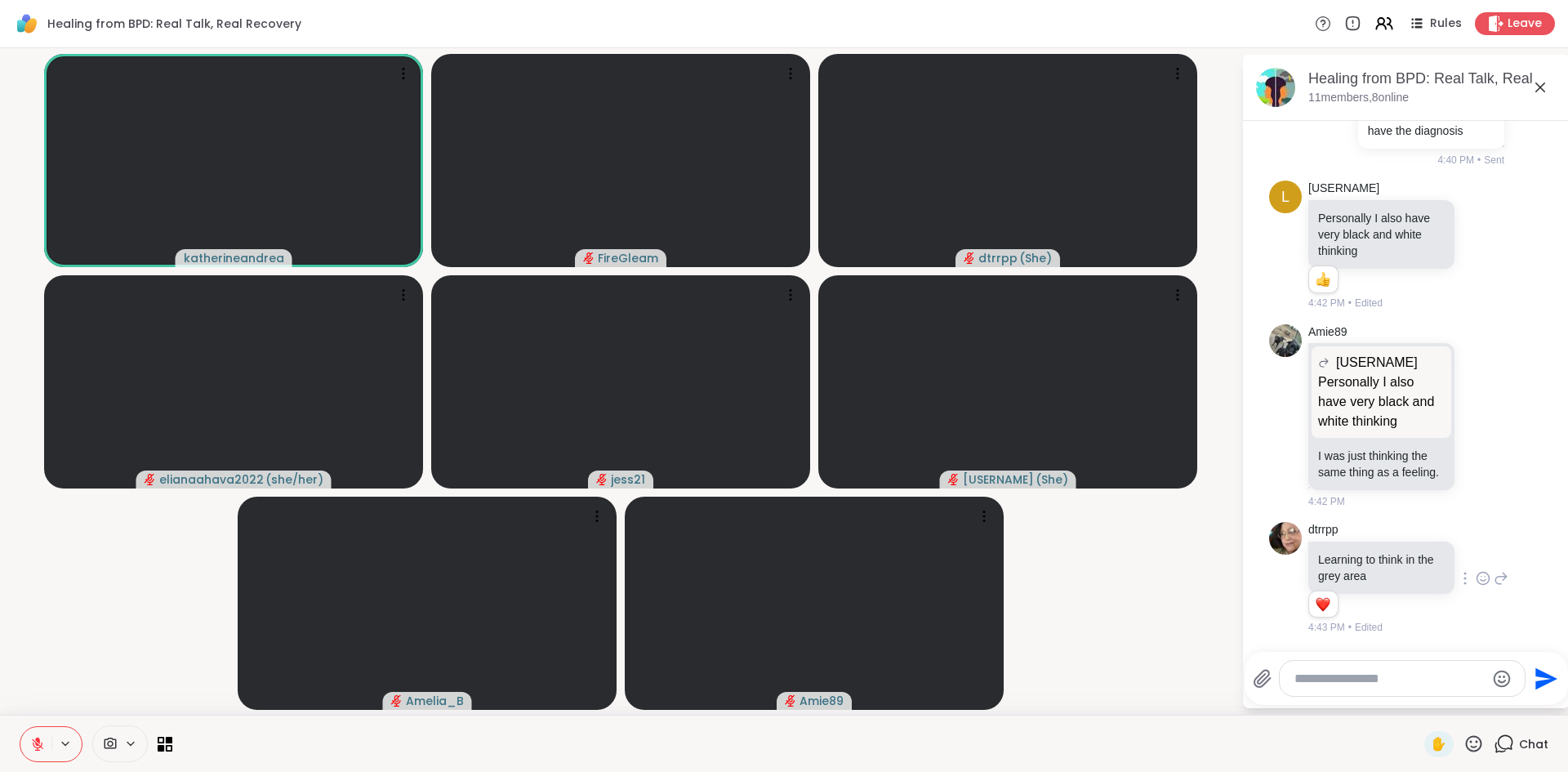 click at bounding box center [1402, 678] 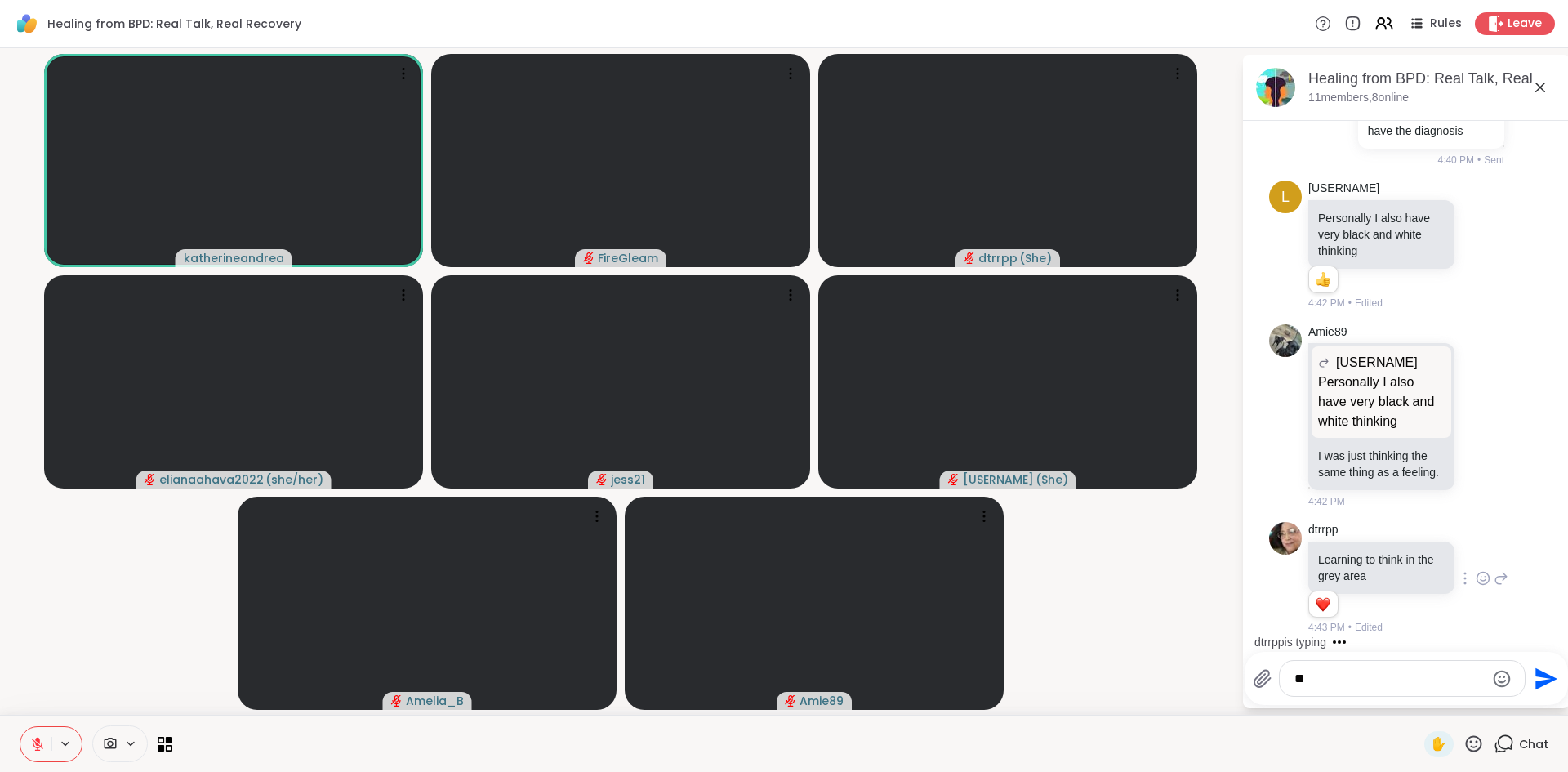 type on "*" 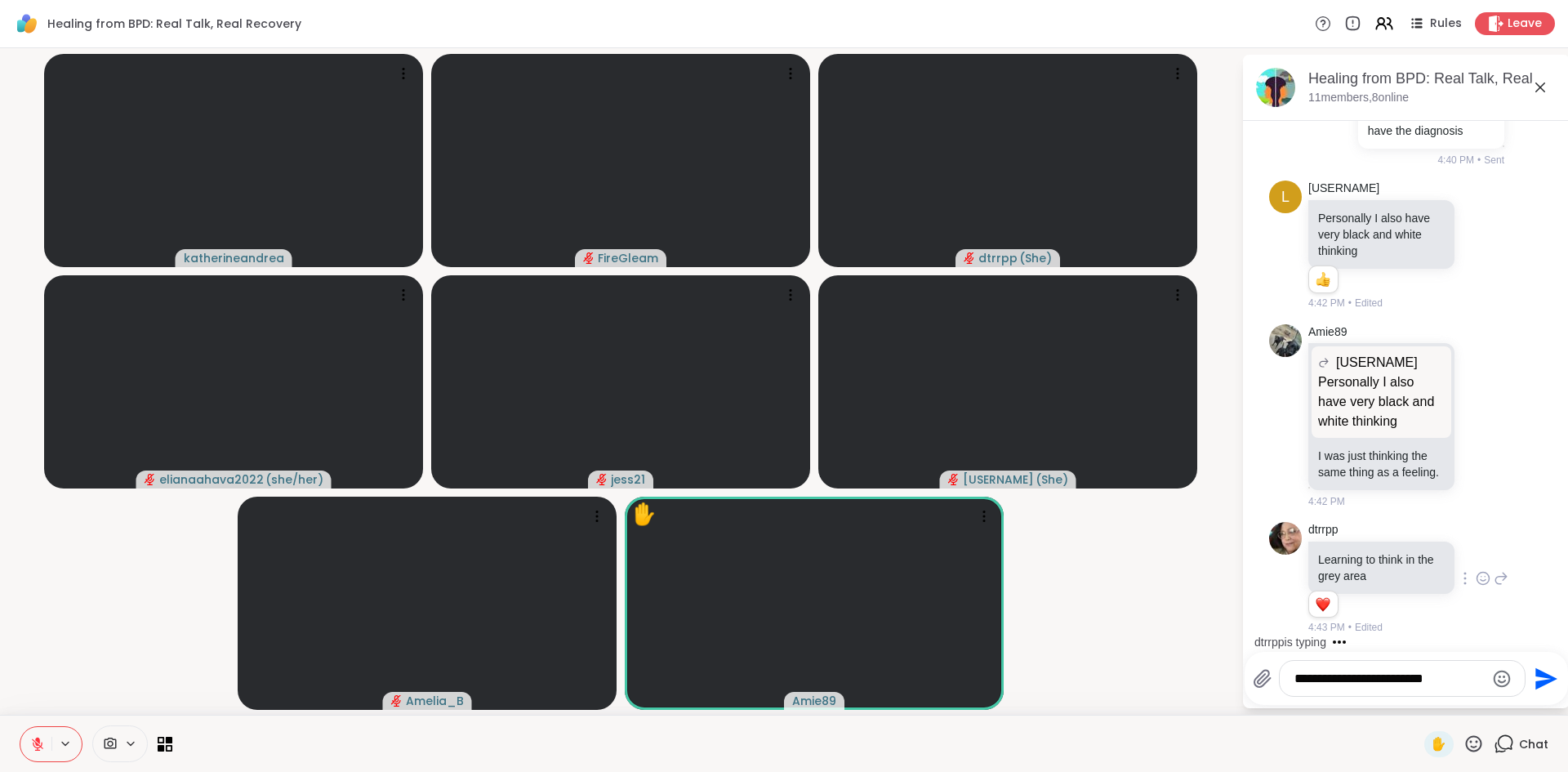 type on "**********" 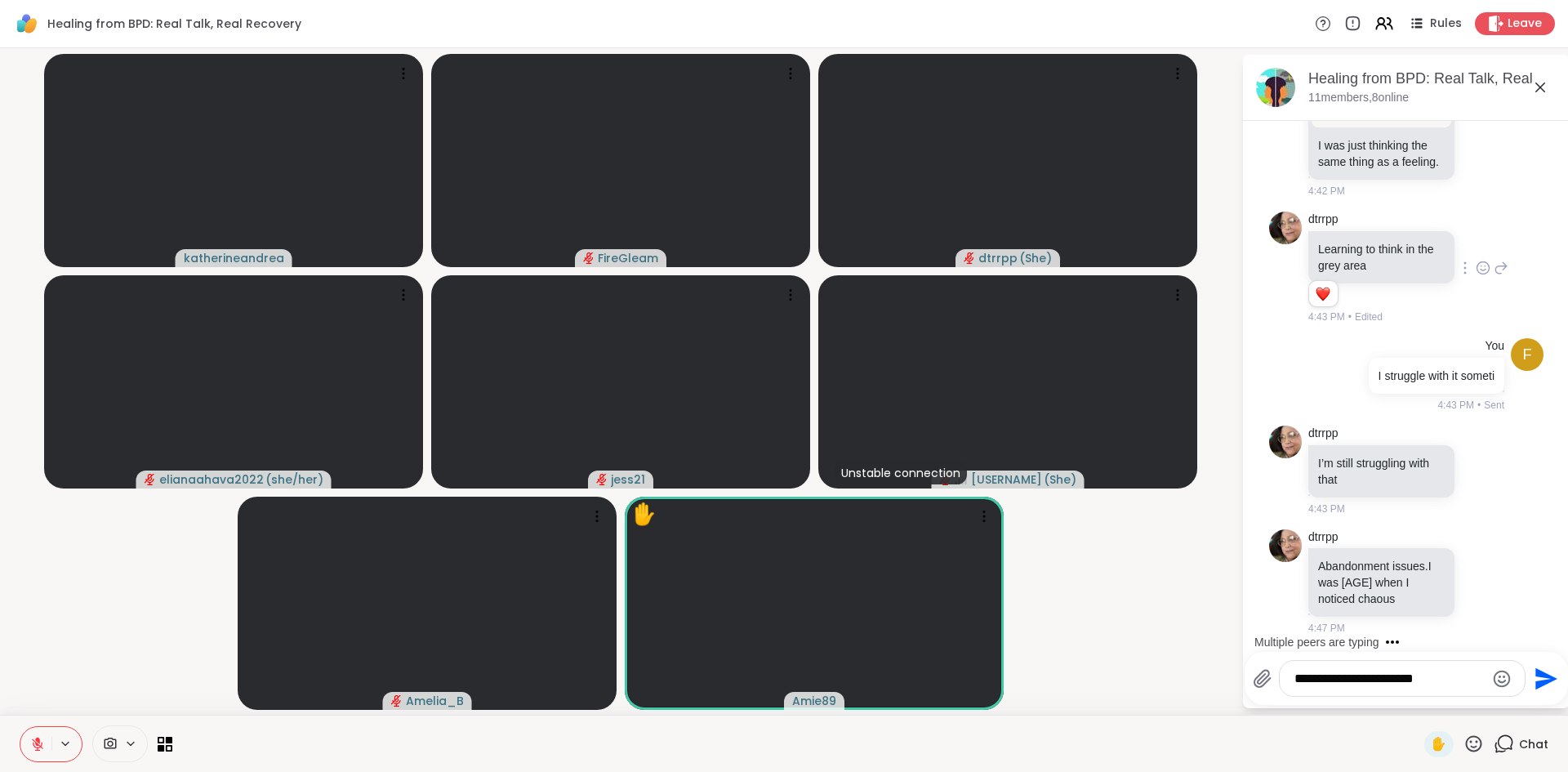 scroll, scrollTop: 2616, scrollLeft: 0, axis: vertical 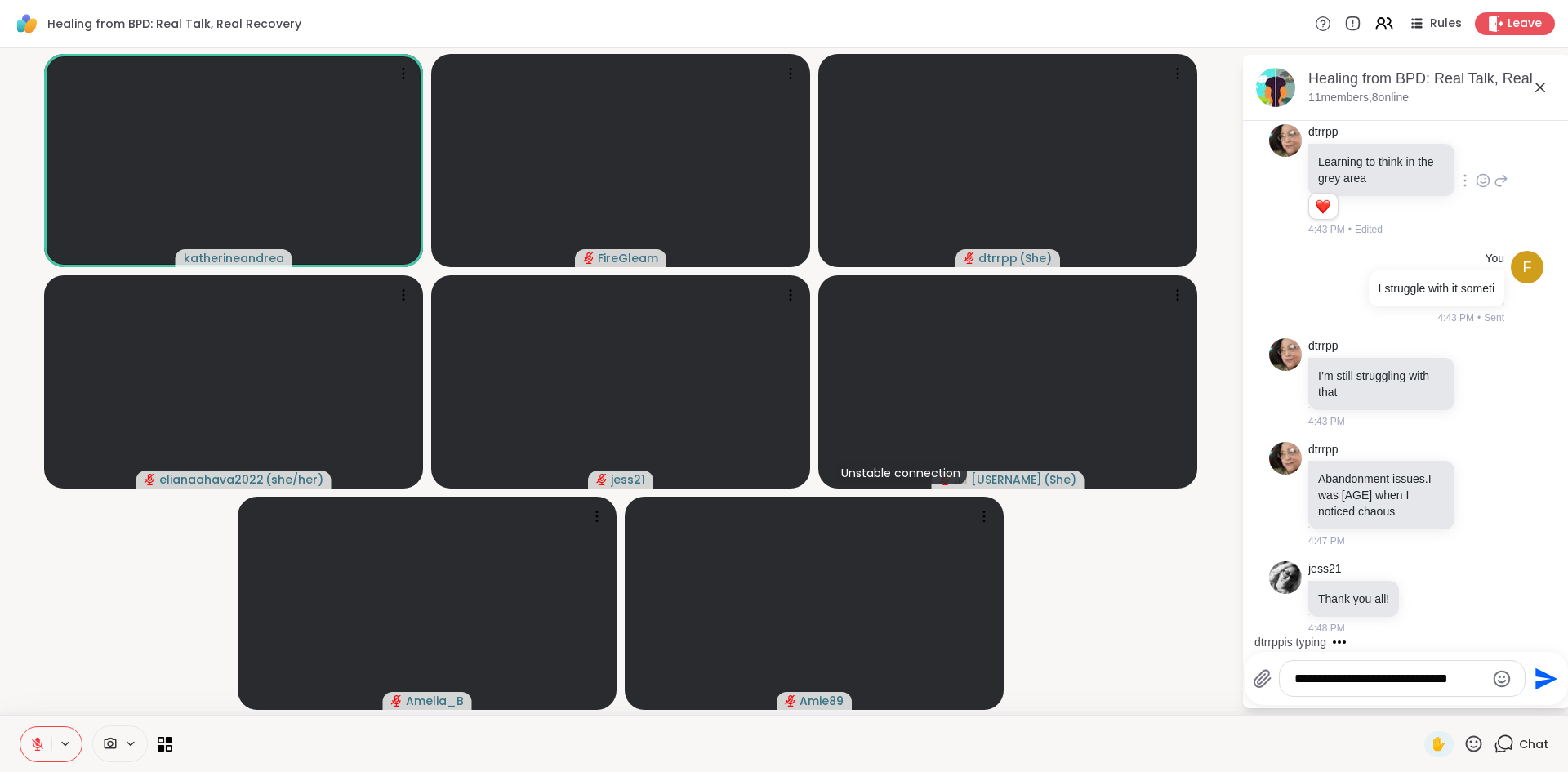 click 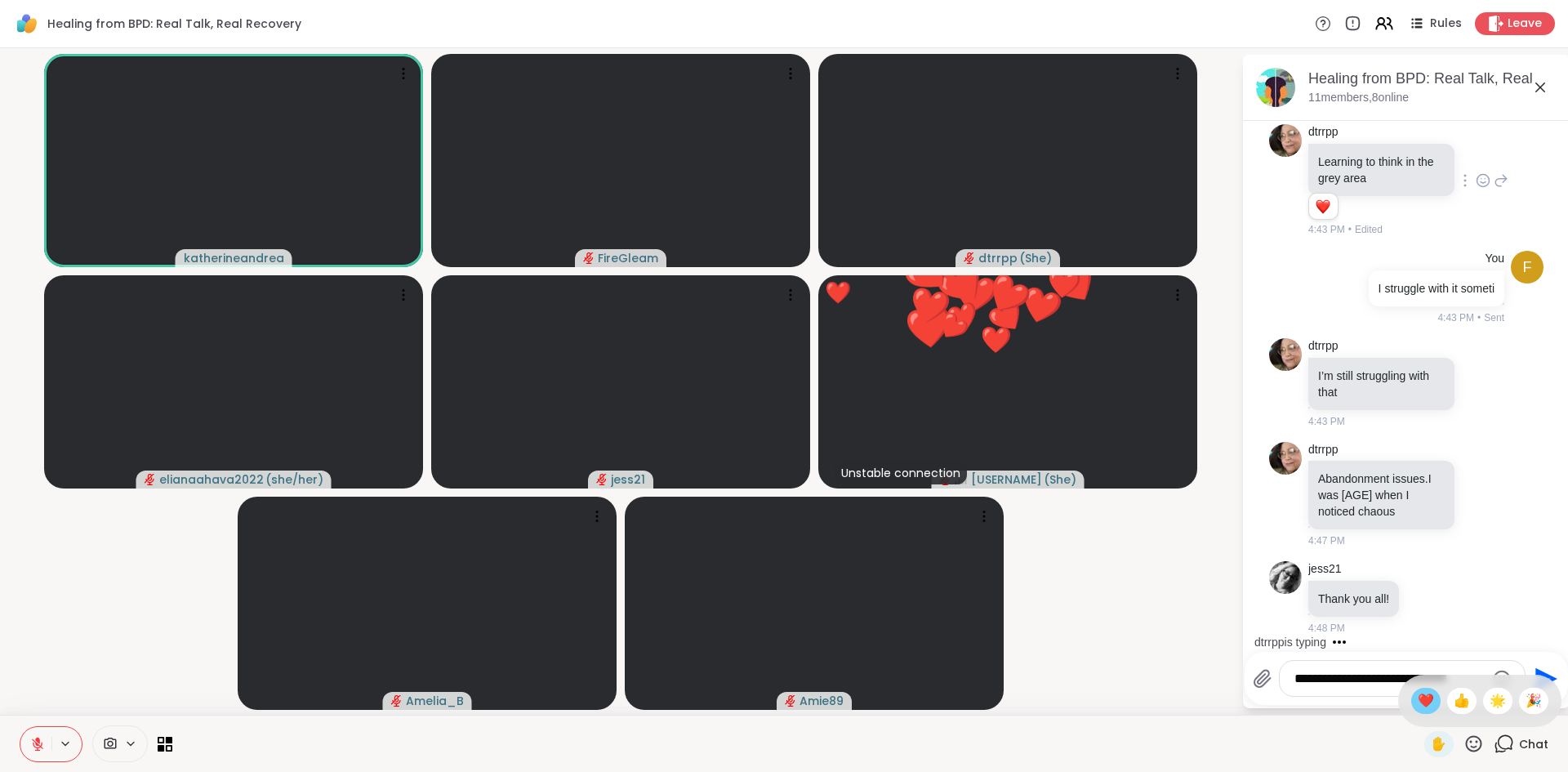 click on "❤️" at bounding box center [1426, 701] 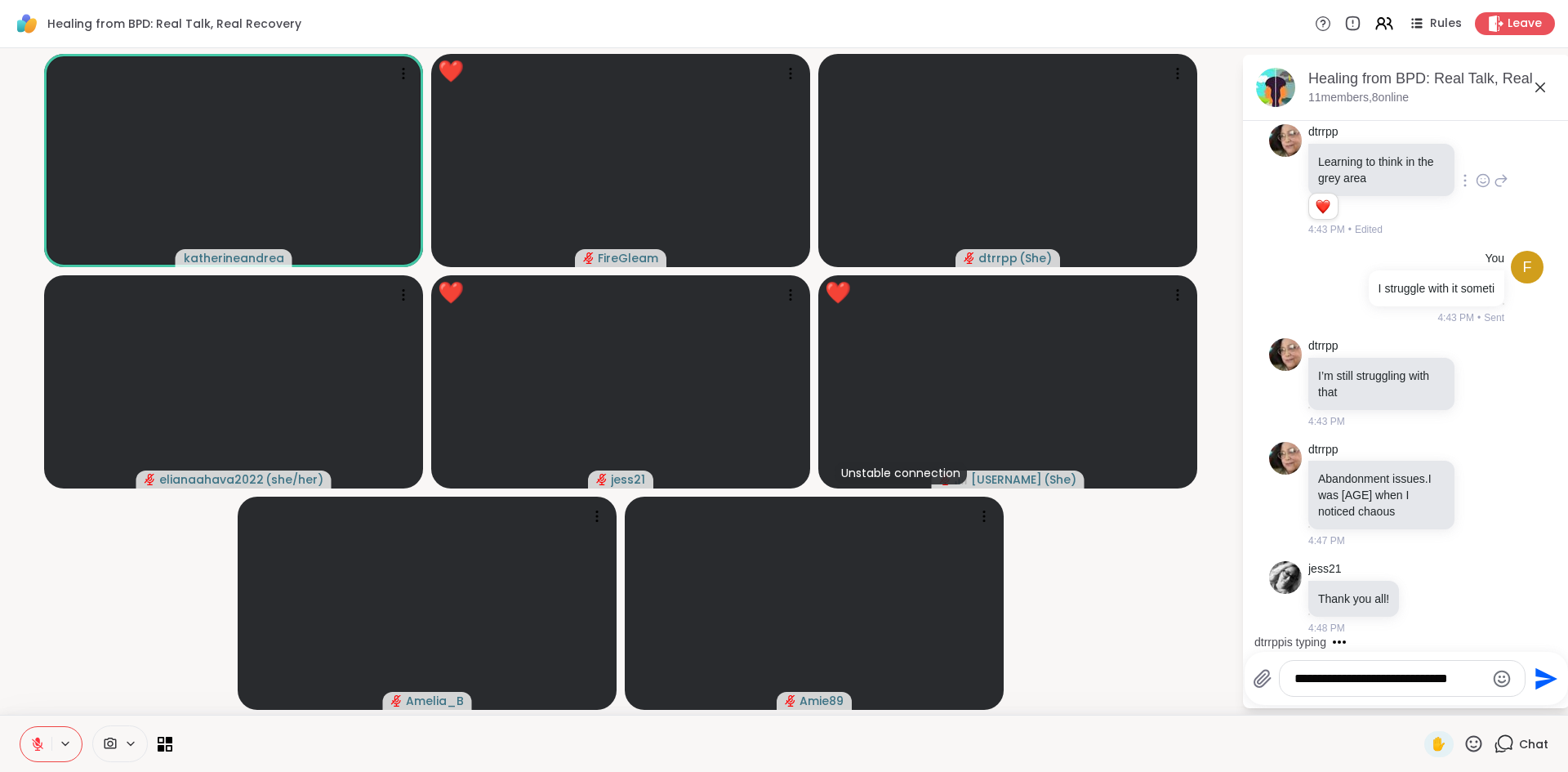 drag, startPoint x: 1427, startPoint y: 680, endPoint x: 1530, endPoint y: 692, distance: 103.69667 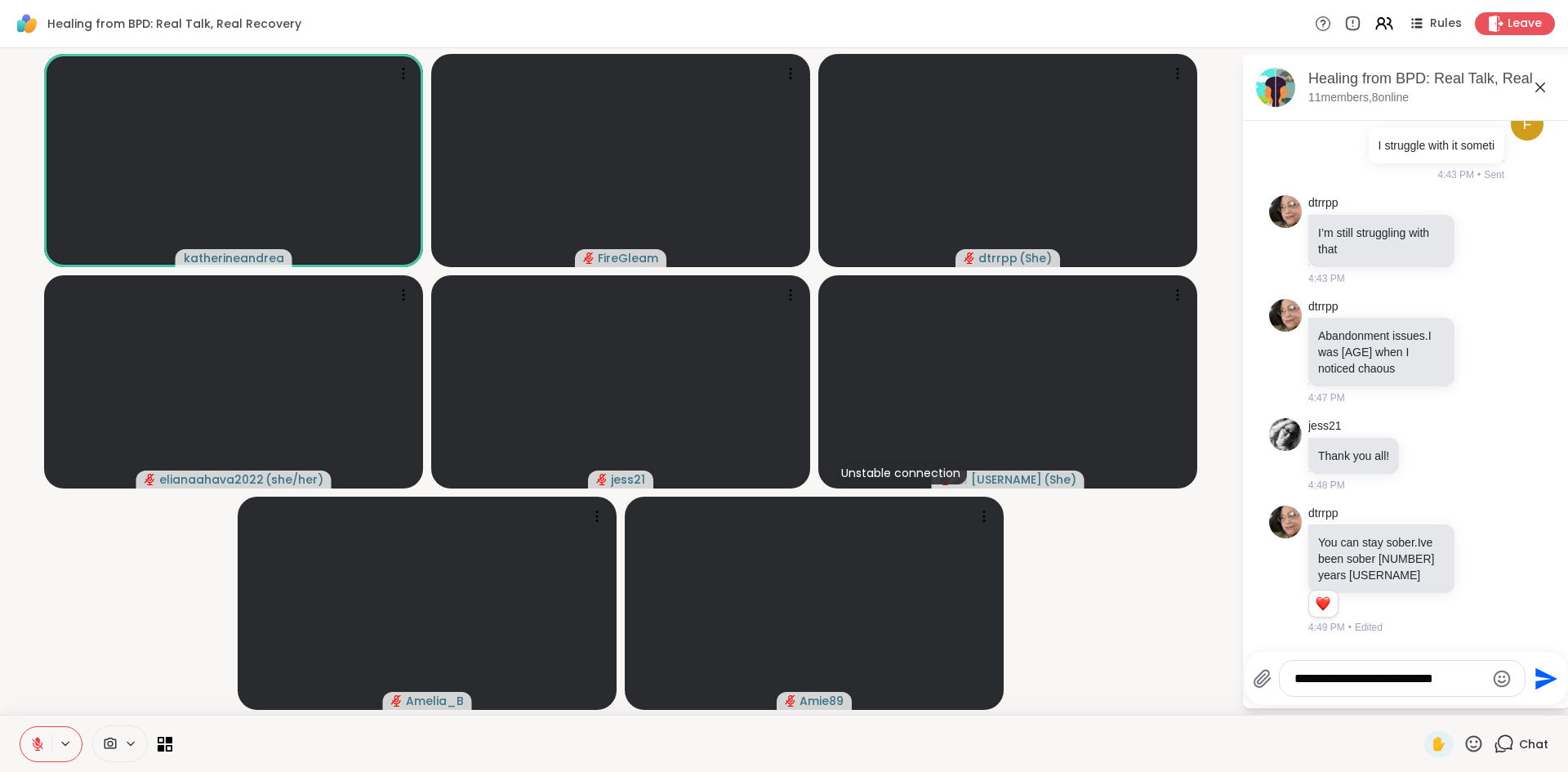 scroll, scrollTop: 2759, scrollLeft: 0, axis: vertical 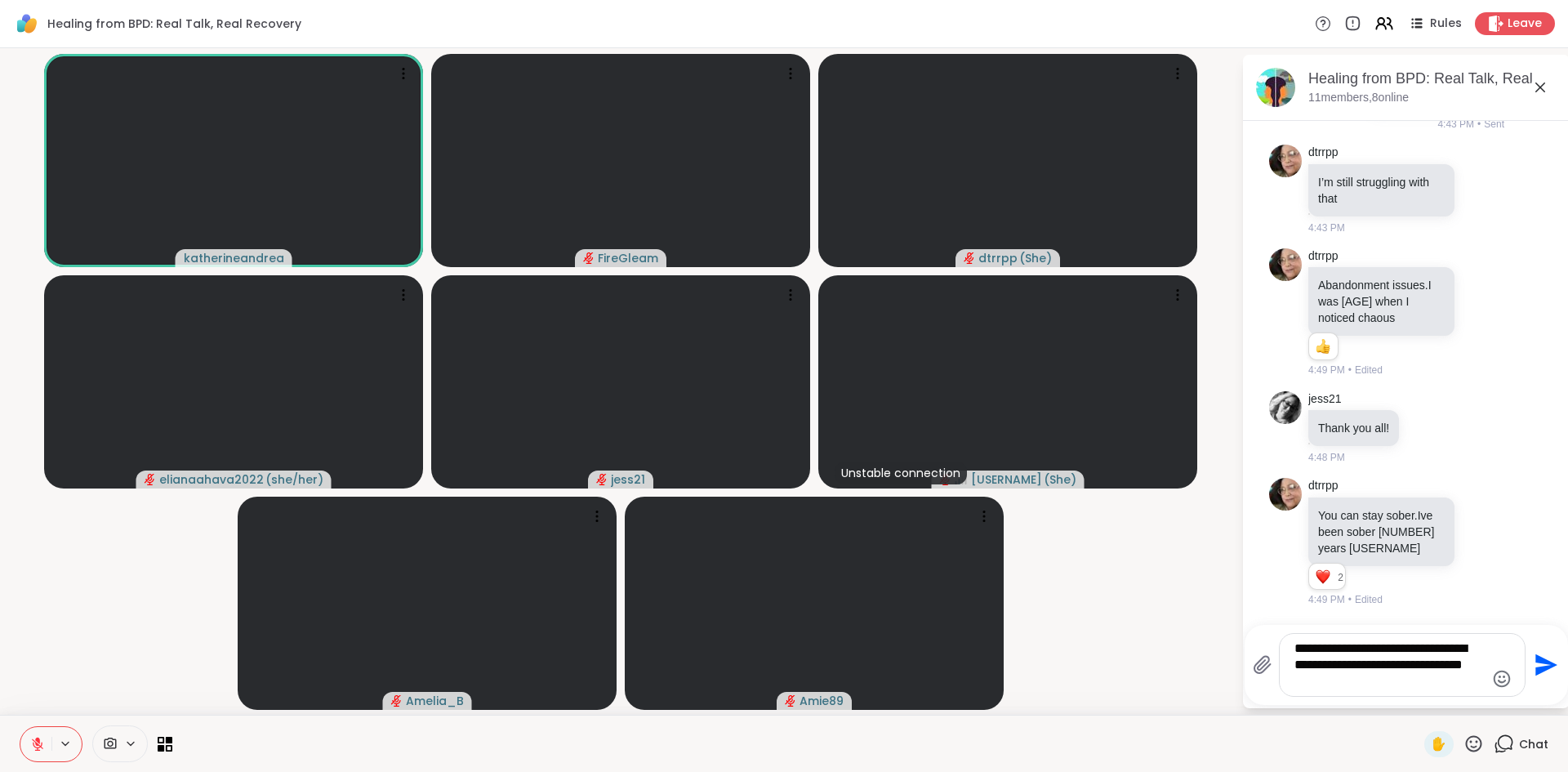 type on "**********" 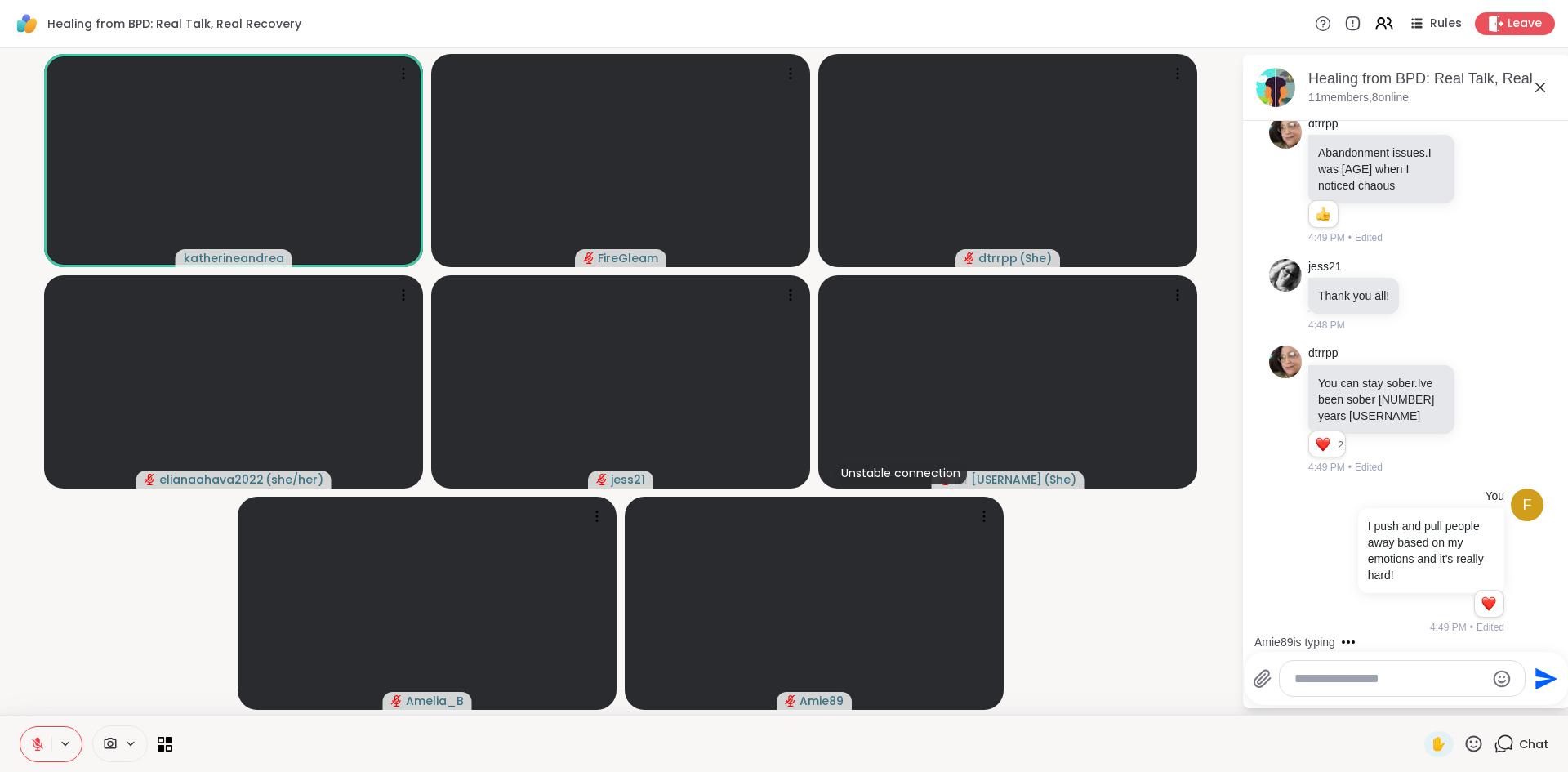 scroll, scrollTop: 3028, scrollLeft: 0, axis: vertical 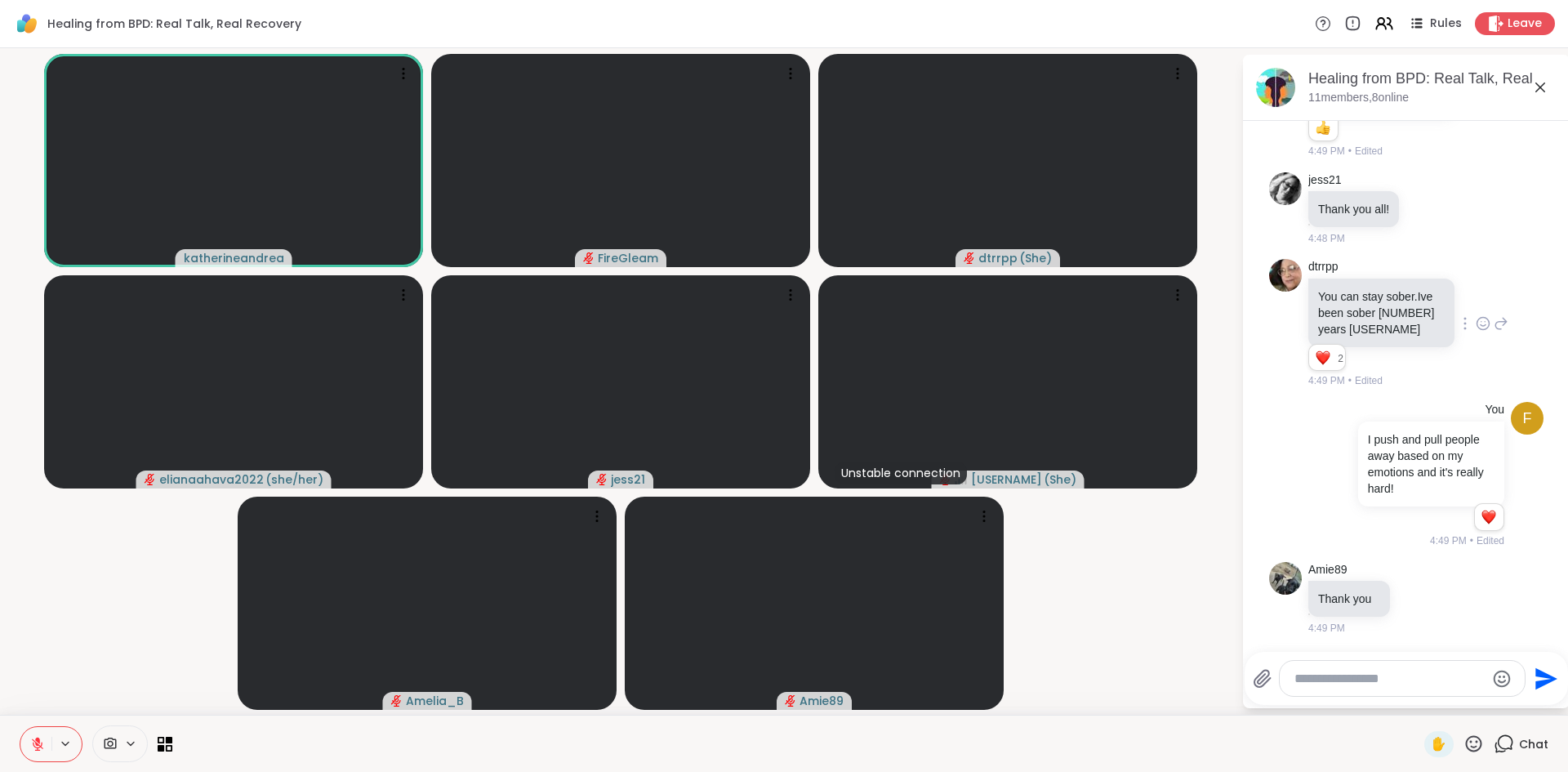 type 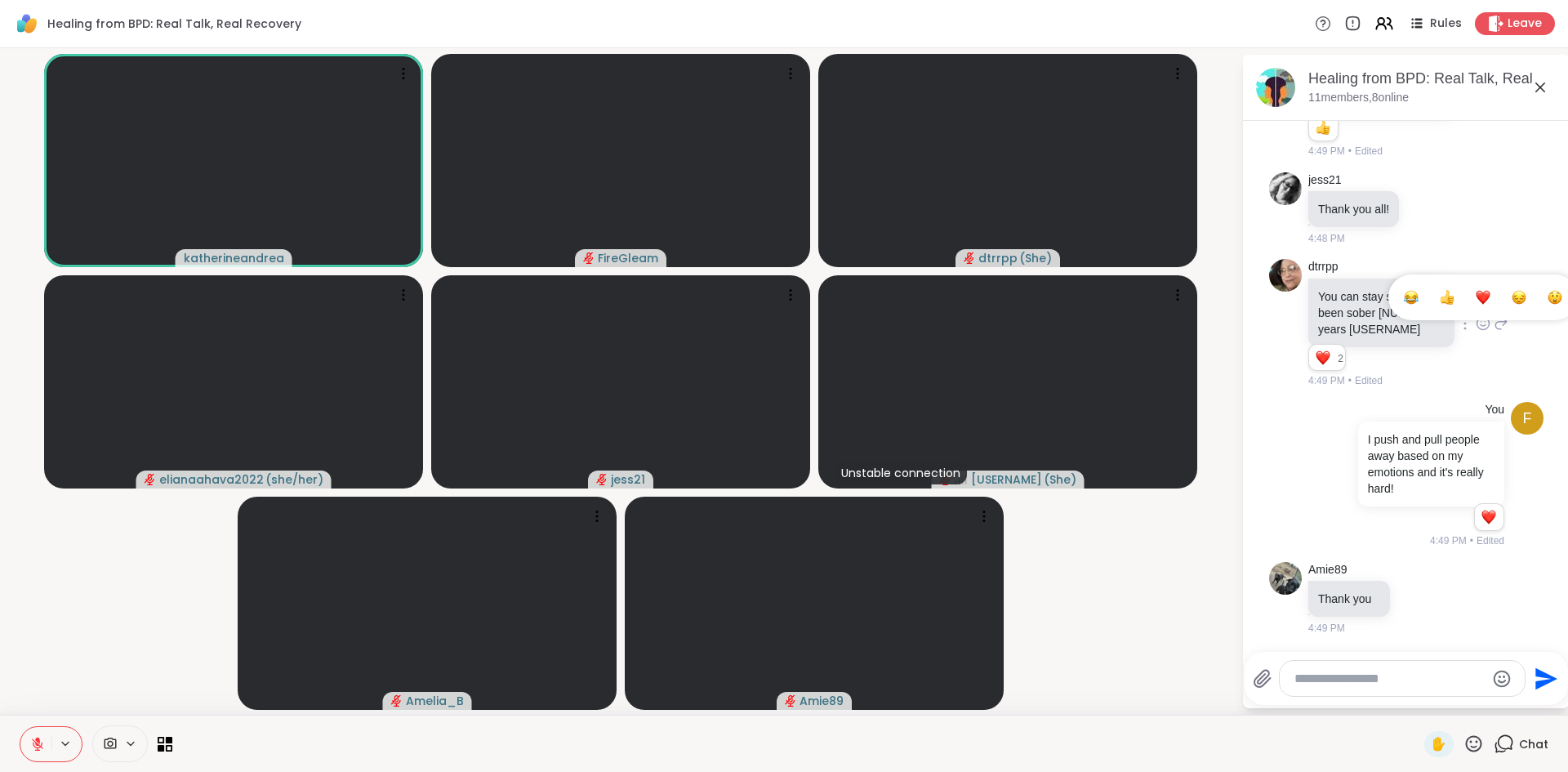 click at bounding box center (1483, 297) 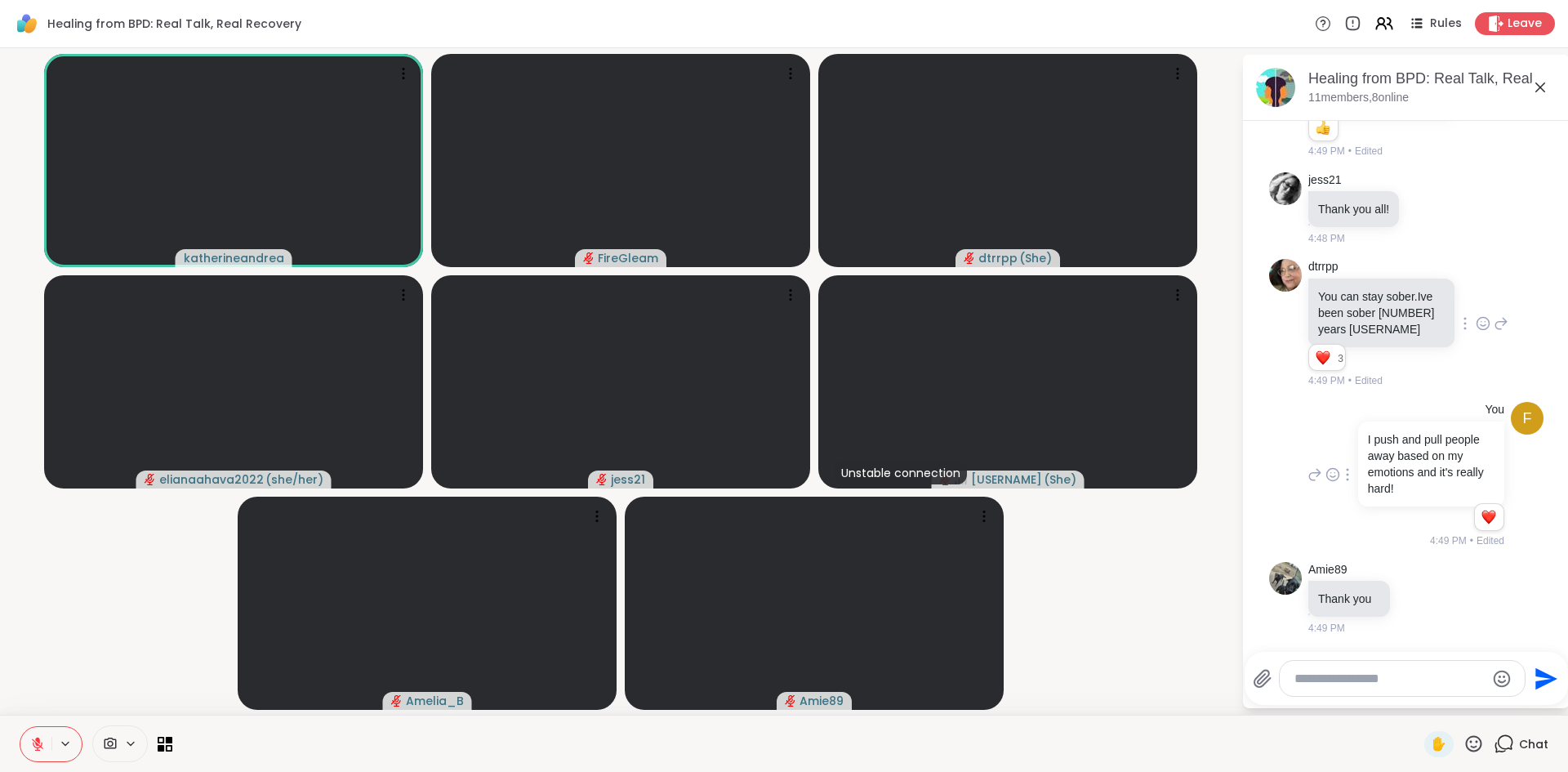 click on "F You I push and pull people away based on my emotions and it's really hard!   1 1 [TIME] • Edited" at bounding box center (1406, 475) 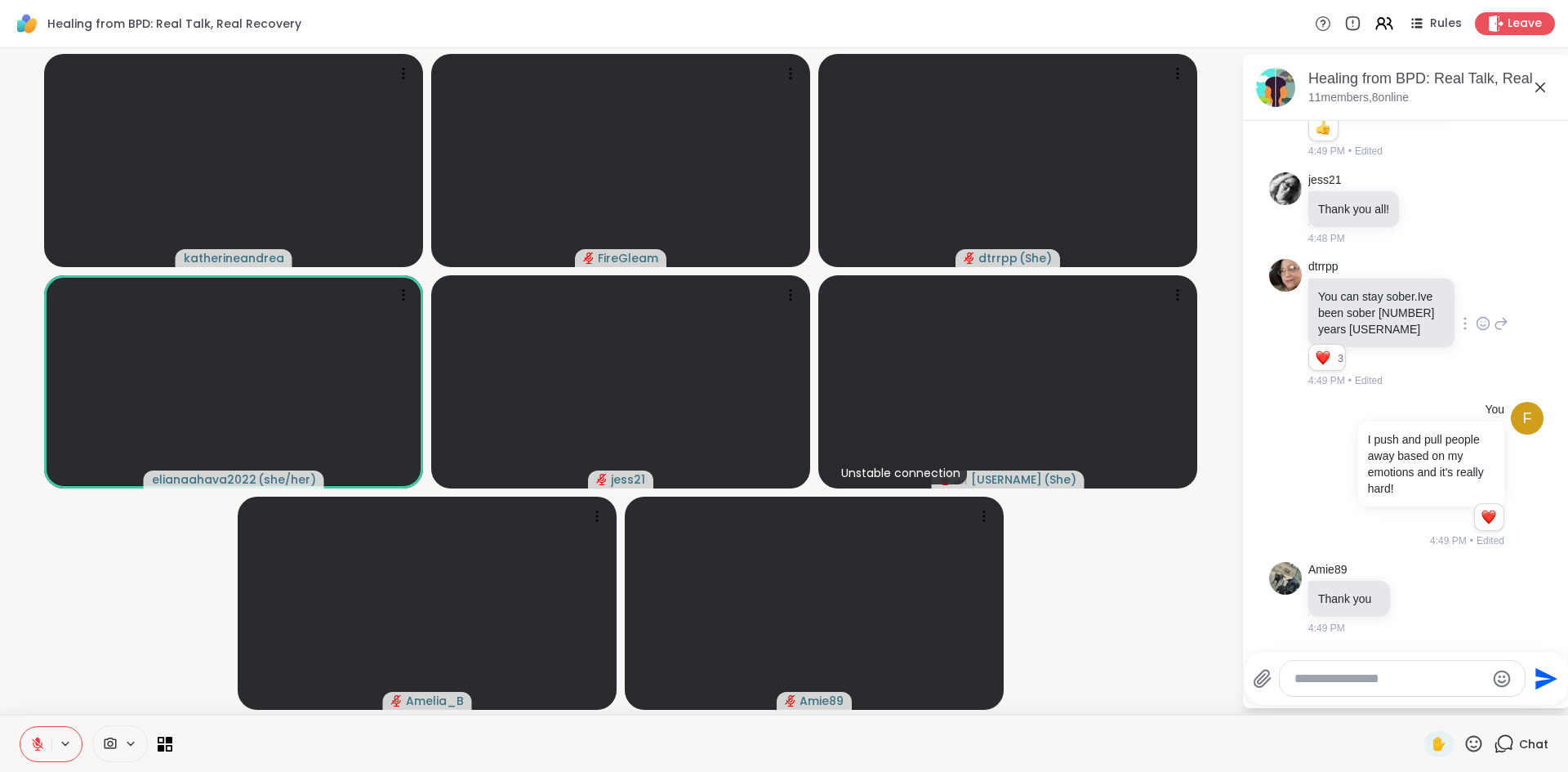 click on "[USERNAME] [USERNAME] [USERNAME] ( [PRONOUN] ) [USERNAME] ( [PRONOUN] ) [USERNAME] [USERNAME] [USERNAME] ( [PRONOUN] ) [USERNAME] [USERNAME]" at bounding box center [621, 382] 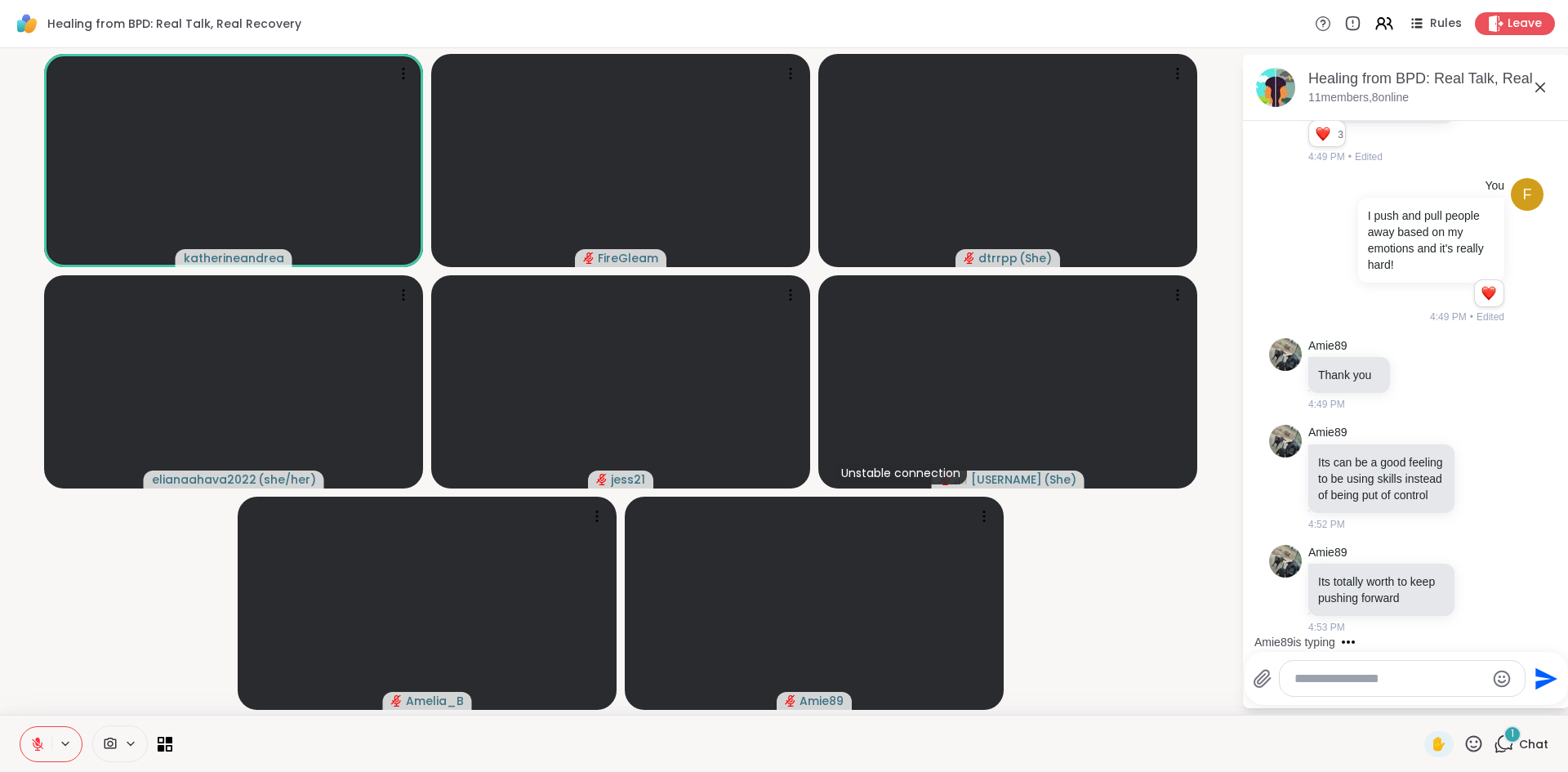 scroll, scrollTop: 3269, scrollLeft: 0, axis: vertical 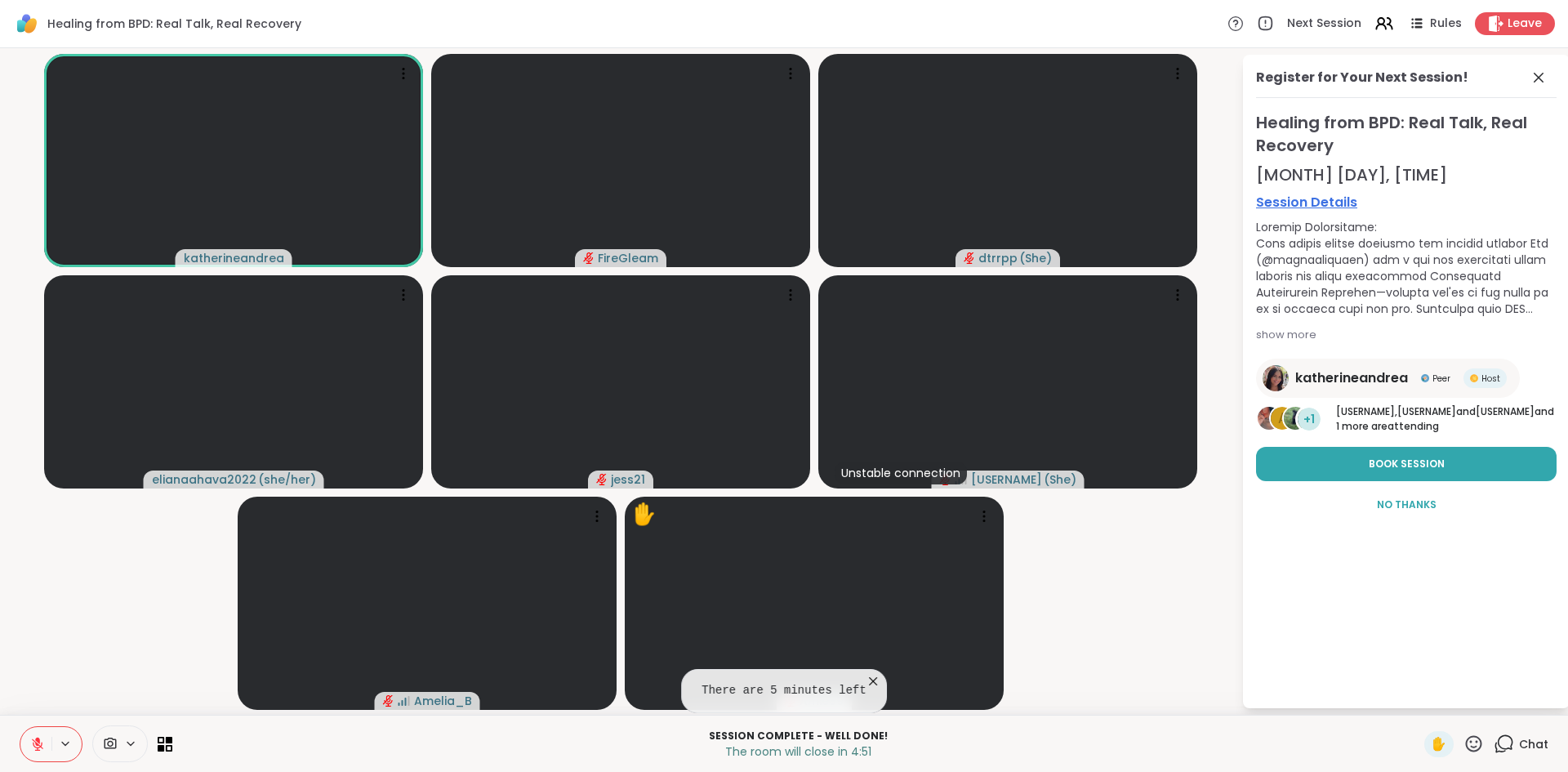 click on "Register for Your Next Session! Healing from BPD: Real Talk, Real Recovery [MONTH] [DAY], [TIME] Session Details show more [USERNAME] Peer Host a +1 [USERNAME] , [USERNAME] and [USERNAME] and [NUMBER] more are attending Book Session No Thanks" at bounding box center (1406, 382) 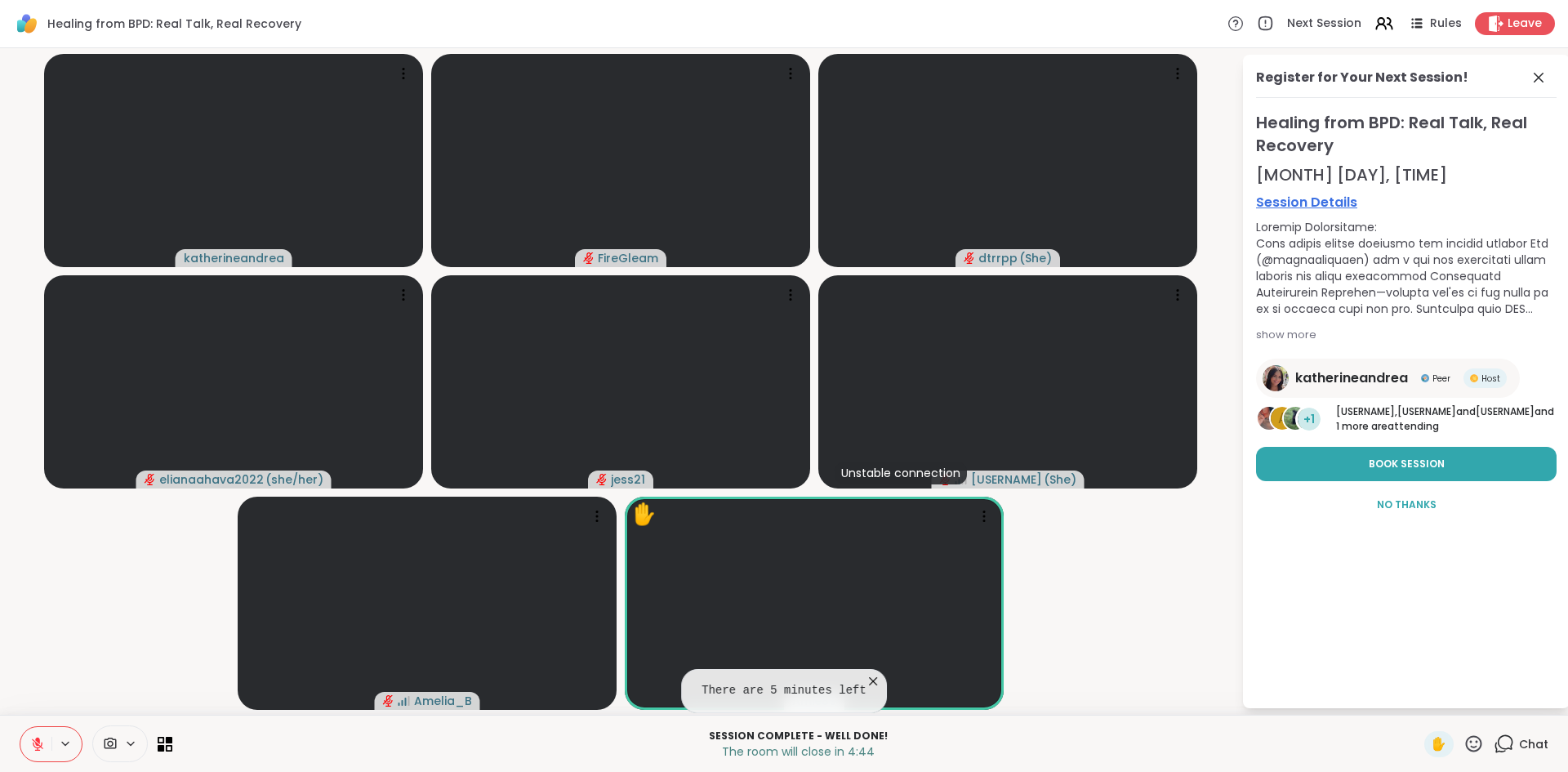 click 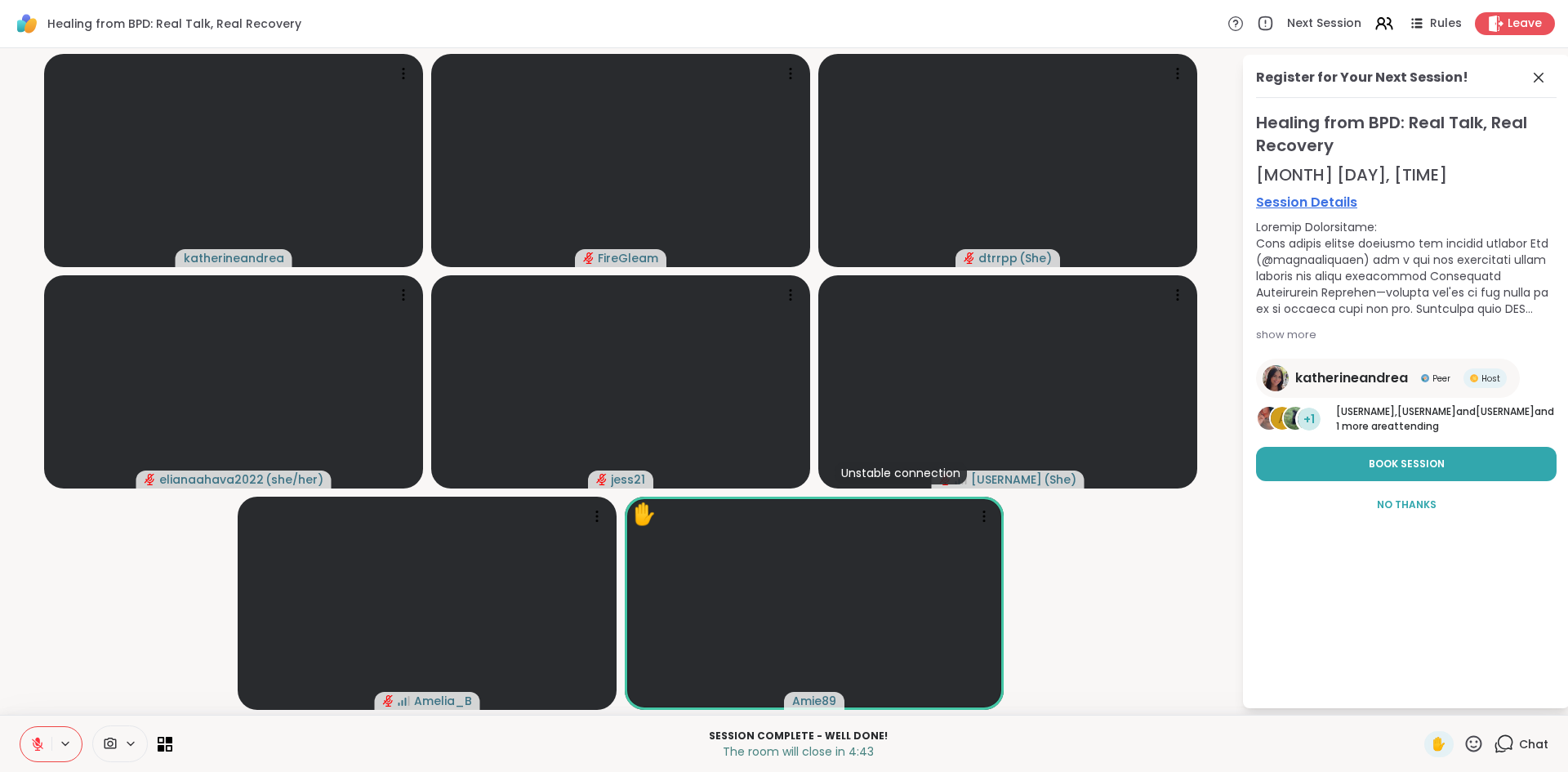 click on "[USERNAME] [USERNAME] [USERNAME] ( [PRONOUN] ) [USERNAME] ( [PRONOUN] ) [USERNAME] [USERNAME] ✋ [USERNAME]" at bounding box center [621, 382] 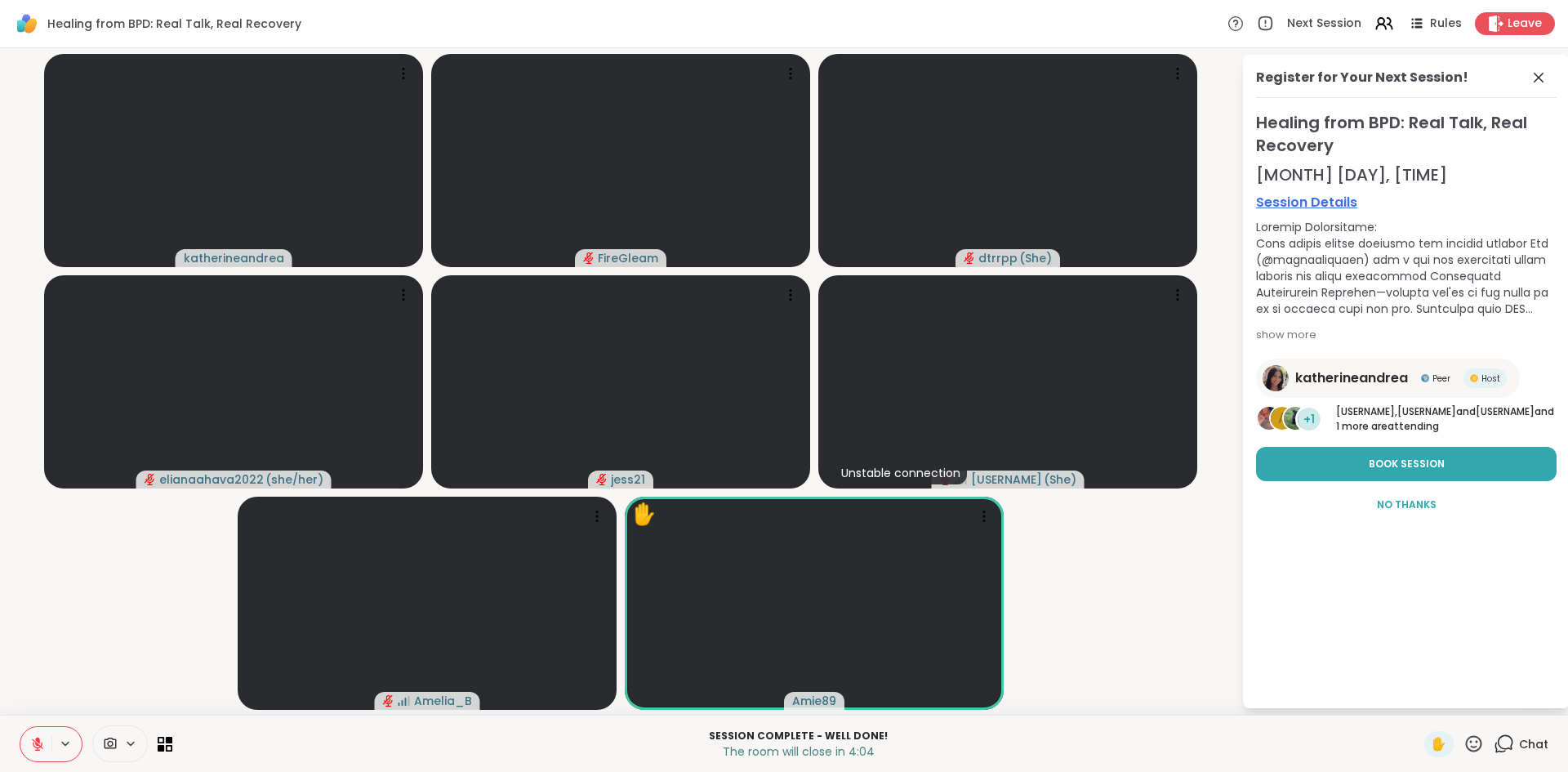 click on "Chat" at bounding box center [1534, 744] 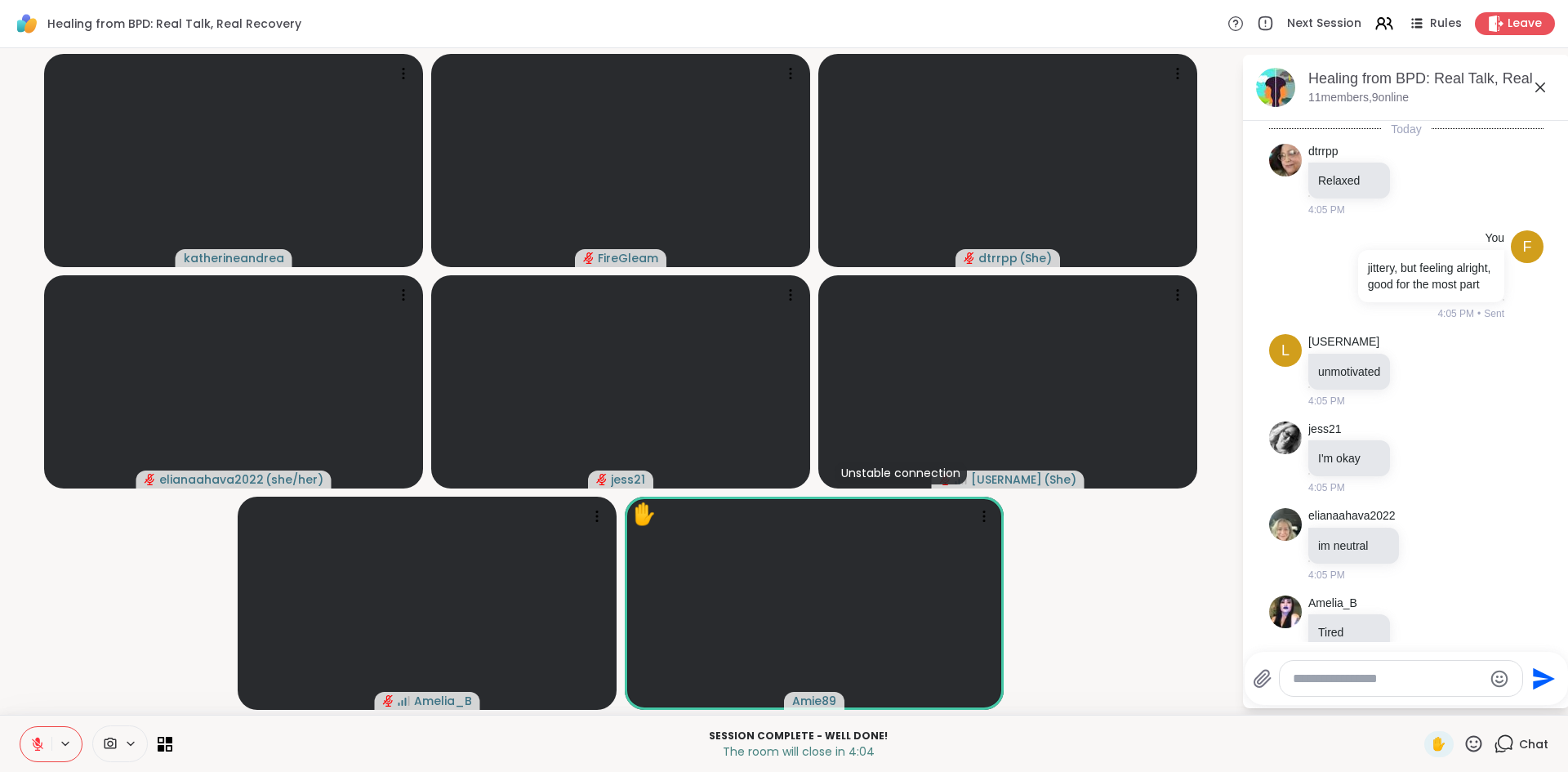scroll, scrollTop: 3252, scrollLeft: 0, axis: vertical 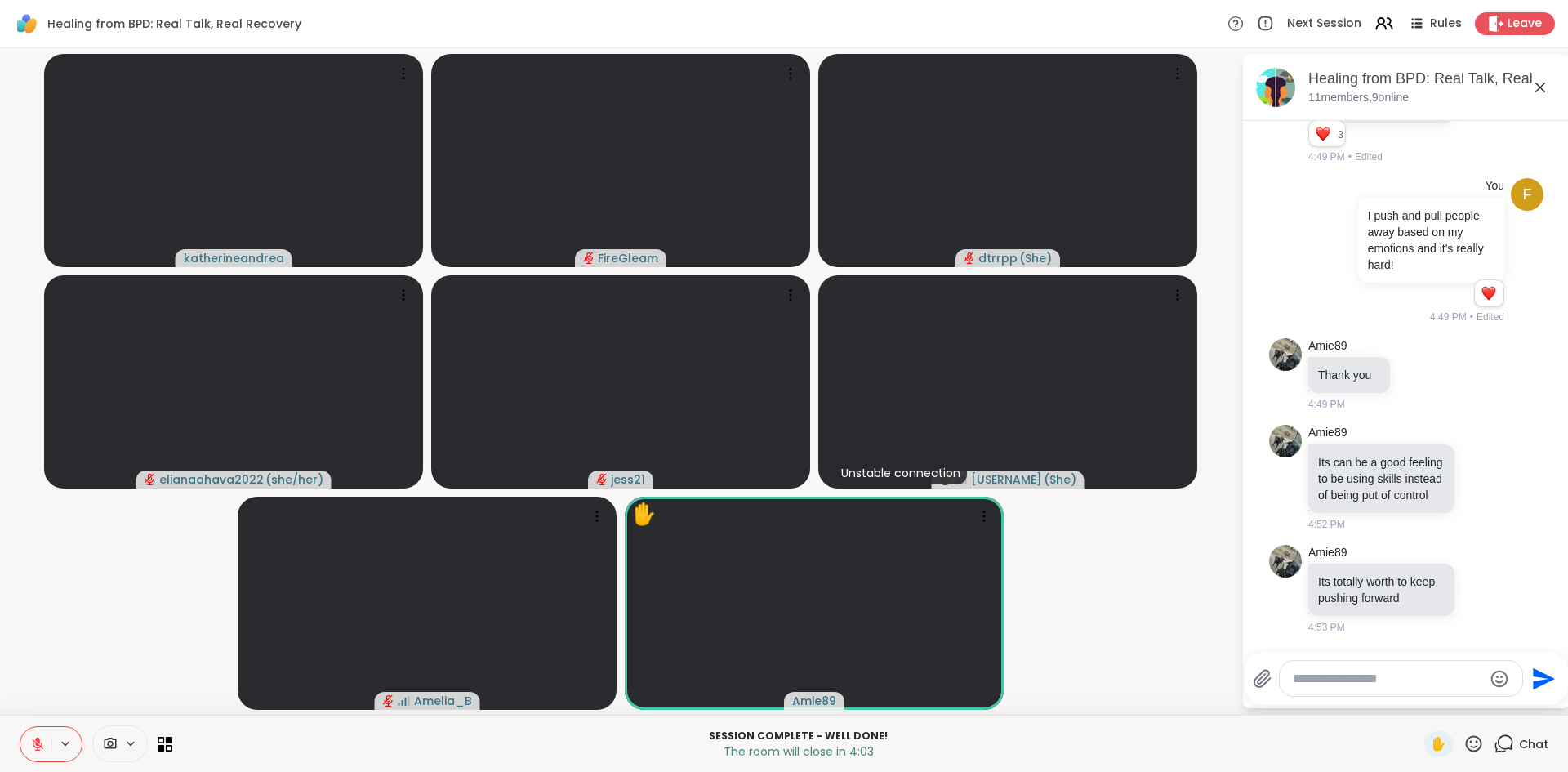 click at bounding box center (1388, 679) 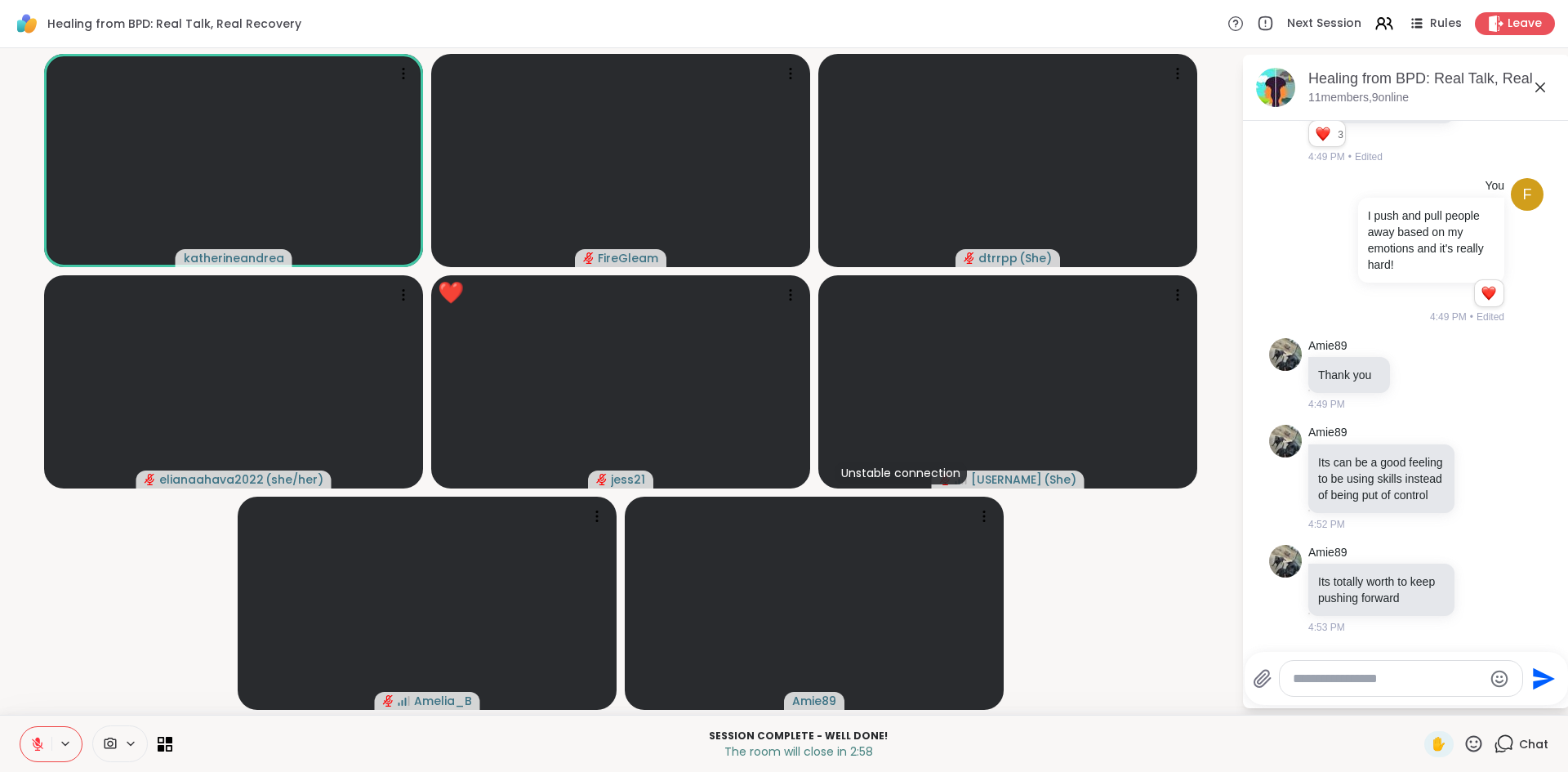 click 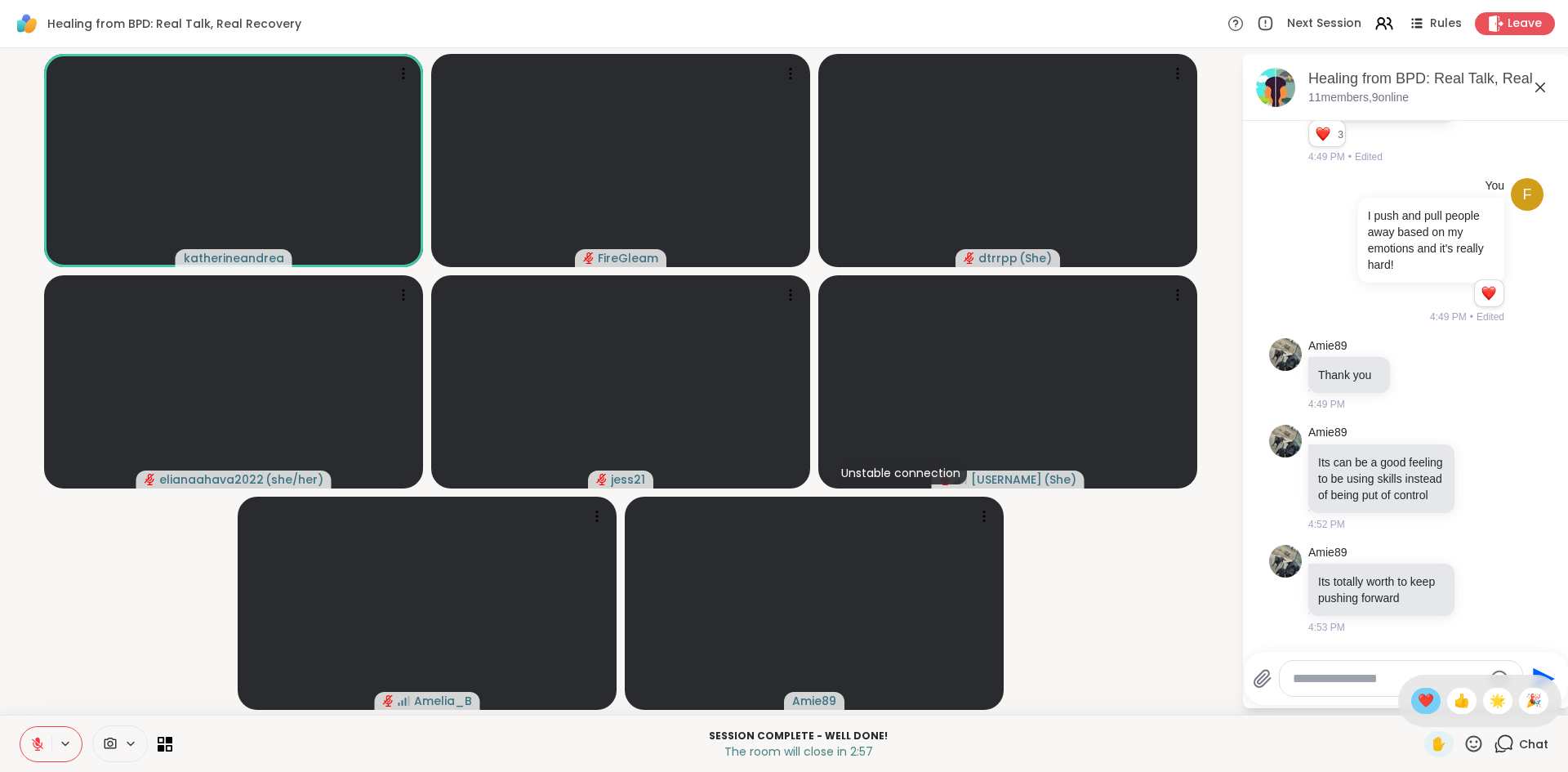 click on "❤️" at bounding box center (1426, 701) 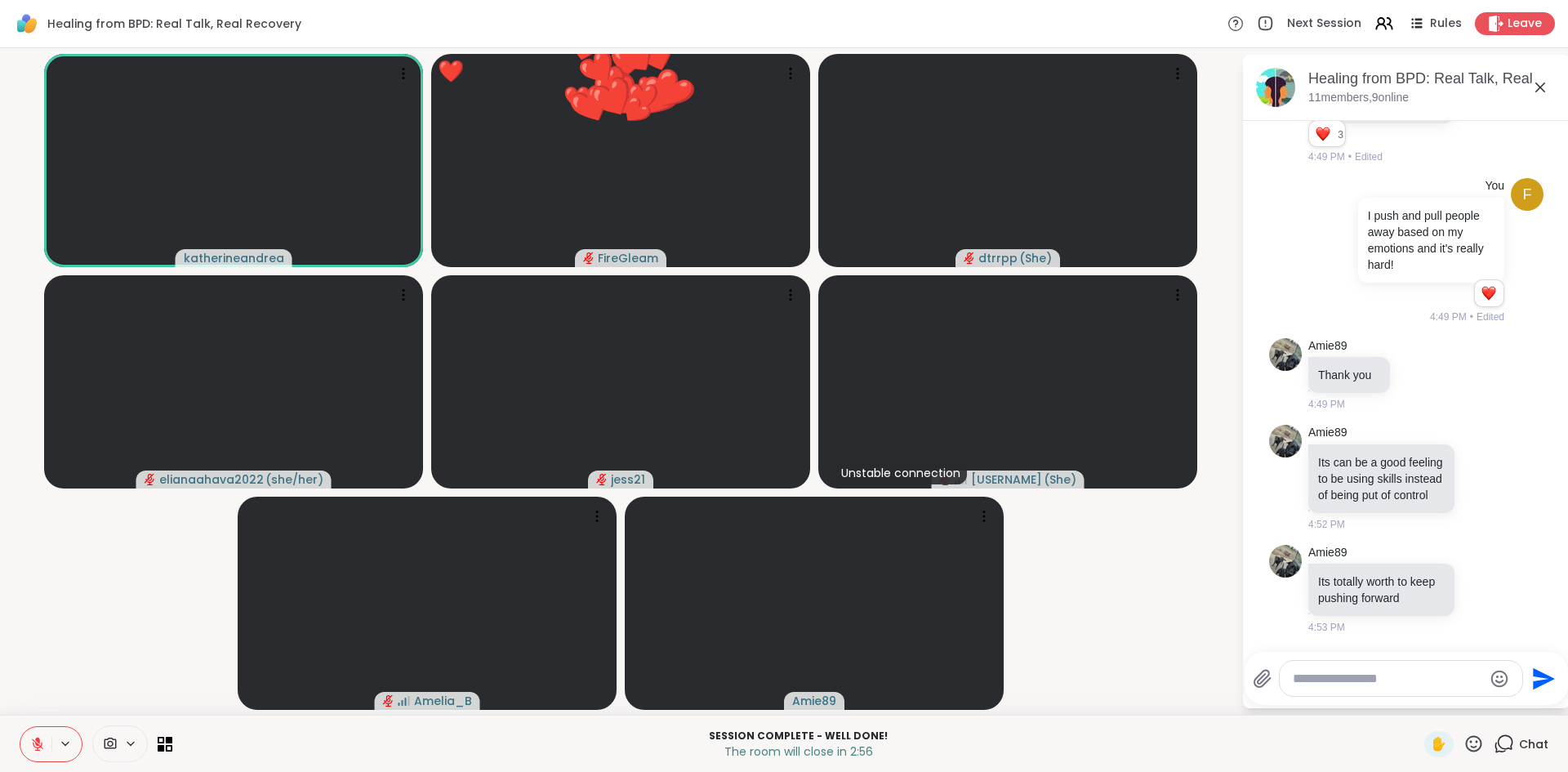 click on "[USERNAME] ❤️ [USERNAME] ❤️ ❤️ ❤️ ❤️ ❤️ ❤️ ❤️ ❤️ ❤️ ❤️ ❤️ ❤️ ❤️ ❤️ ❤️ ❤️ ❤️ ❤️ ❤️ ❤️ ❤️ ❤️ ❤️ ❤️ ❤️ ❤️ [USERNAME] ( [PRONOUN] ) [USERNAME] ( [PRONOUN] ) [USERNAME] Unstable connection [USERNAME] ( [PRONOUN] ) [USERNAME] [USERNAME]" at bounding box center (621, 382) 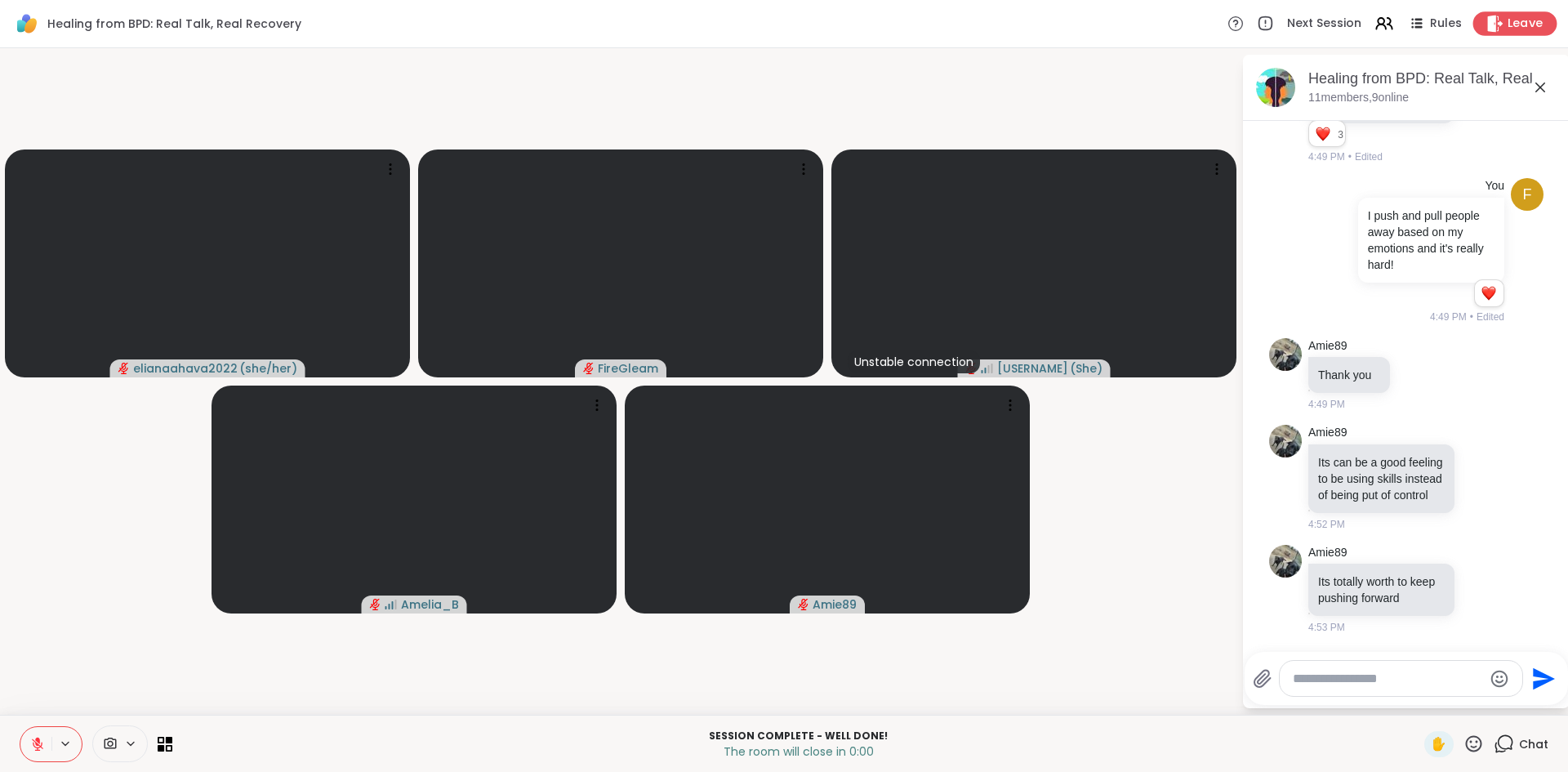 click on "Leave" at bounding box center (1526, 24) 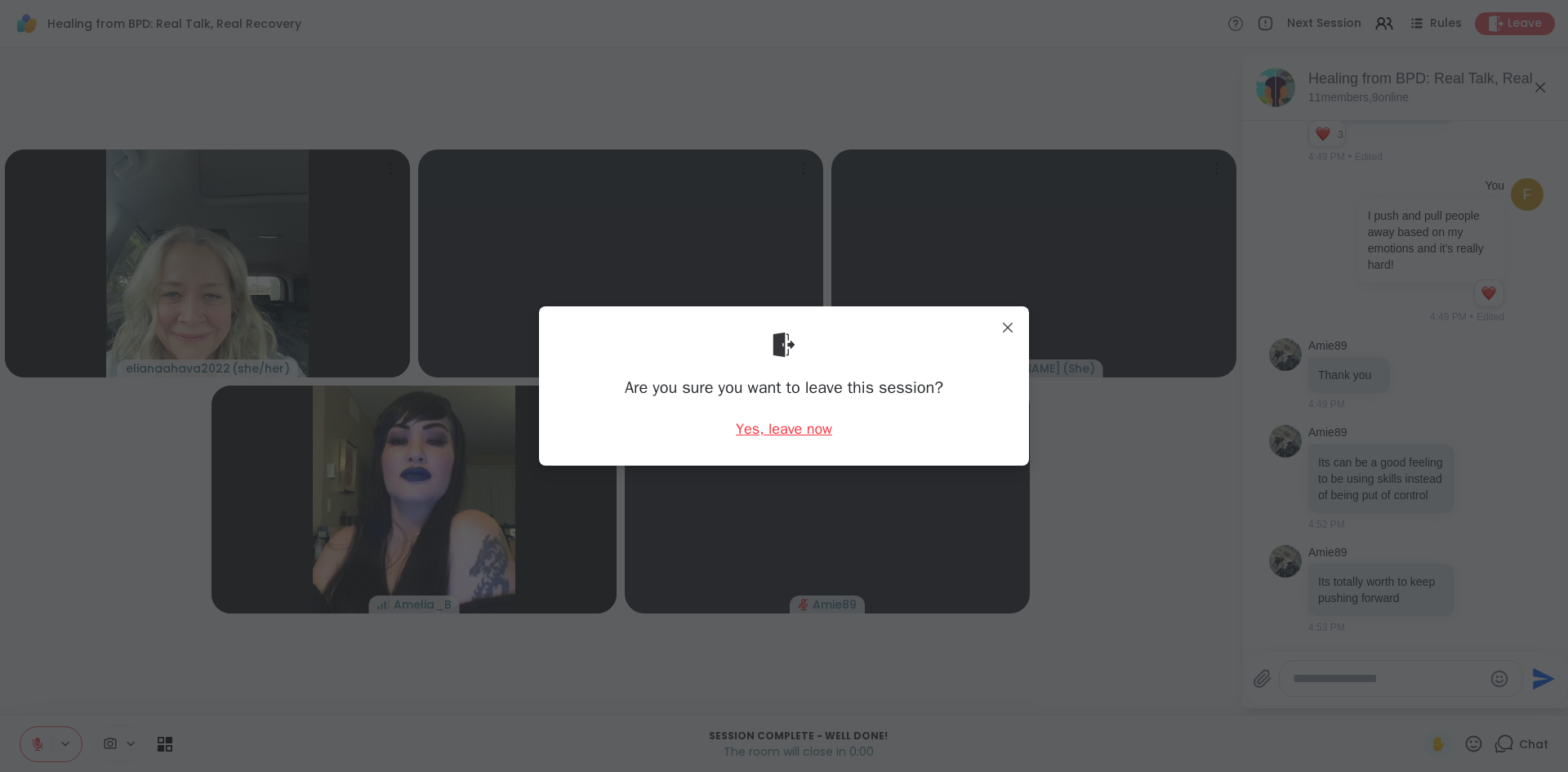 click on "Yes, leave now" at bounding box center (784, 429) 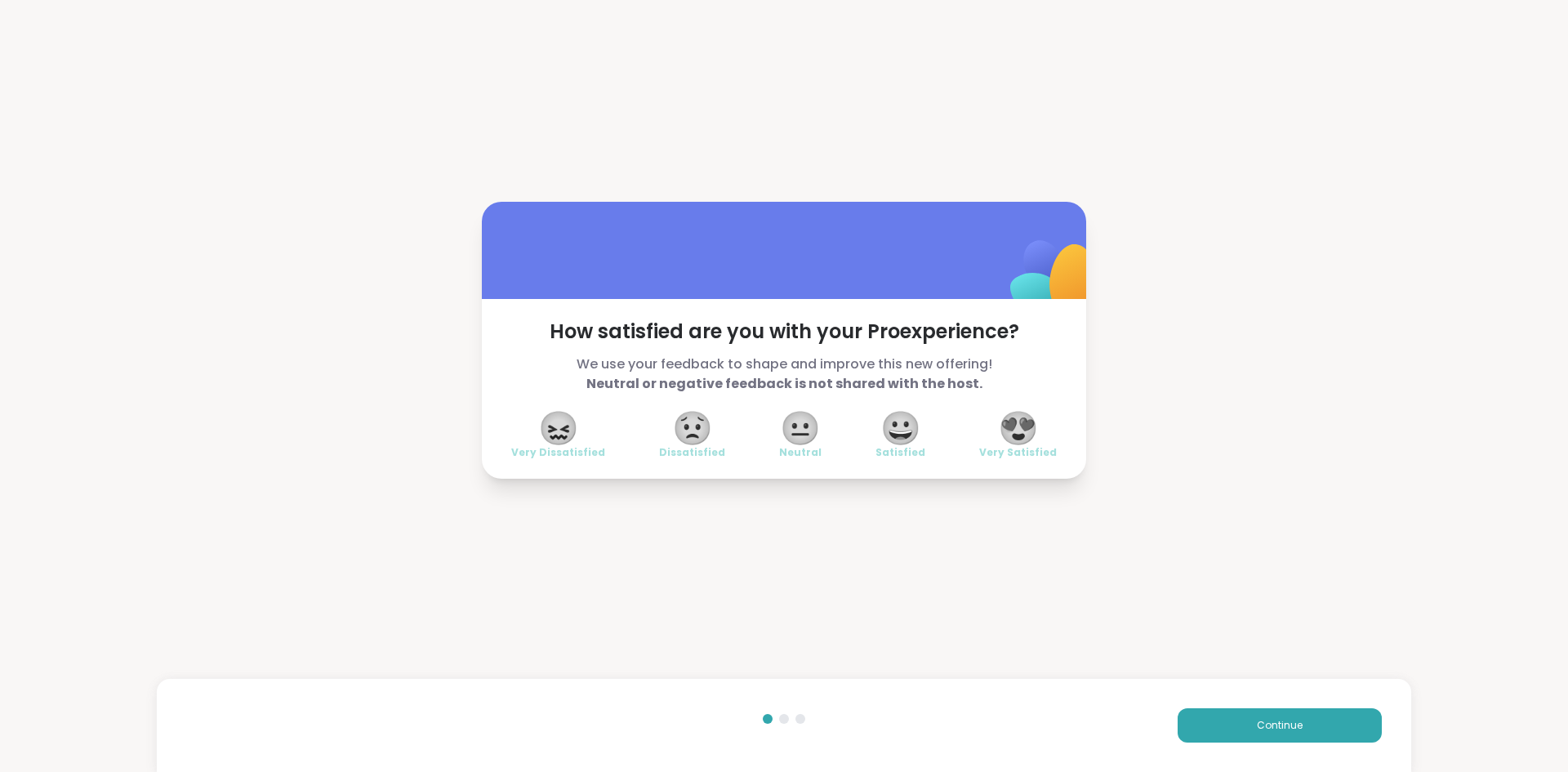 click on "😍" at bounding box center (1018, 428) 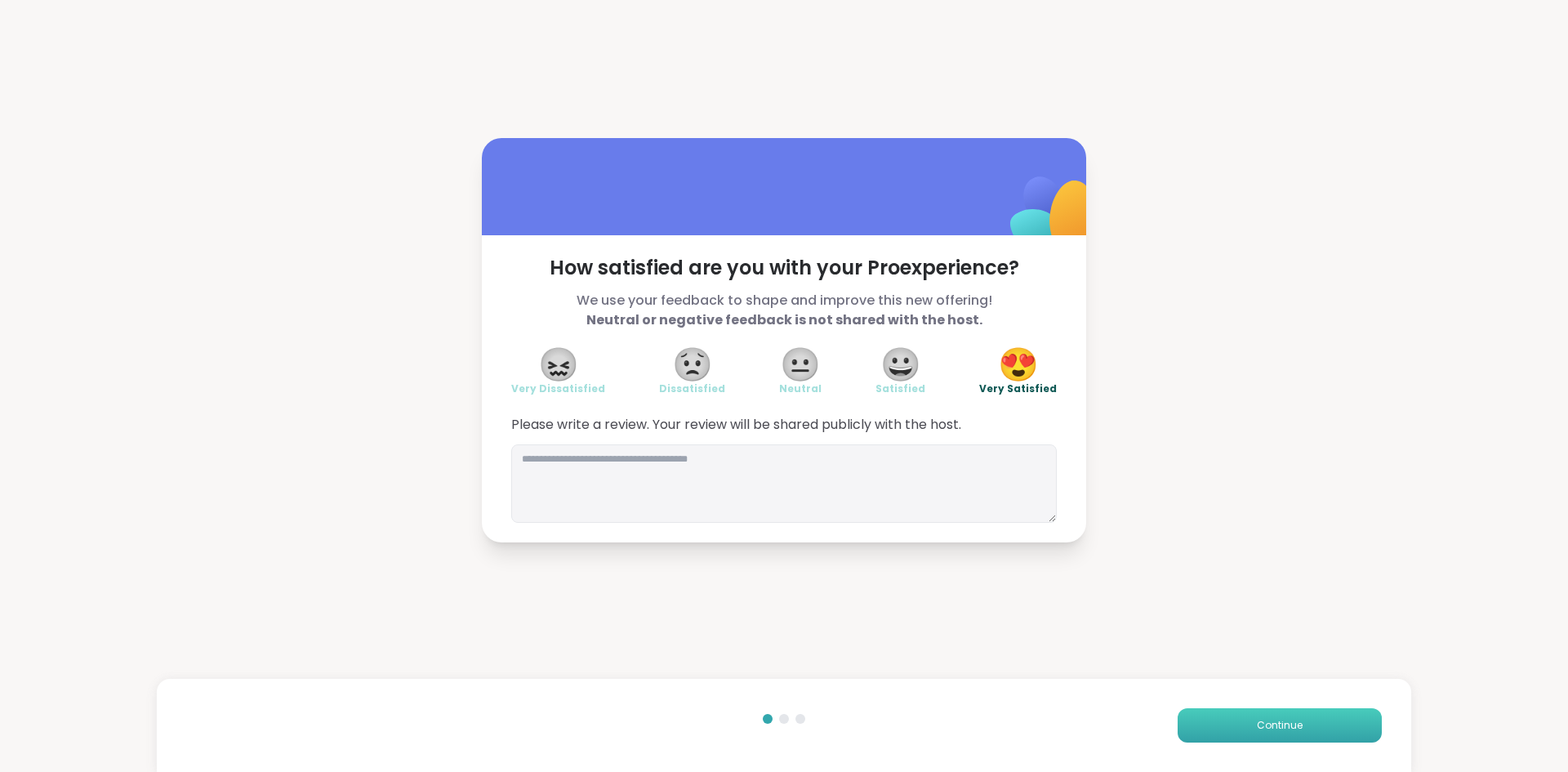 click on "Continue" at bounding box center [1280, 725] 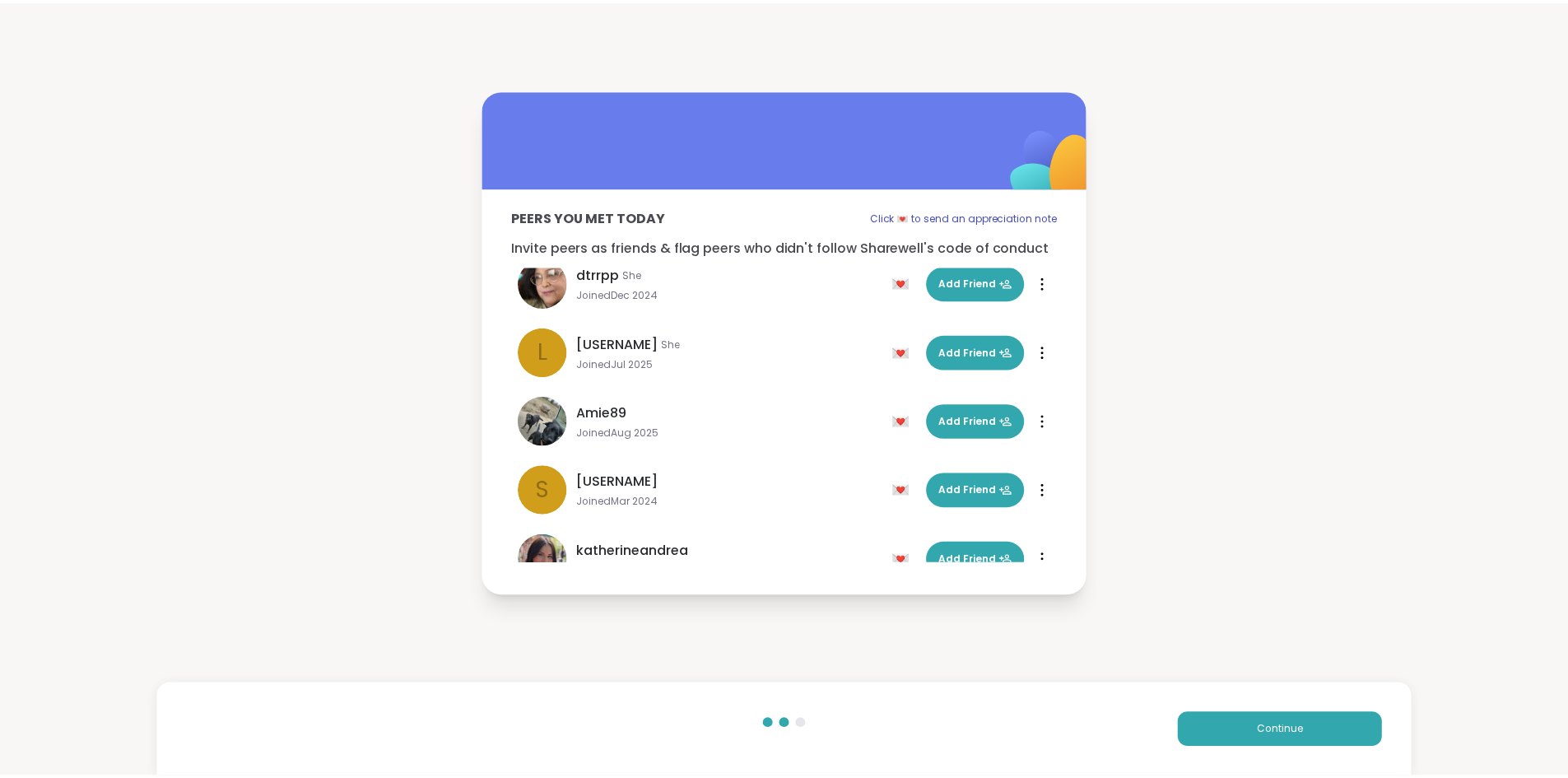 scroll, scrollTop: 326, scrollLeft: 0, axis: vertical 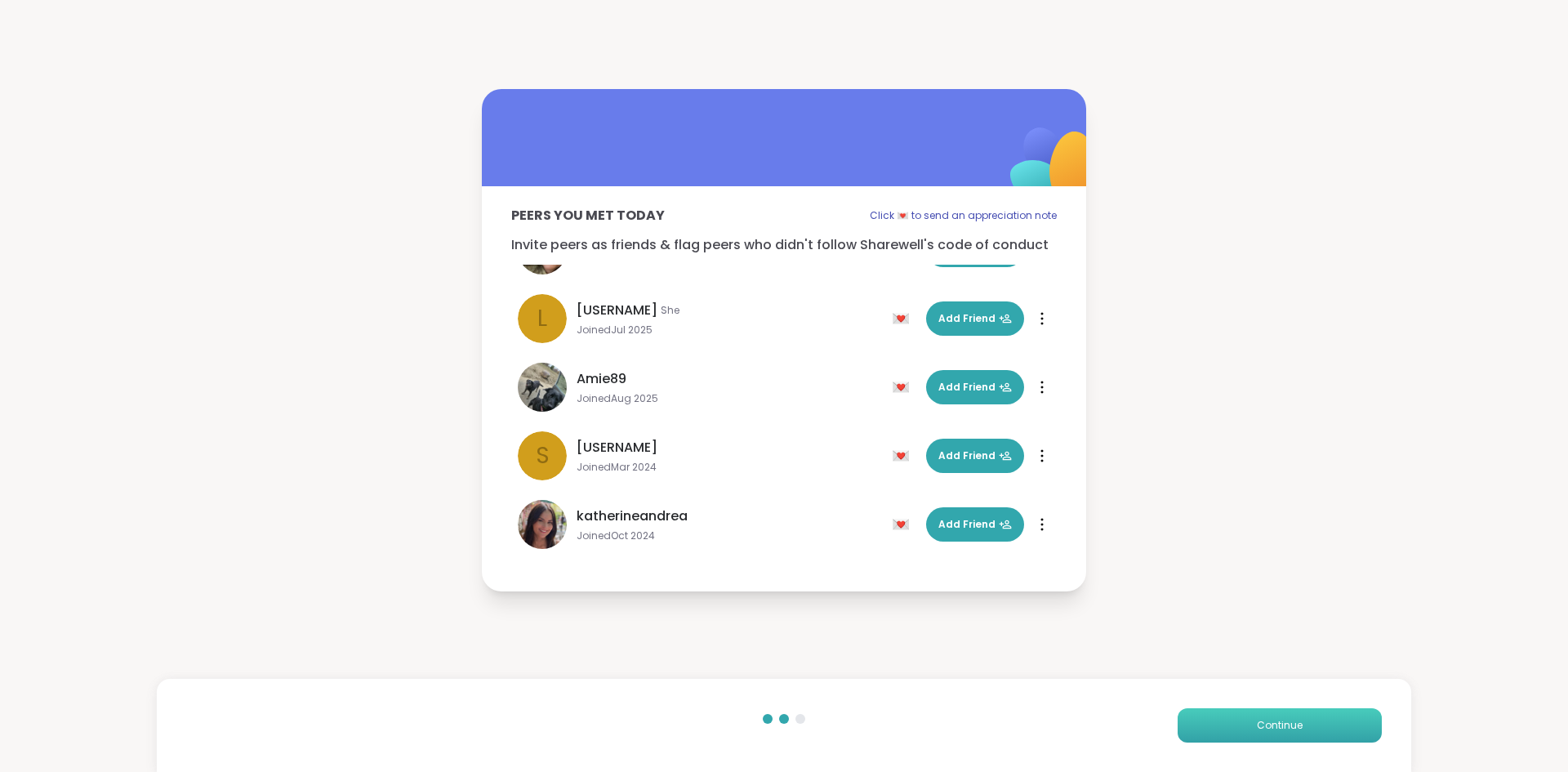 click on "Continue" at bounding box center [1280, 725] 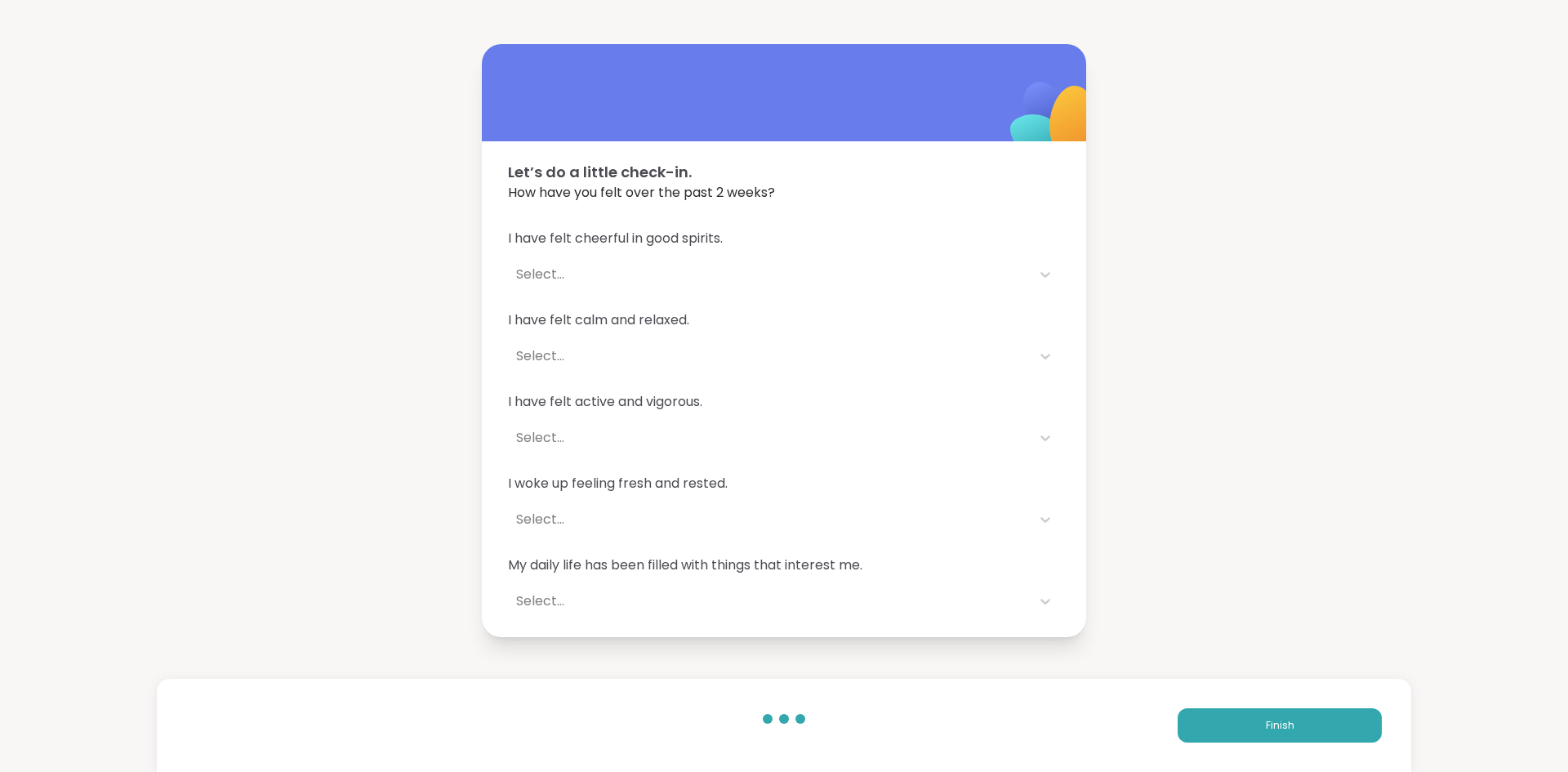 click on "Select..." at bounding box center (769, 274) 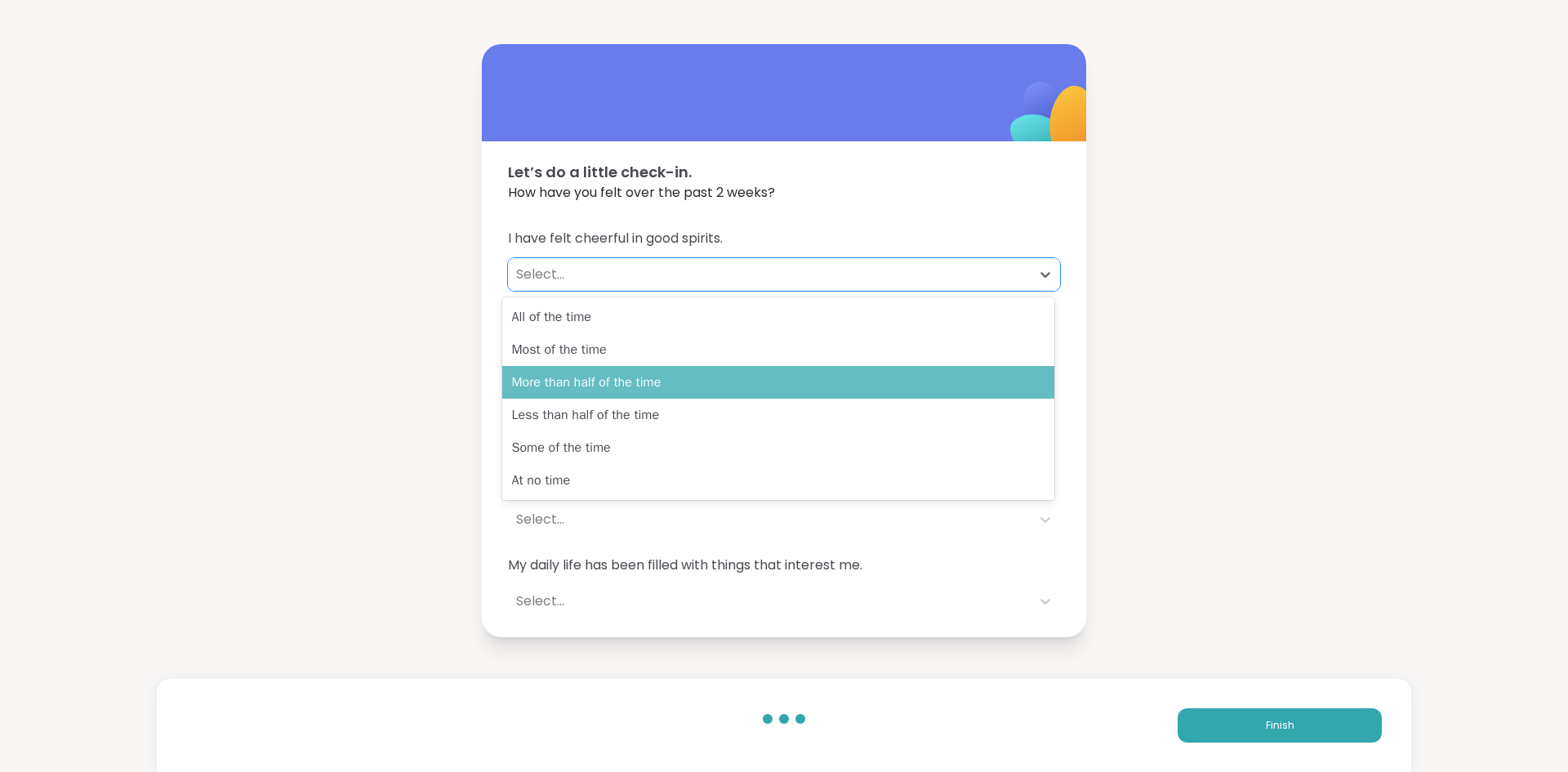 click on "More than half of the time" at bounding box center (778, 382) 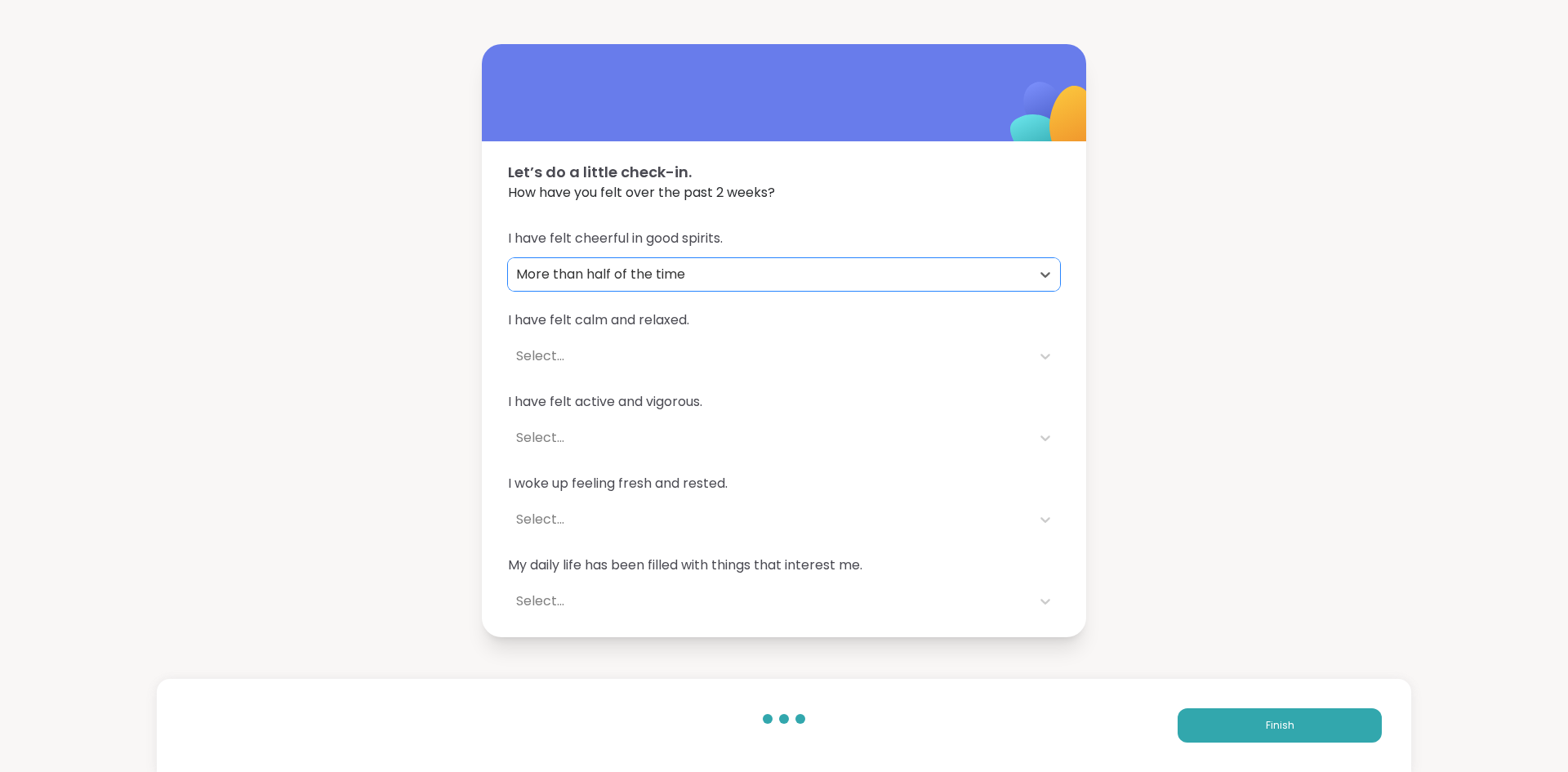 click on "Select..." at bounding box center [769, 356] 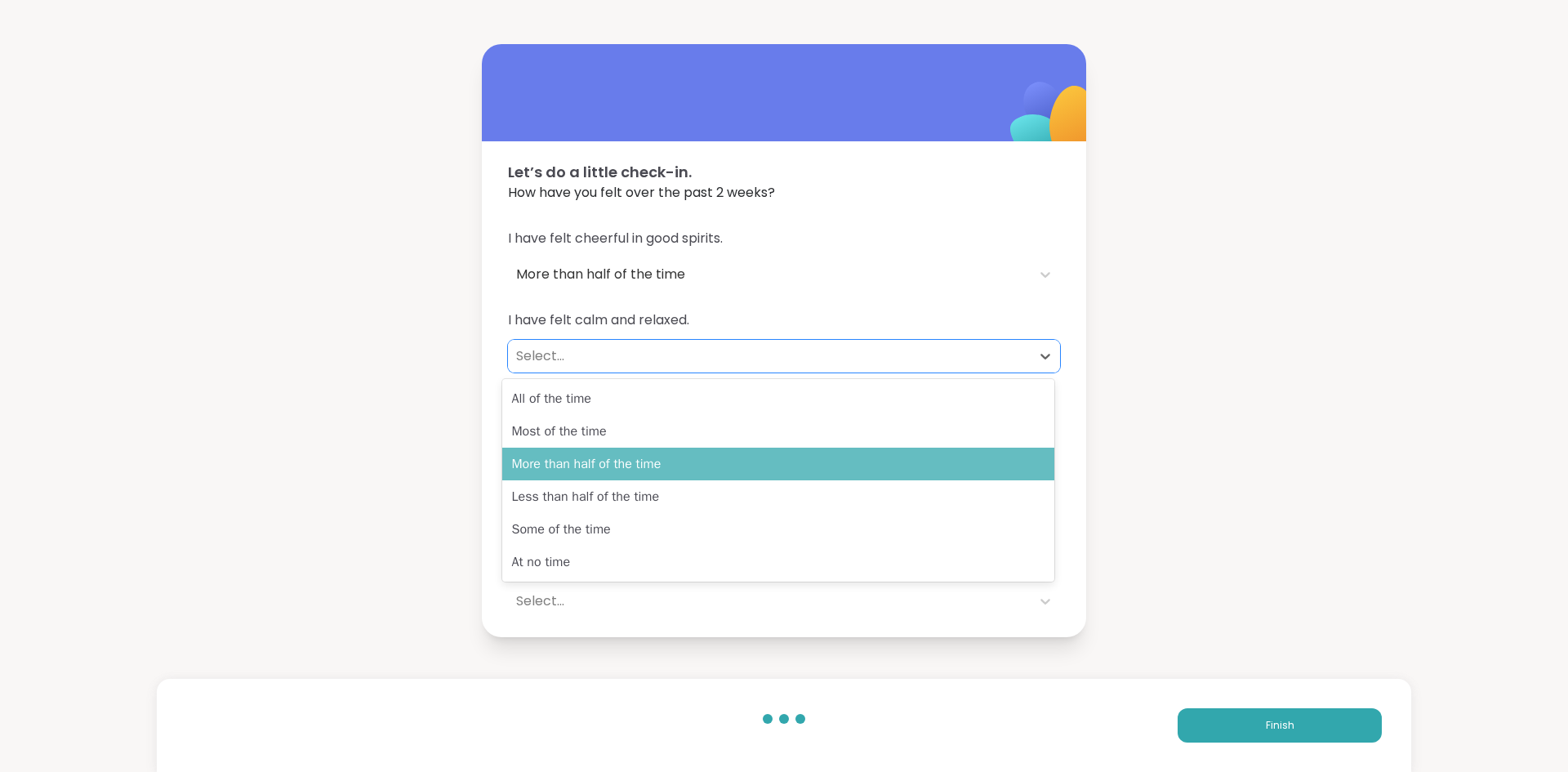 click on "More than half of the time" at bounding box center (778, 464) 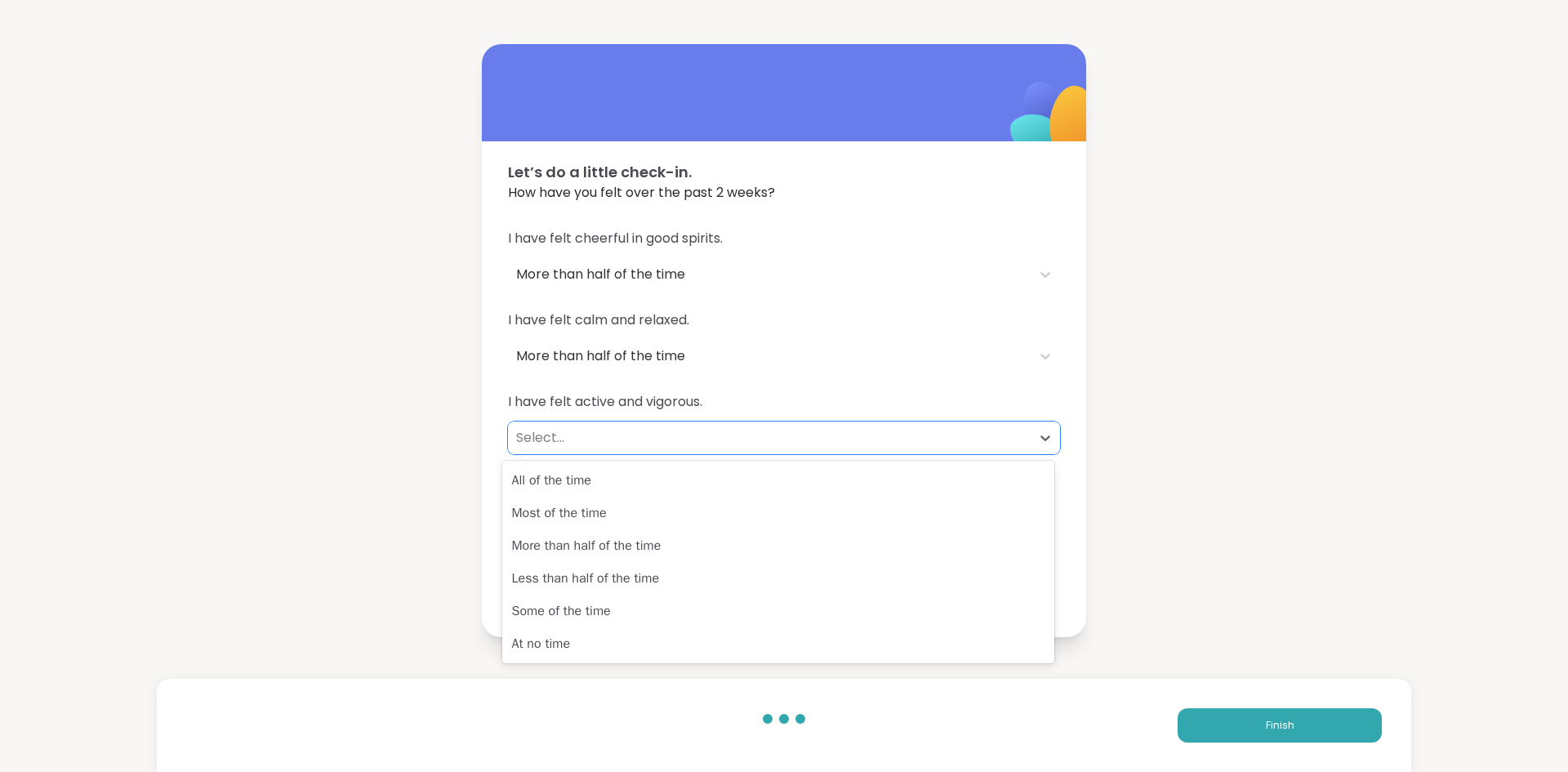 click on "Select..." at bounding box center (769, 438) 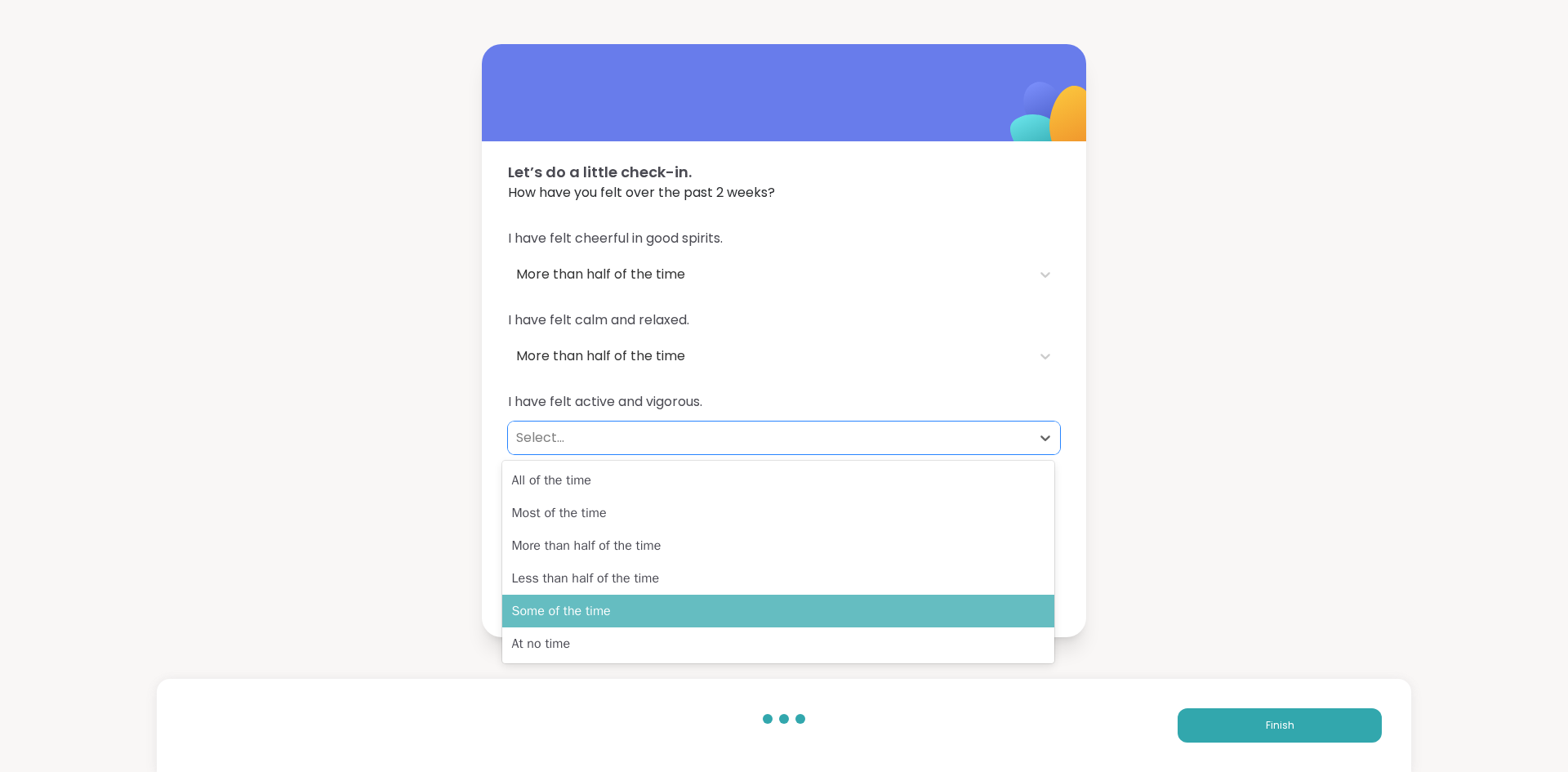 click on "Some of the time" at bounding box center (778, 611) 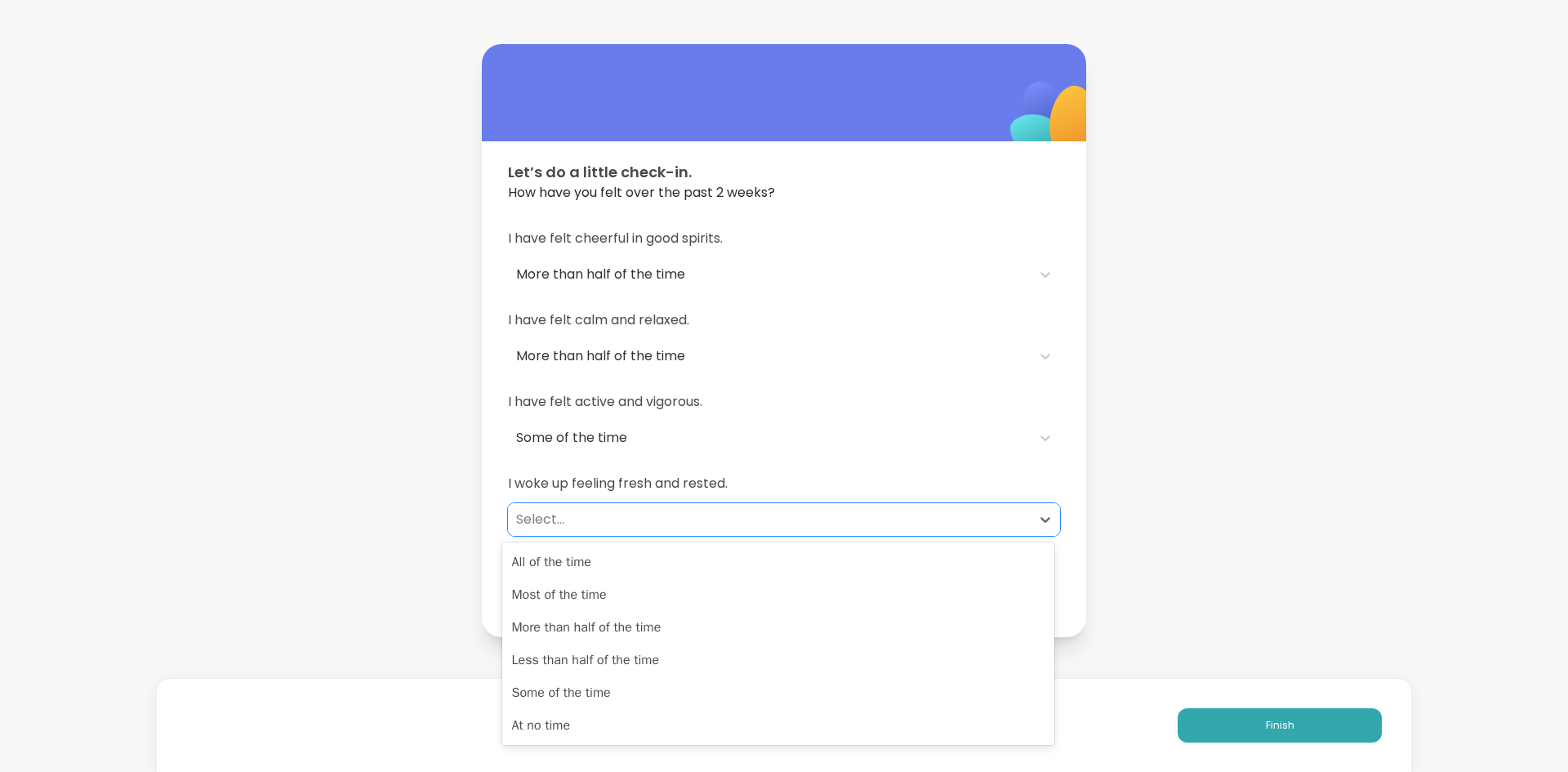 click on "Select..." at bounding box center [769, 520] 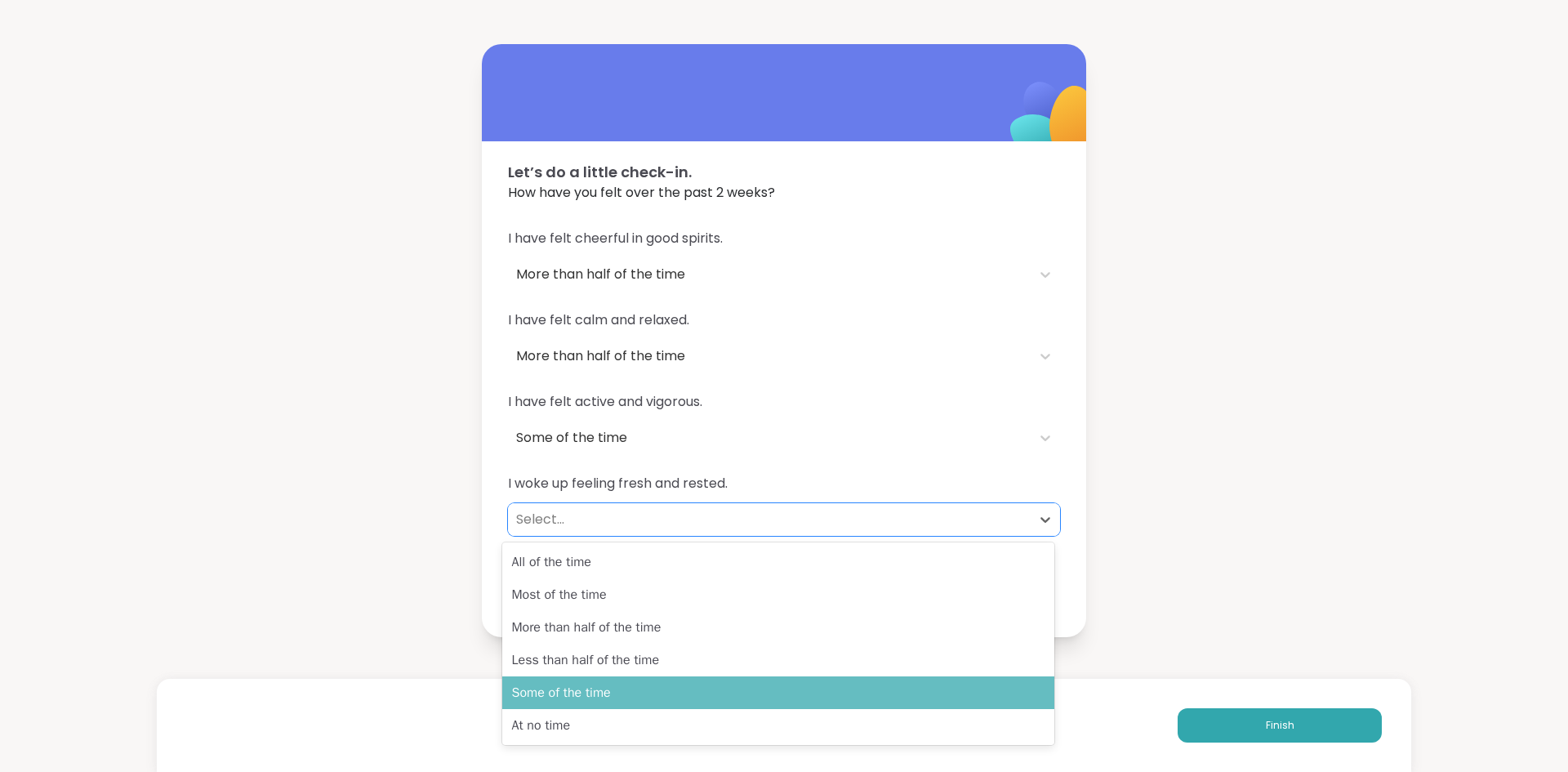 click on "Some of the time" at bounding box center (778, 693) 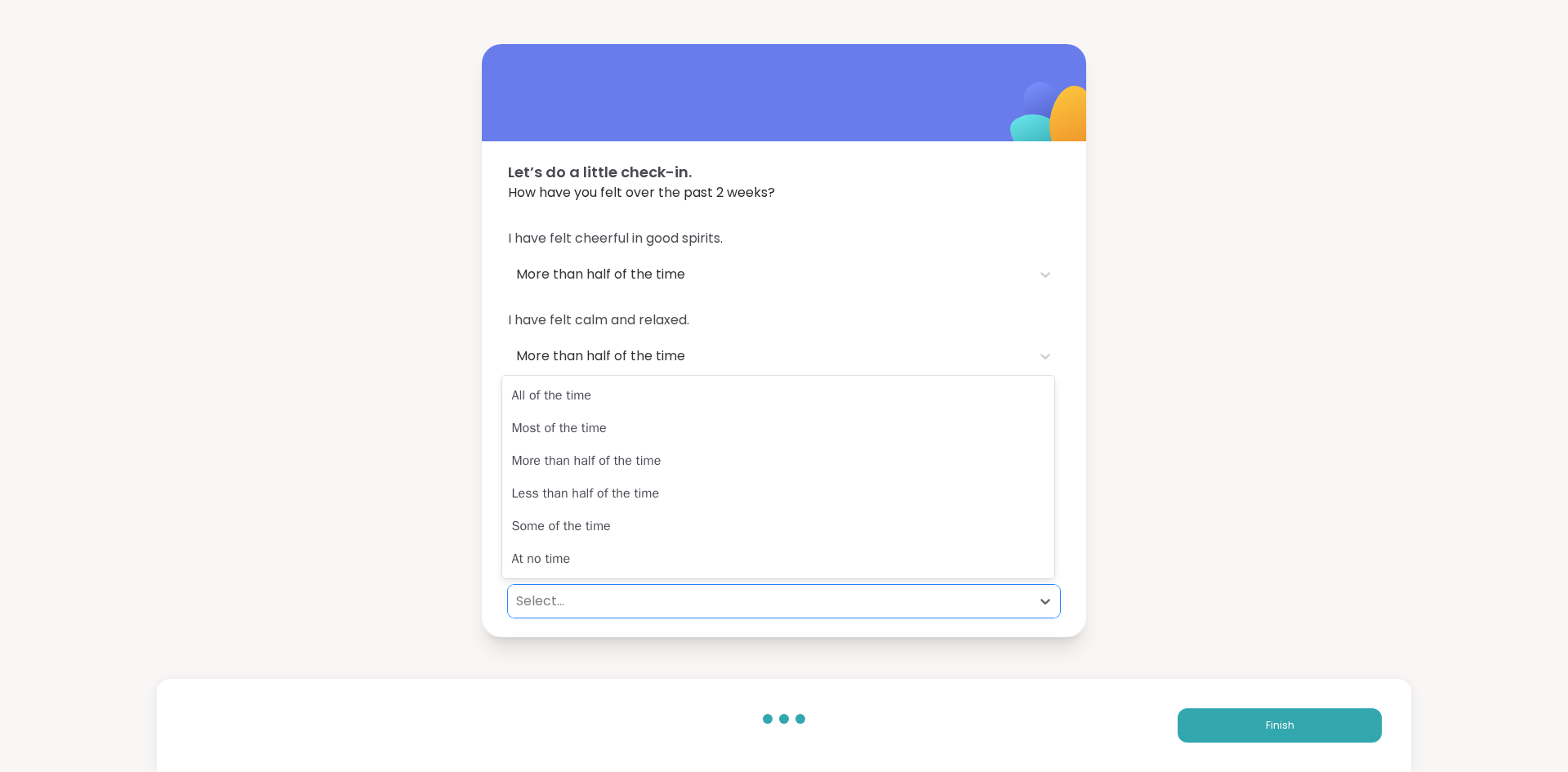click on "Select..." at bounding box center (769, 601) 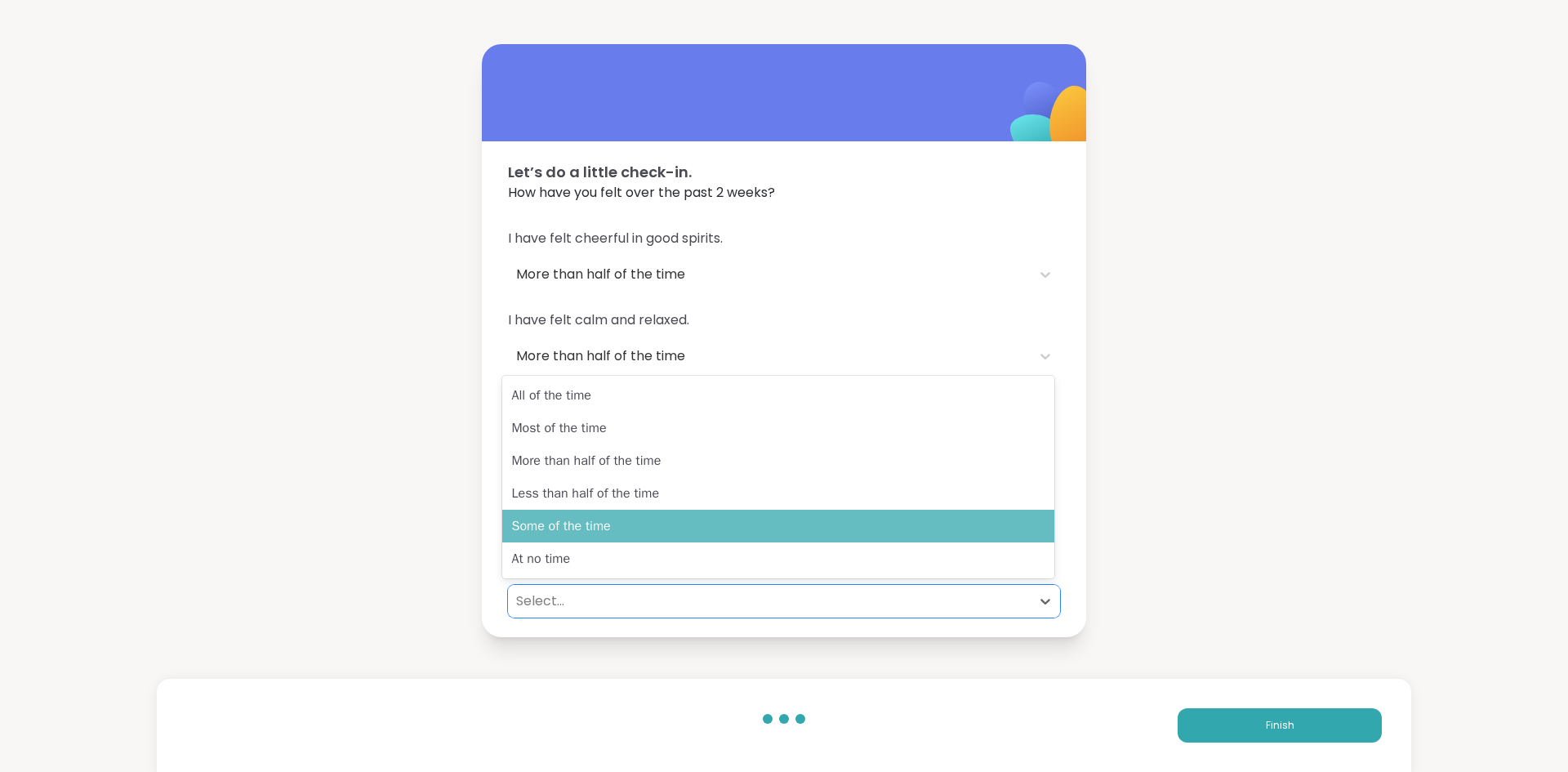 click on "Some of the time" at bounding box center (778, 526) 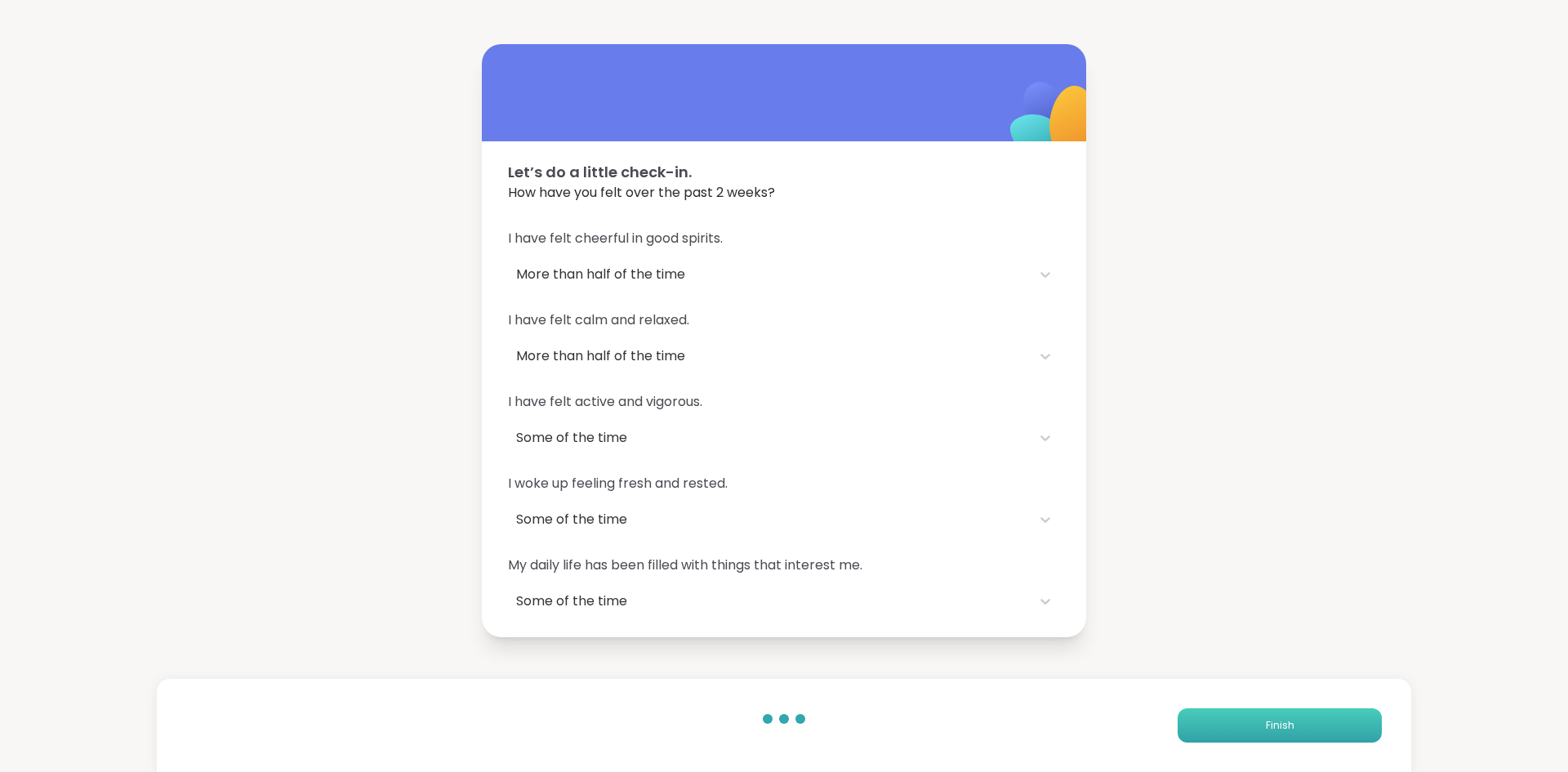 click on "Finish" at bounding box center (1280, 725) 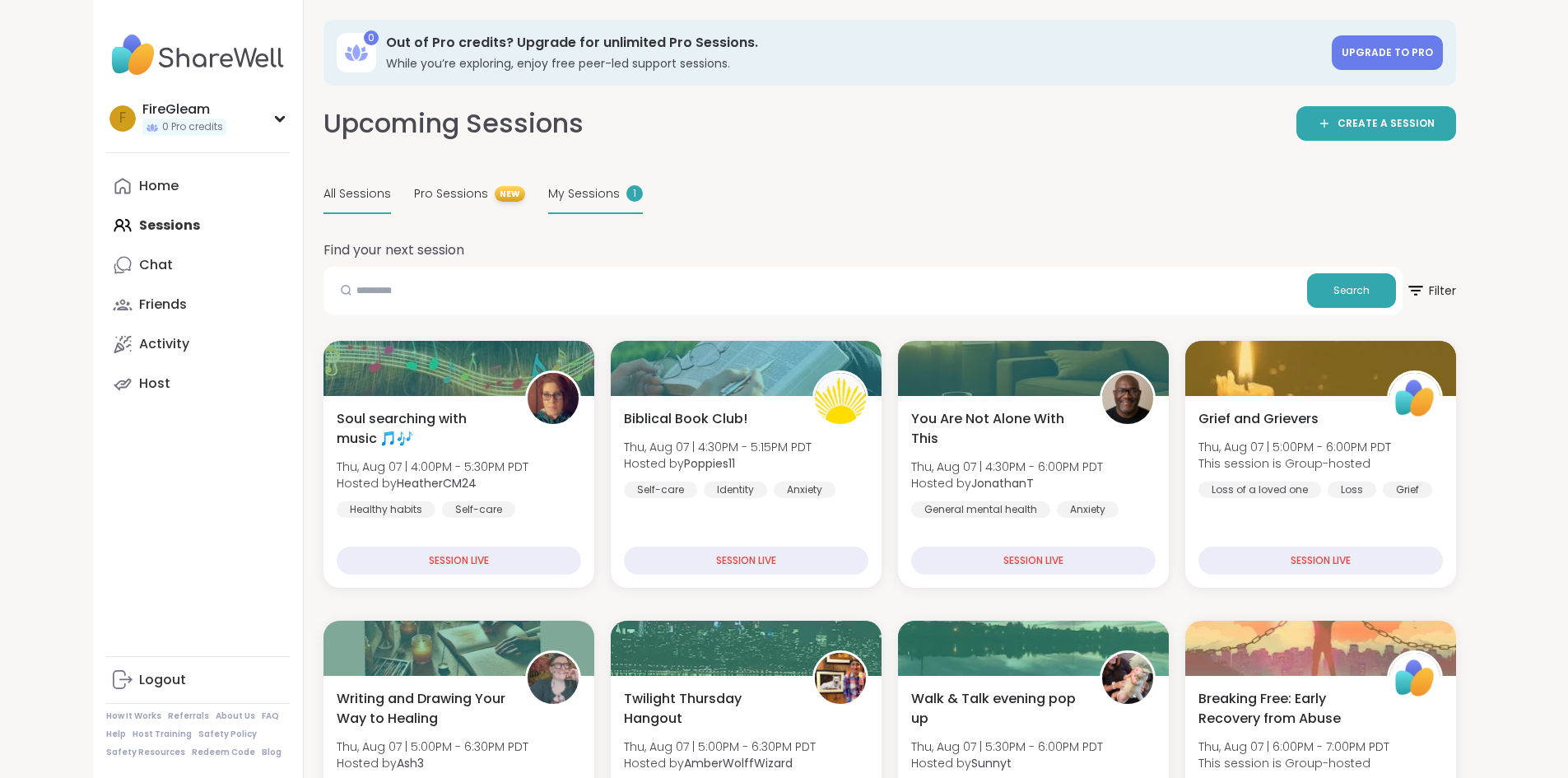click on "My Sessions" at bounding box center [584, 193] 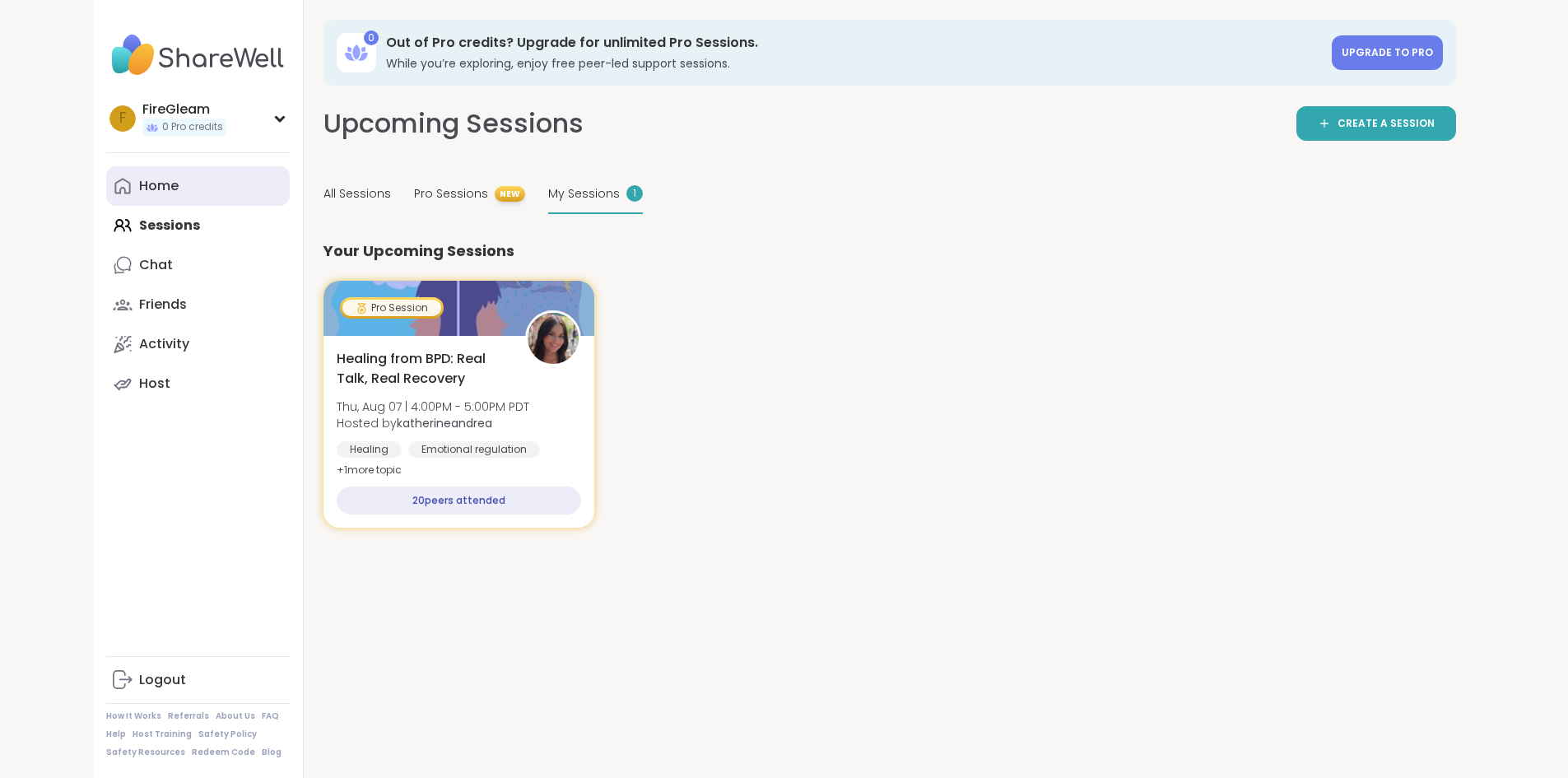 click on "Home" at bounding box center [198, 186] 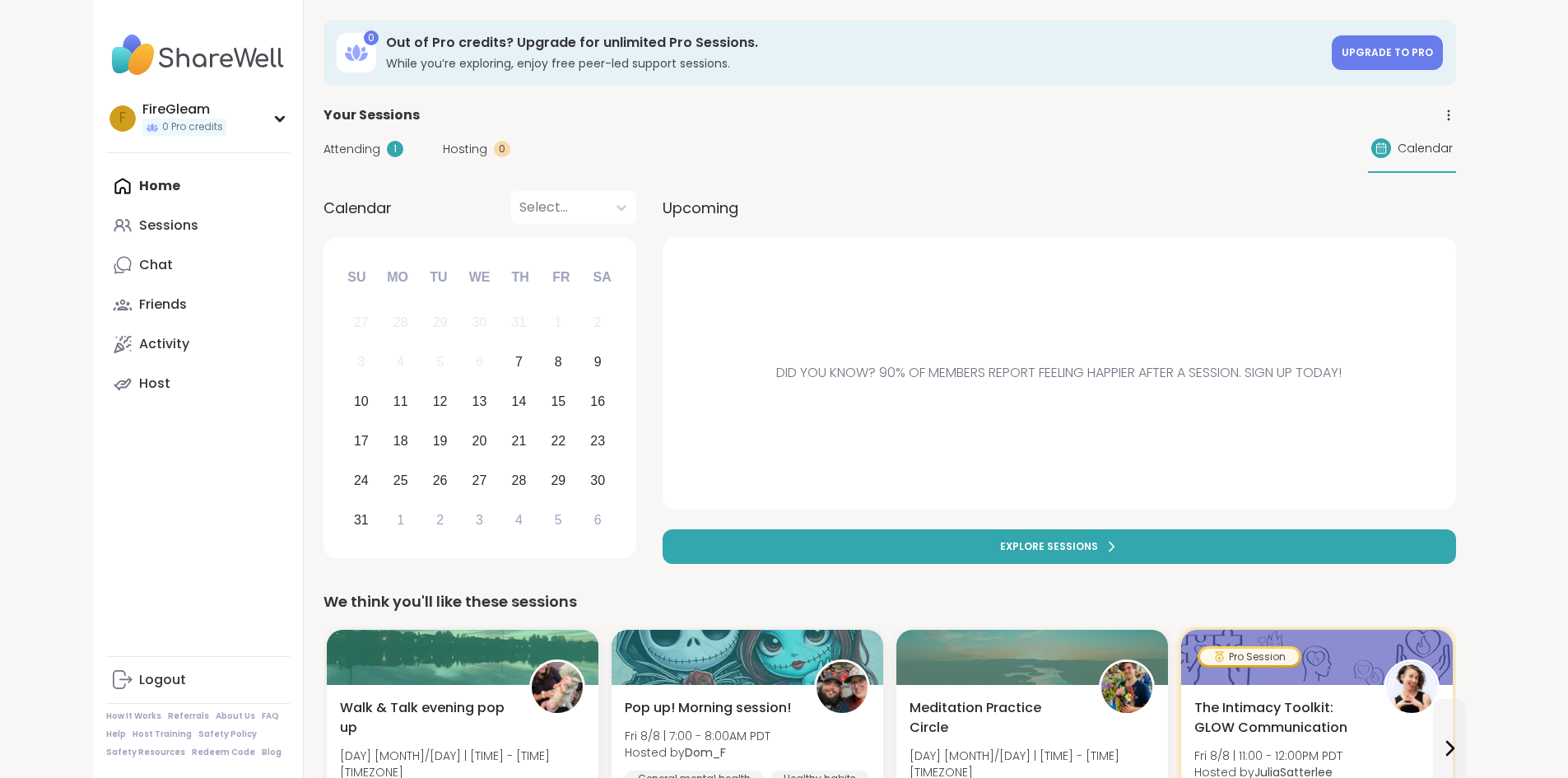 click on "Attending" at bounding box center [351, 149] 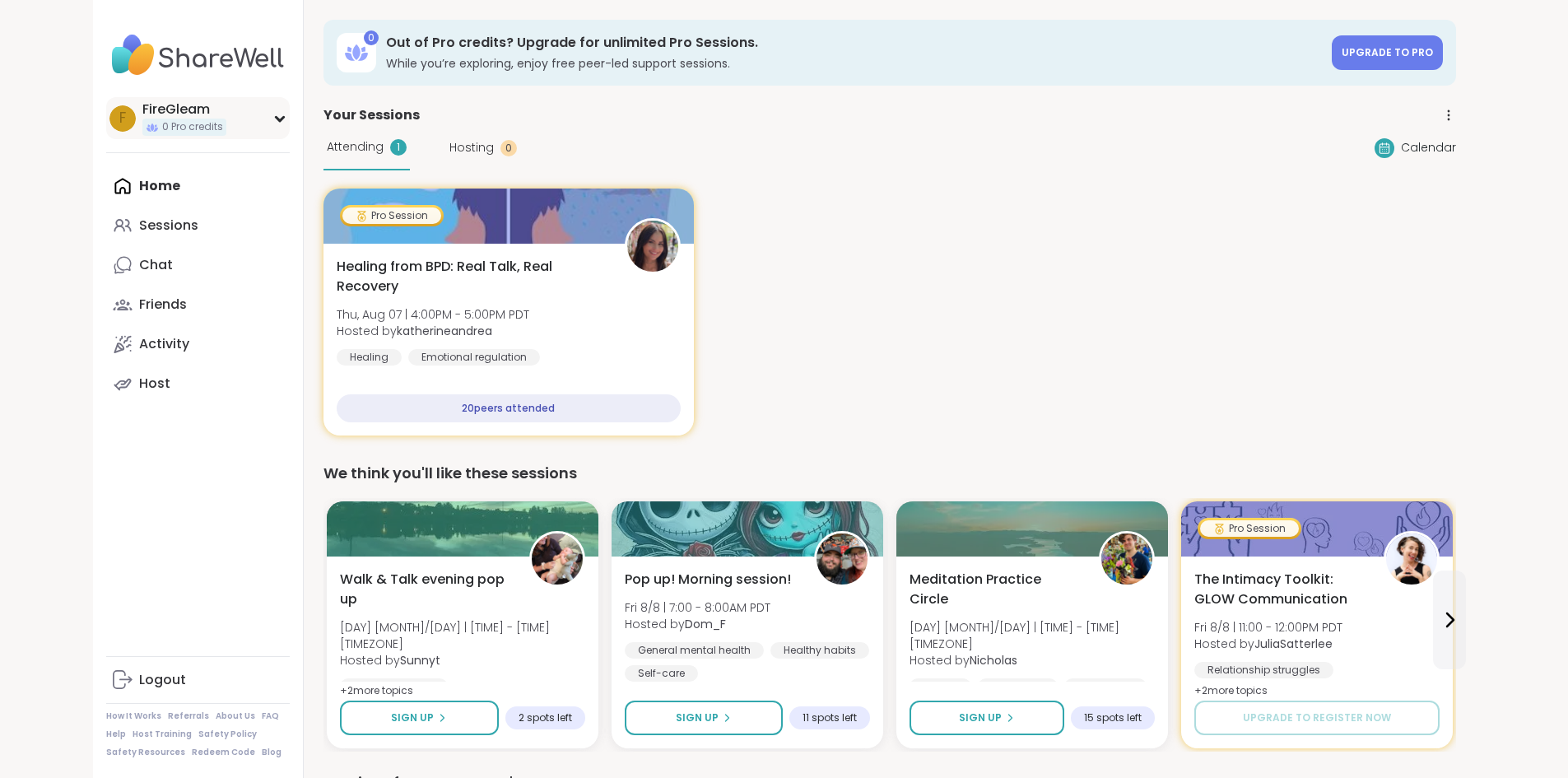 click on "FireGleam" at bounding box center (184, 109) 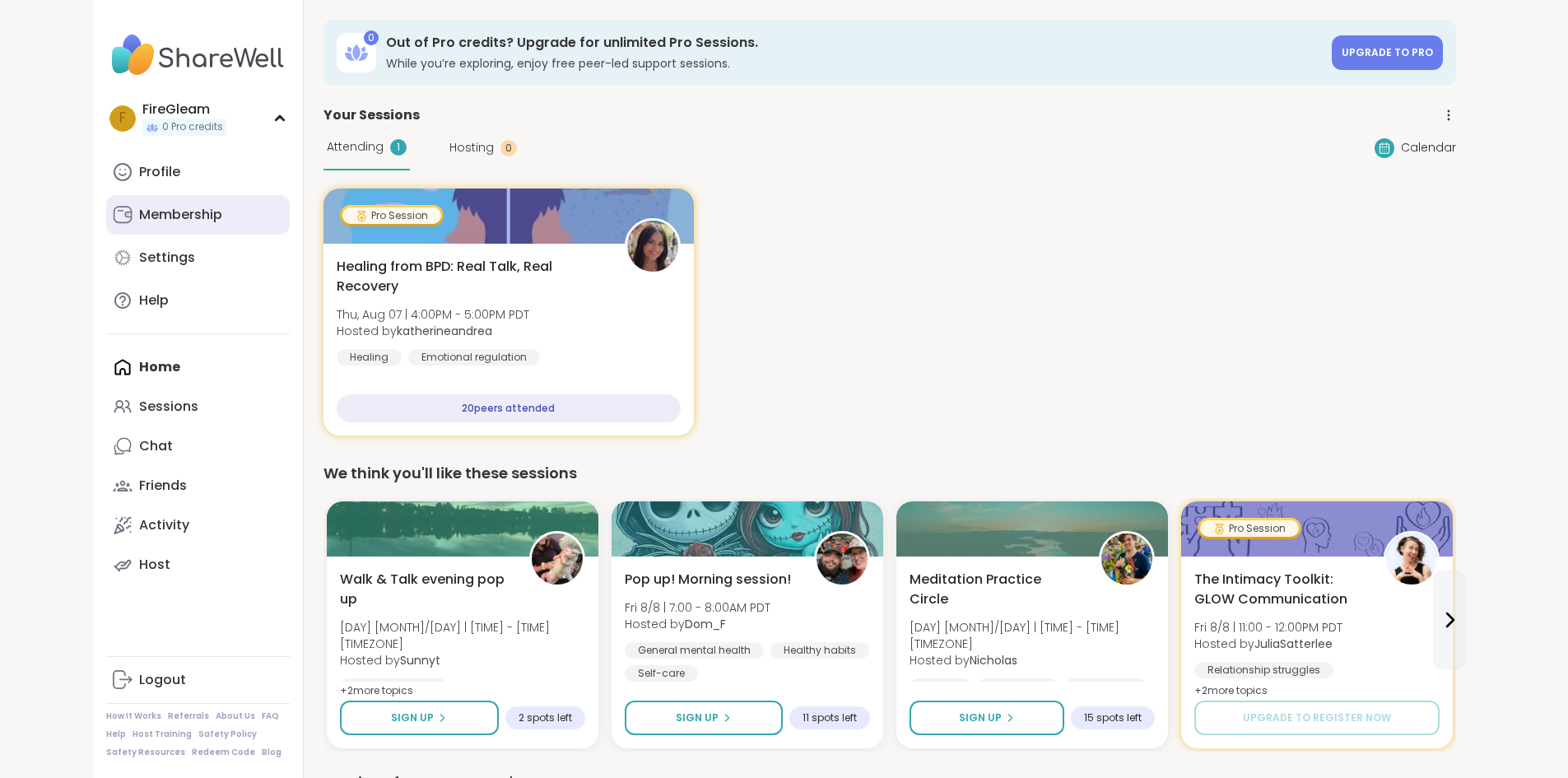 click on "Membership" at bounding box center (180, 215) 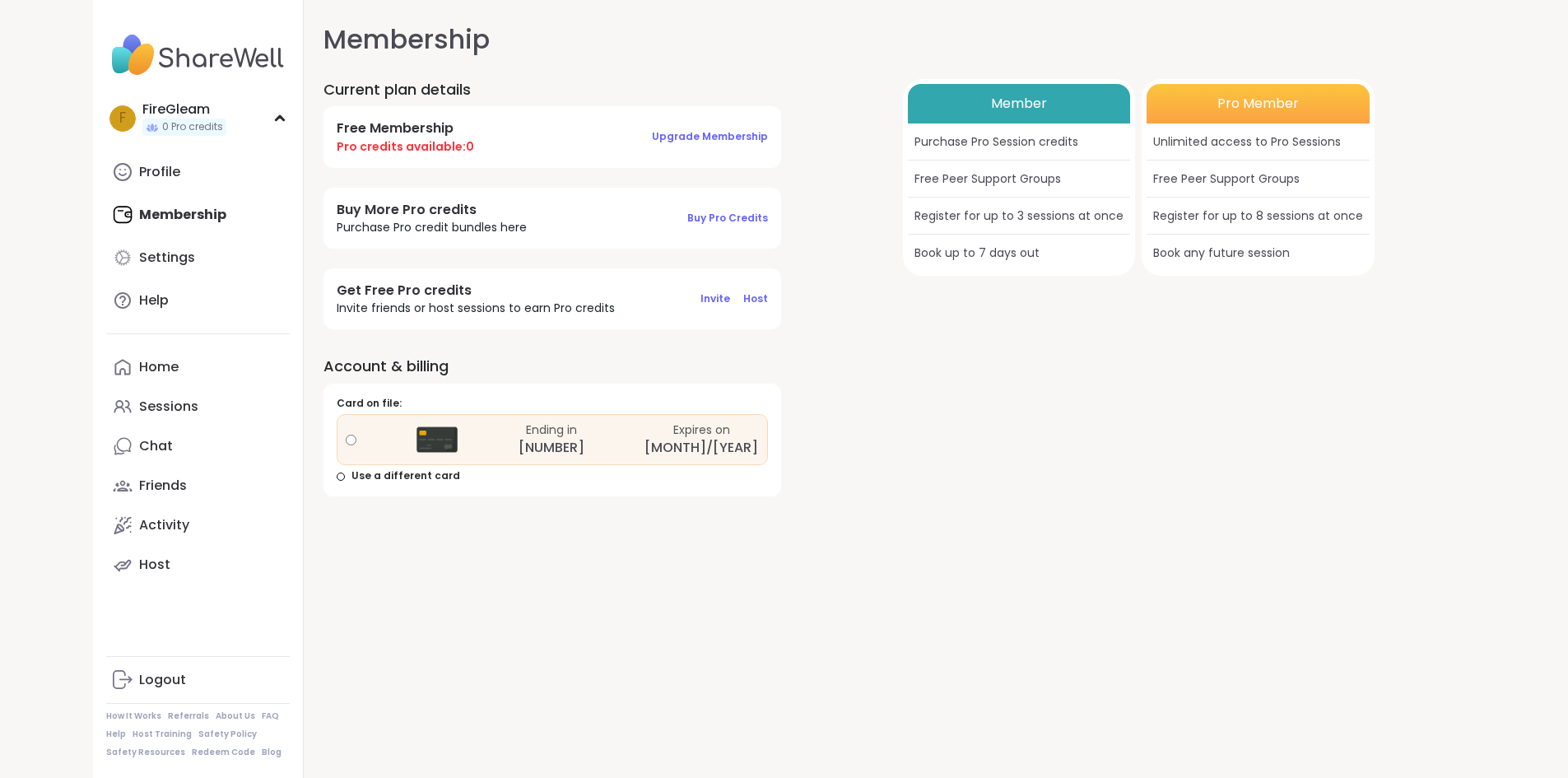 click on "Account & billing Card on file: Ending in [NUMBER] Expires on [MONTH]/[YEAR] Use a different card" at bounding box center [600, 426] 